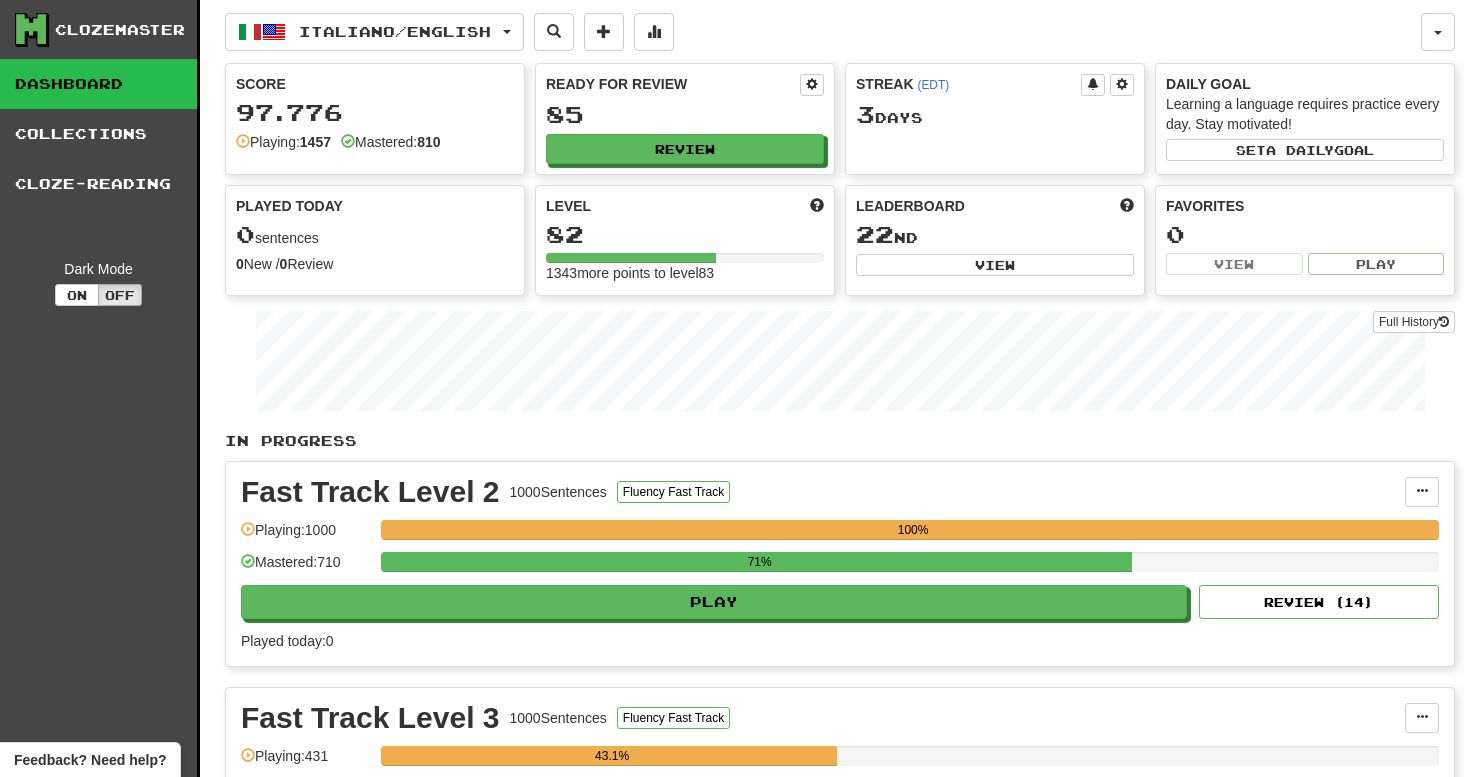scroll, scrollTop: 396, scrollLeft: 0, axis: vertical 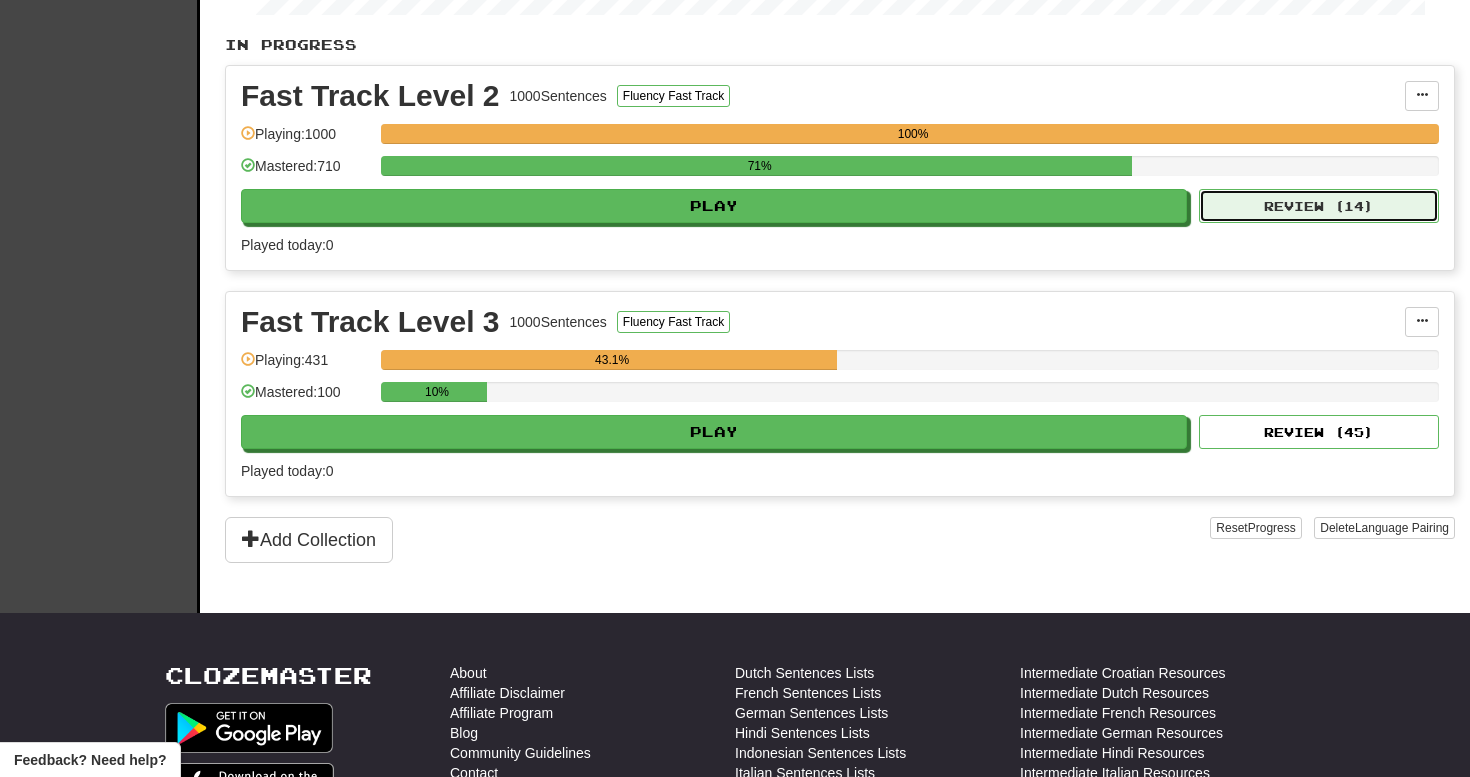 click on "Review ( 14 )" at bounding box center (1319, 206) 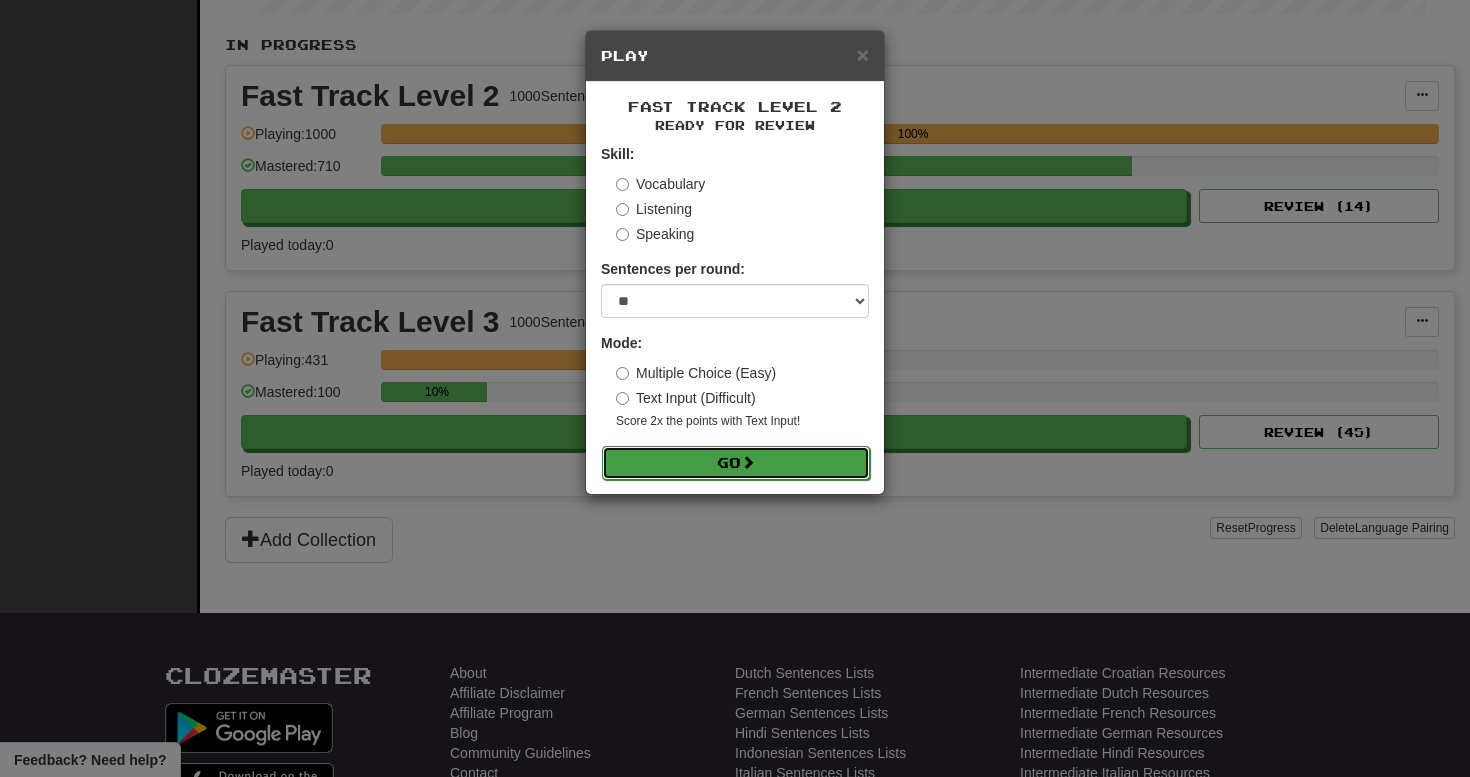 click on "Go" at bounding box center [736, 463] 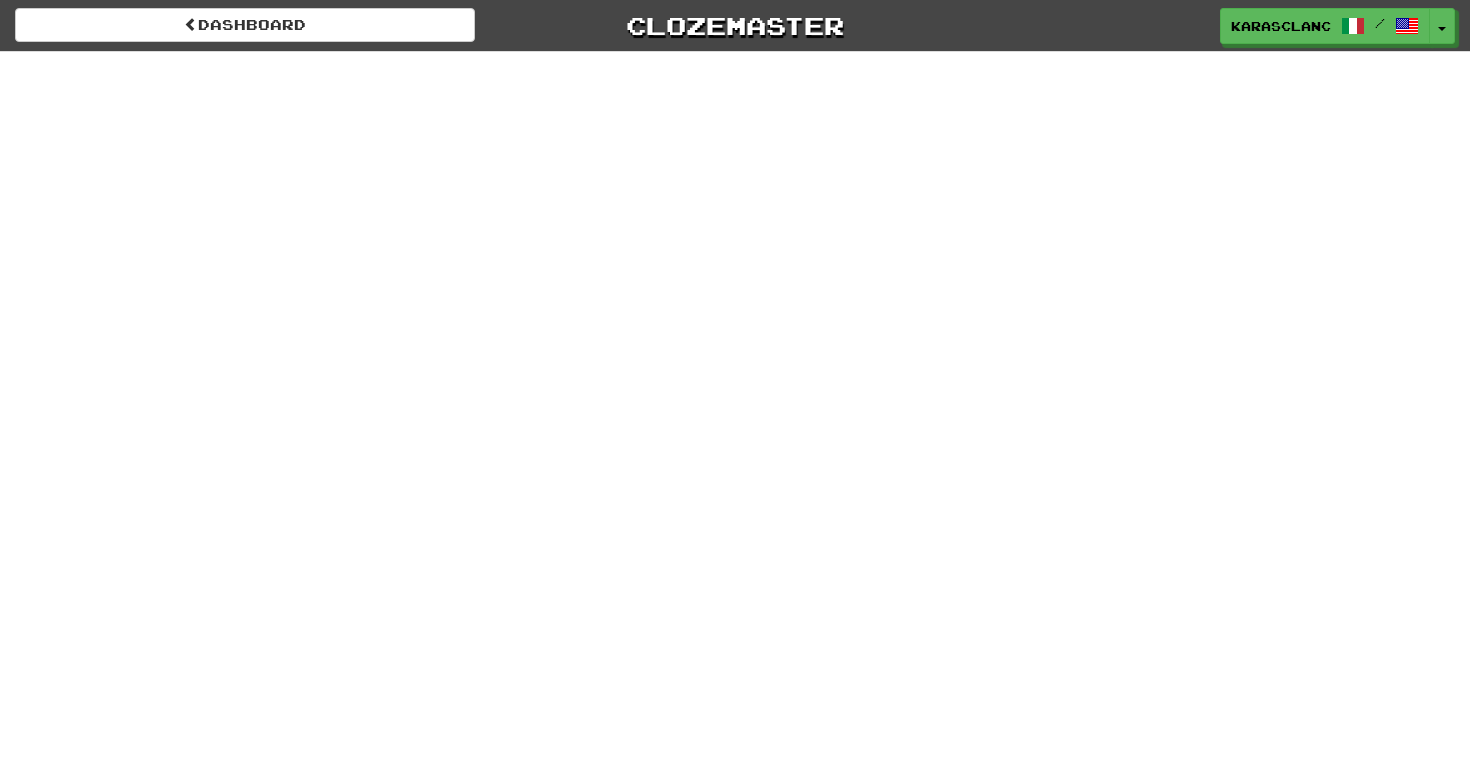 scroll, scrollTop: 0, scrollLeft: 0, axis: both 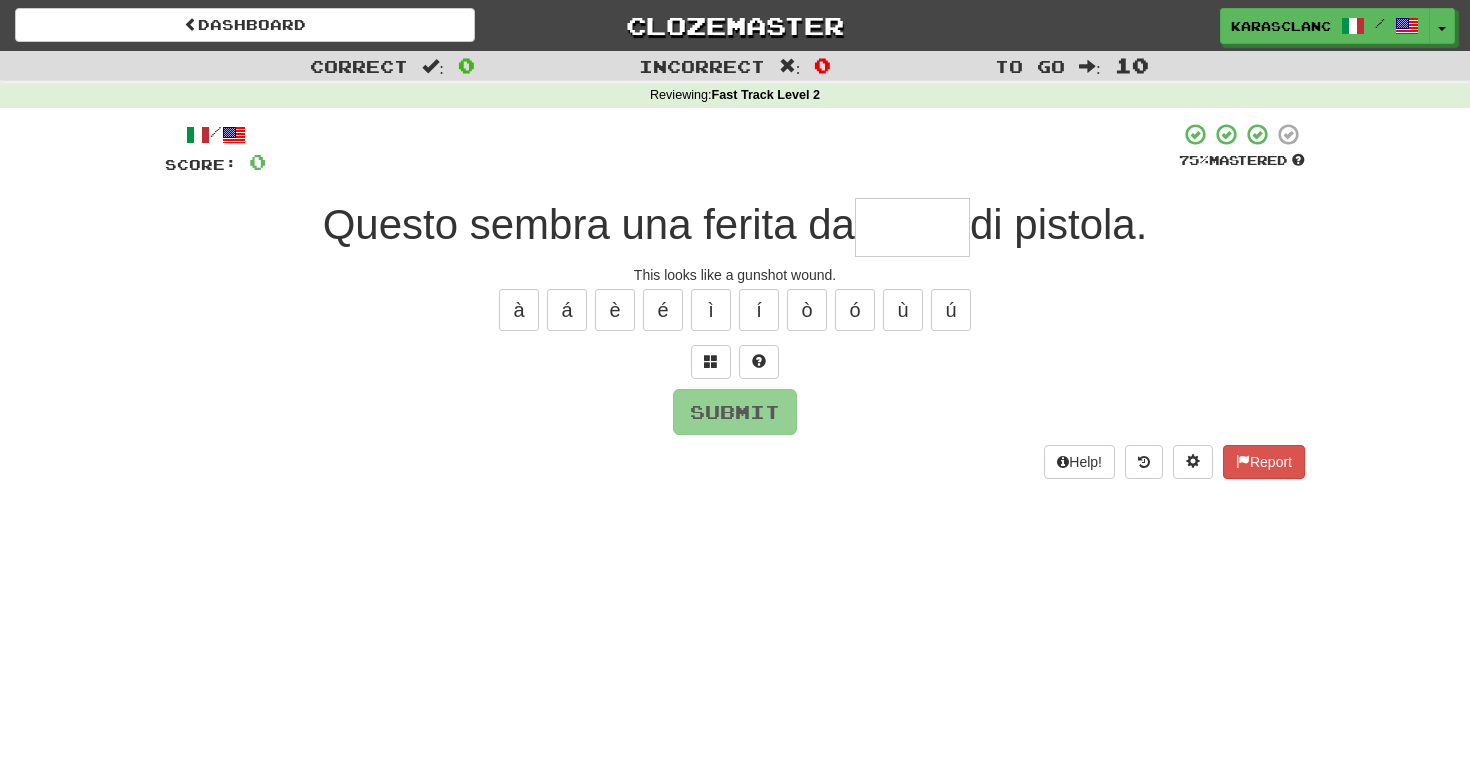 type on "*" 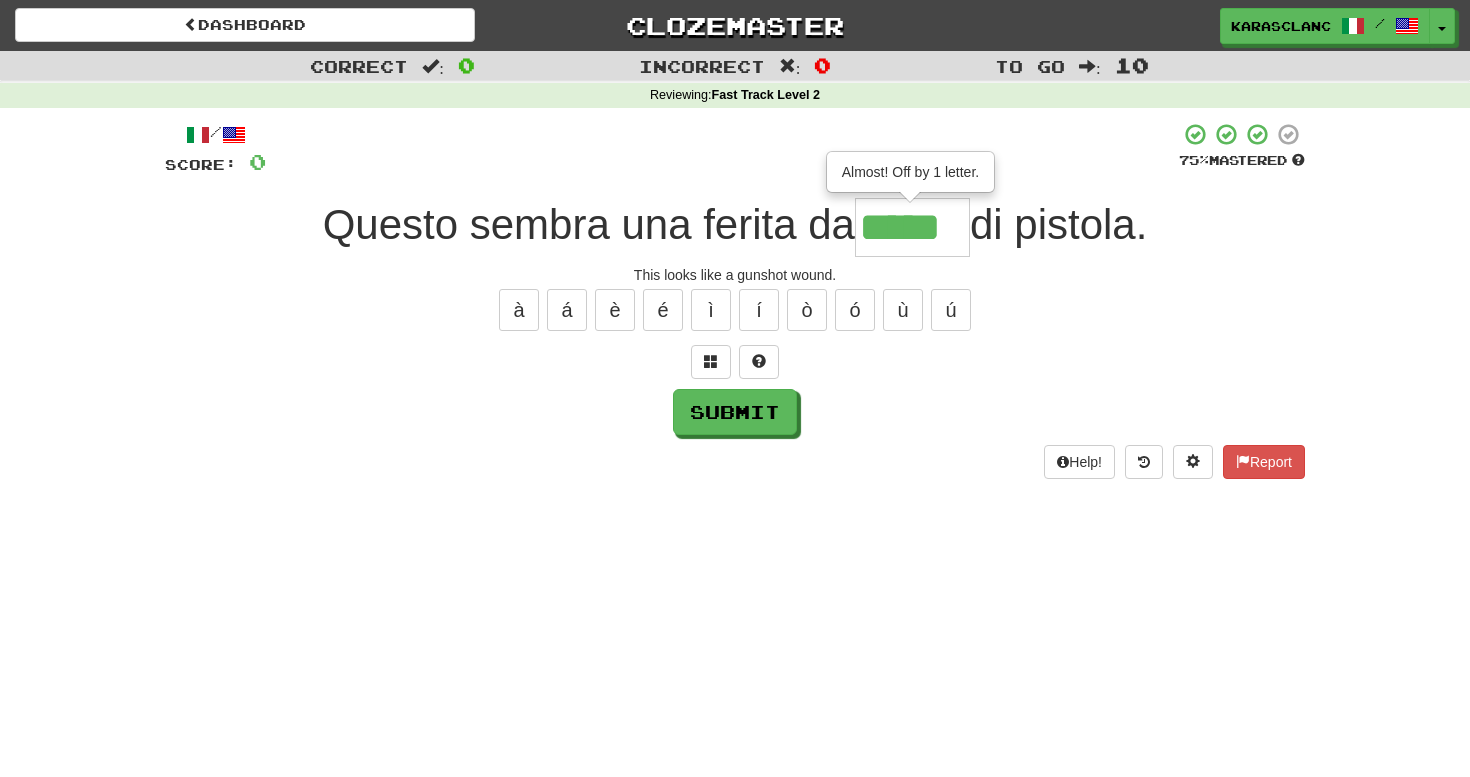 type on "*****" 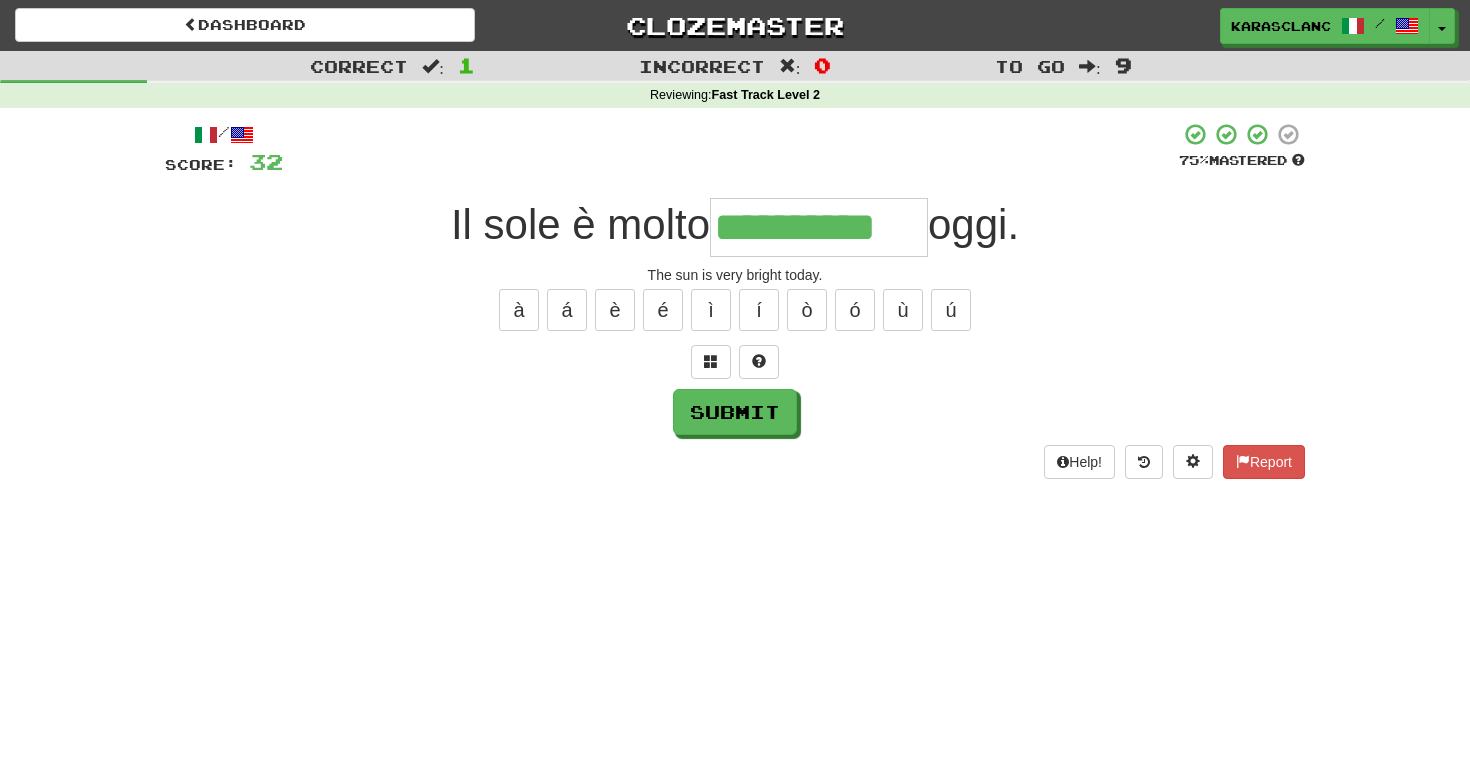 type on "**********" 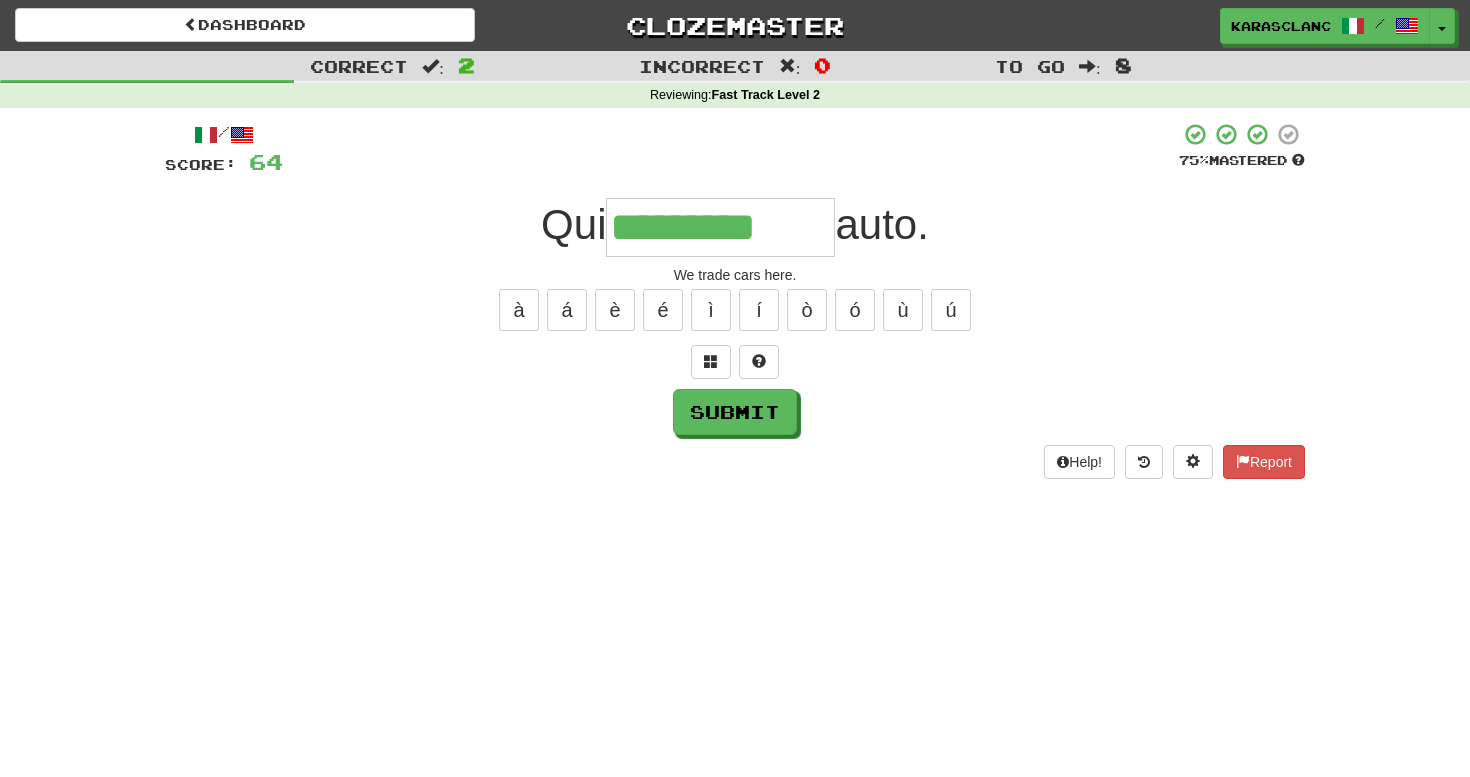 type on "*********" 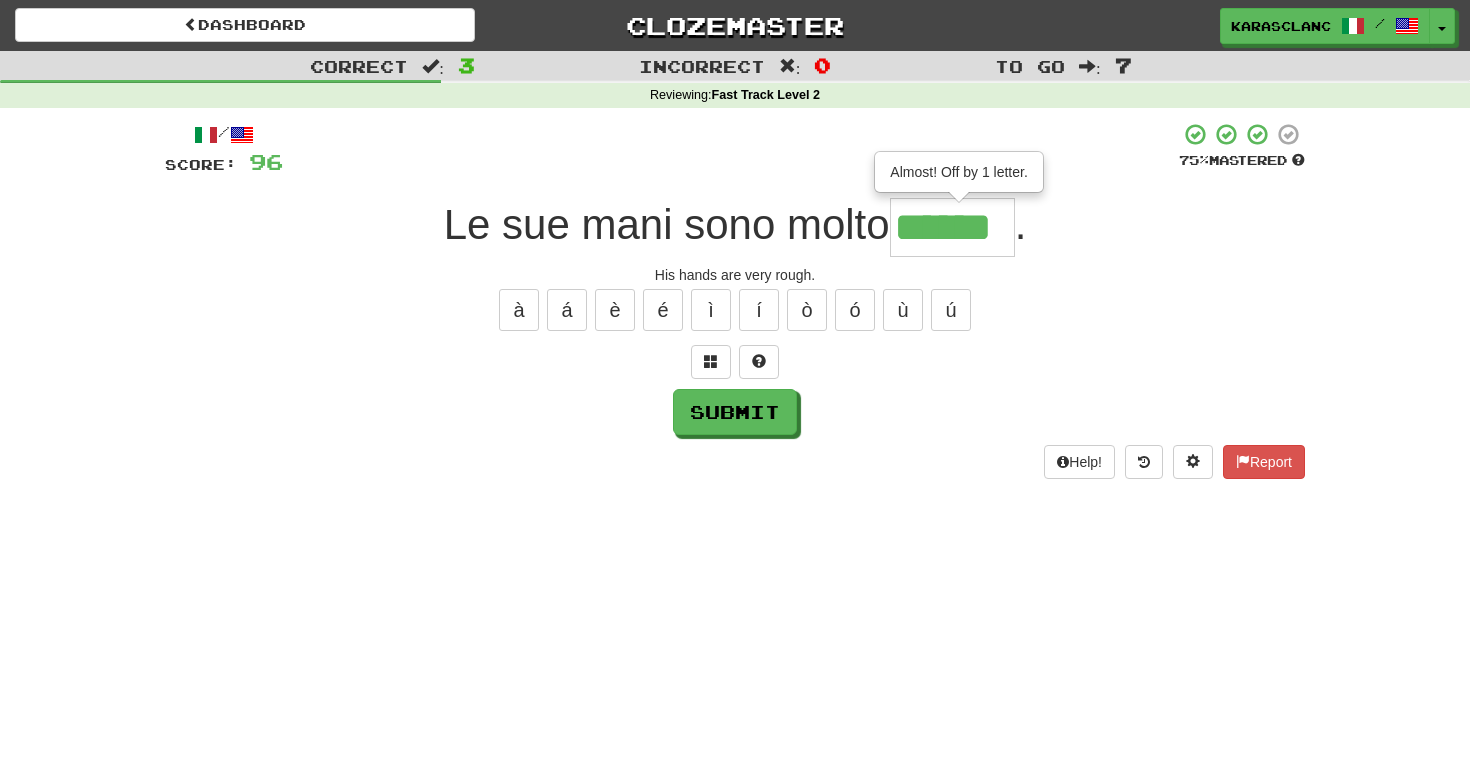 type on "******" 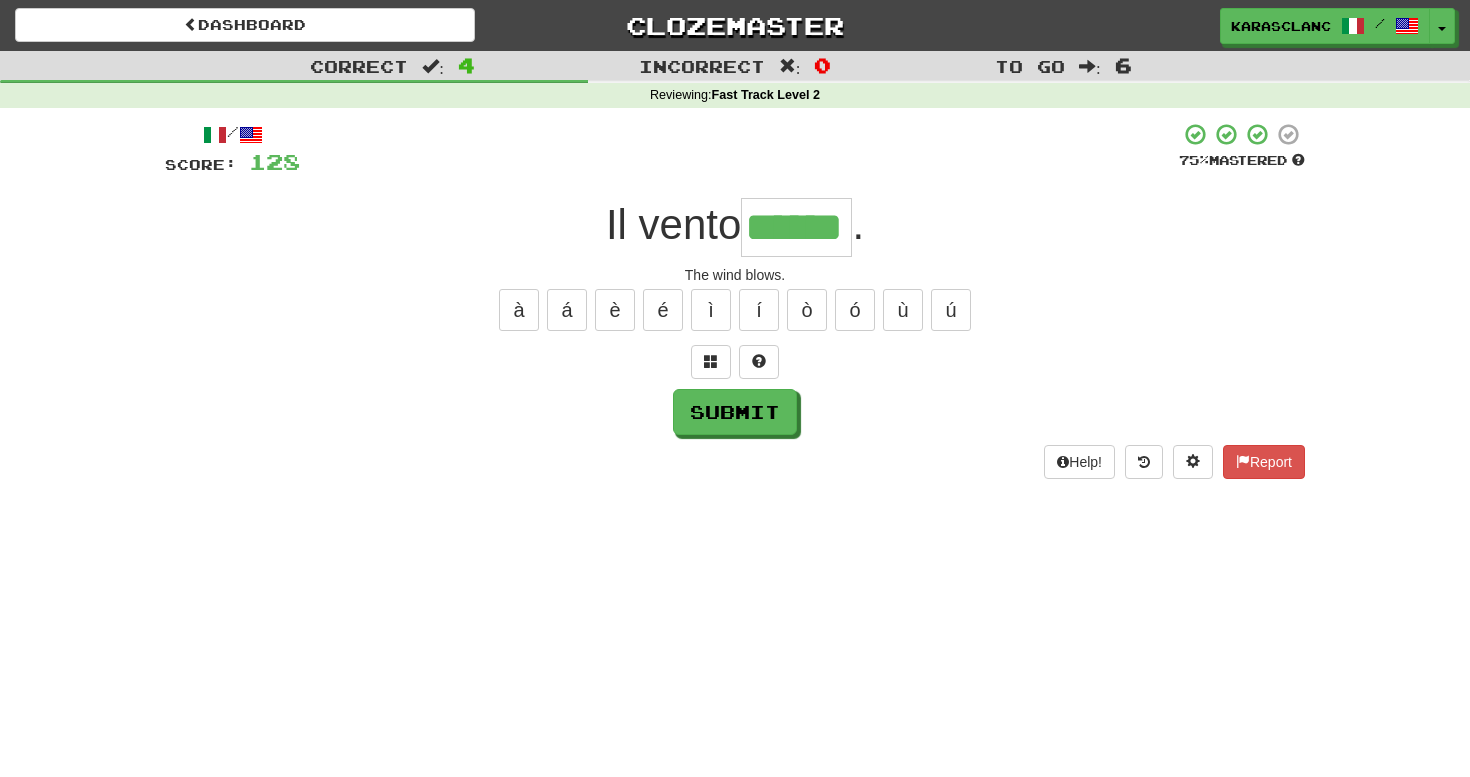 type on "******" 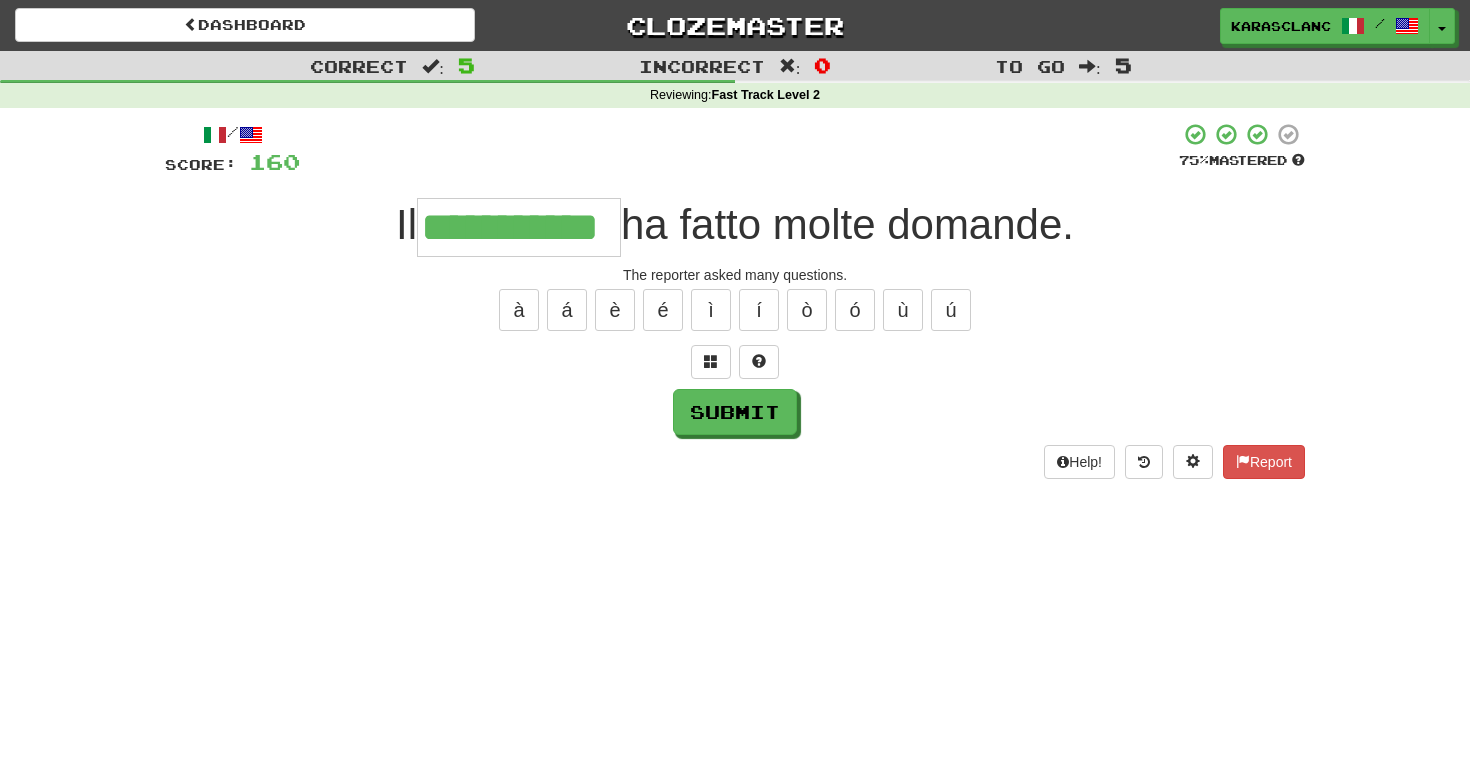 type on "**********" 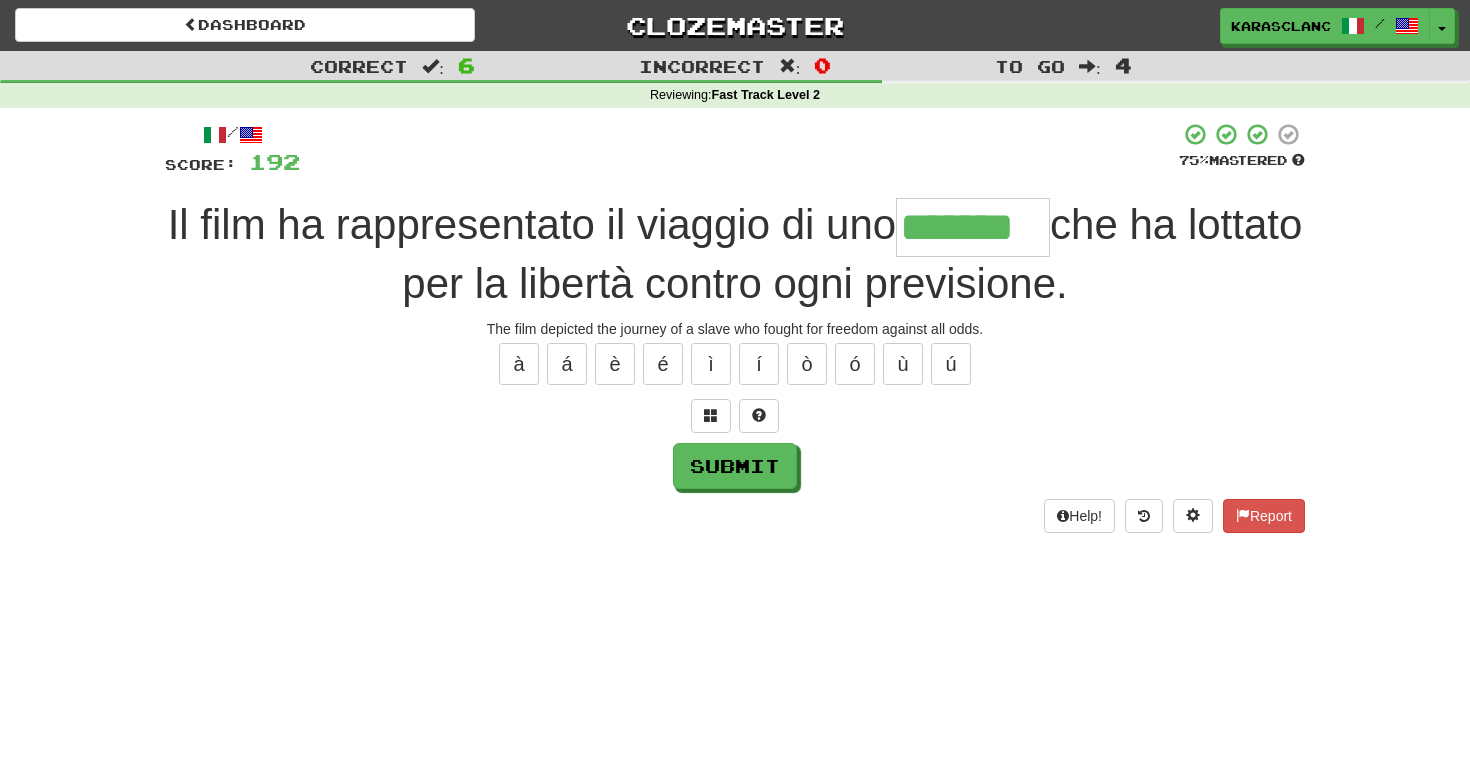 type on "*******" 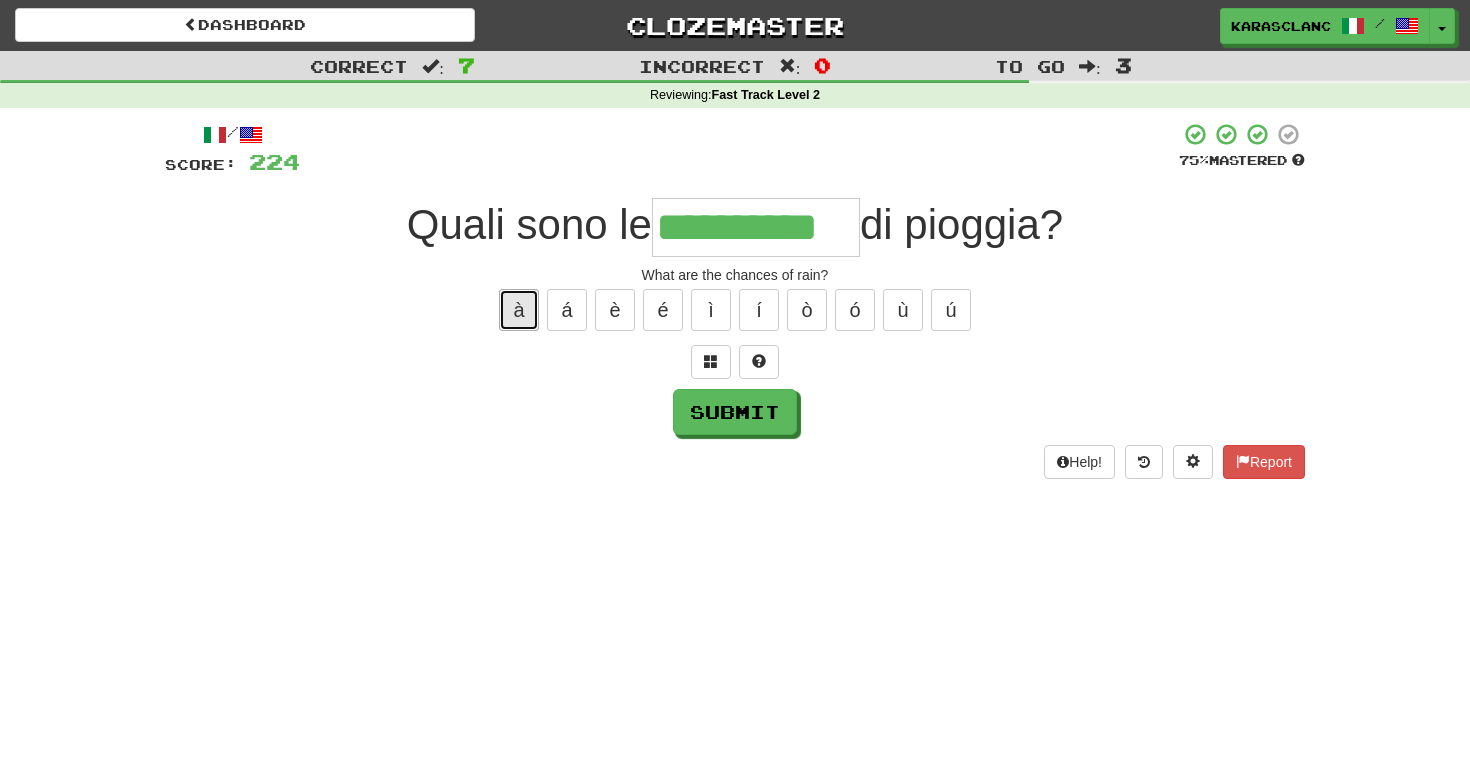 click on "à" at bounding box center (519, 310) 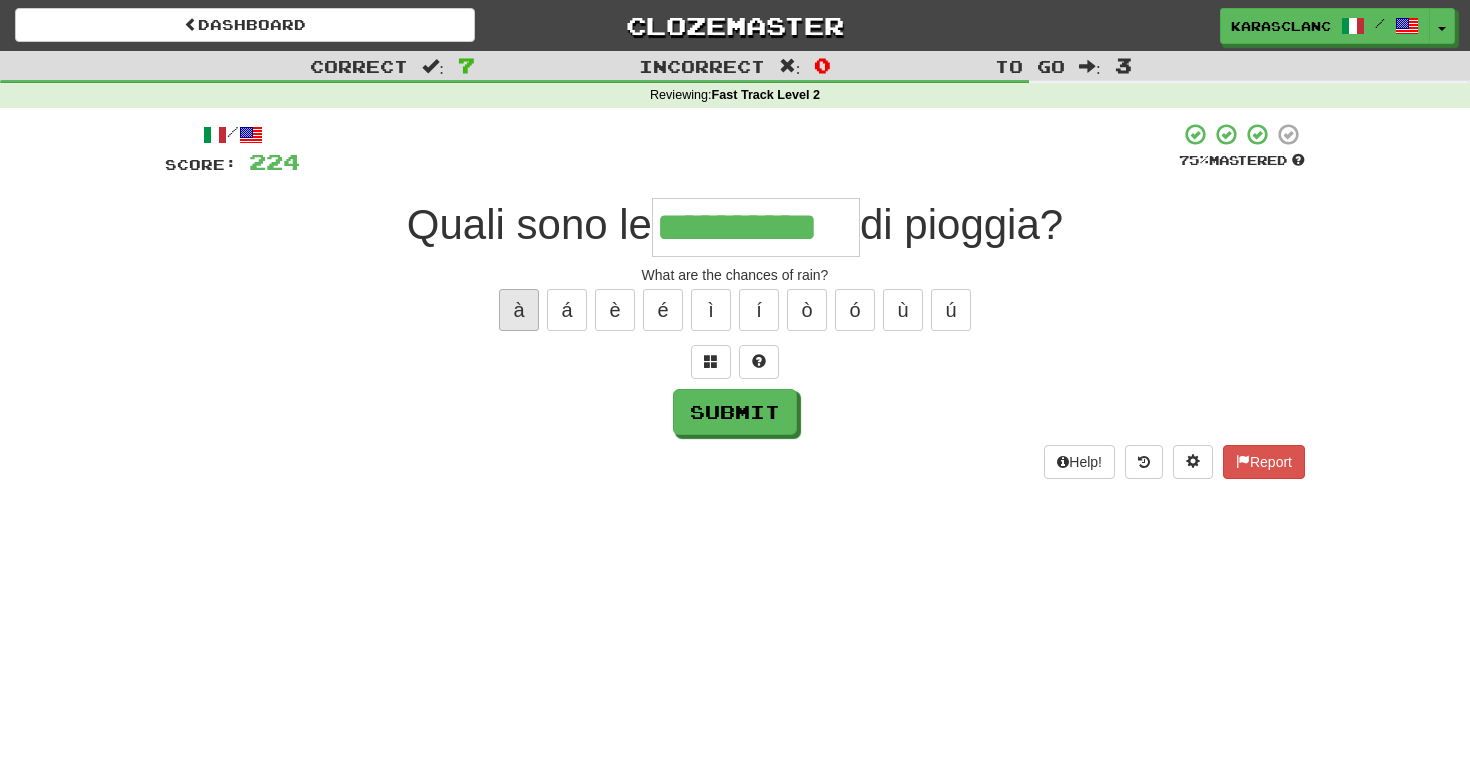 type on "**********" 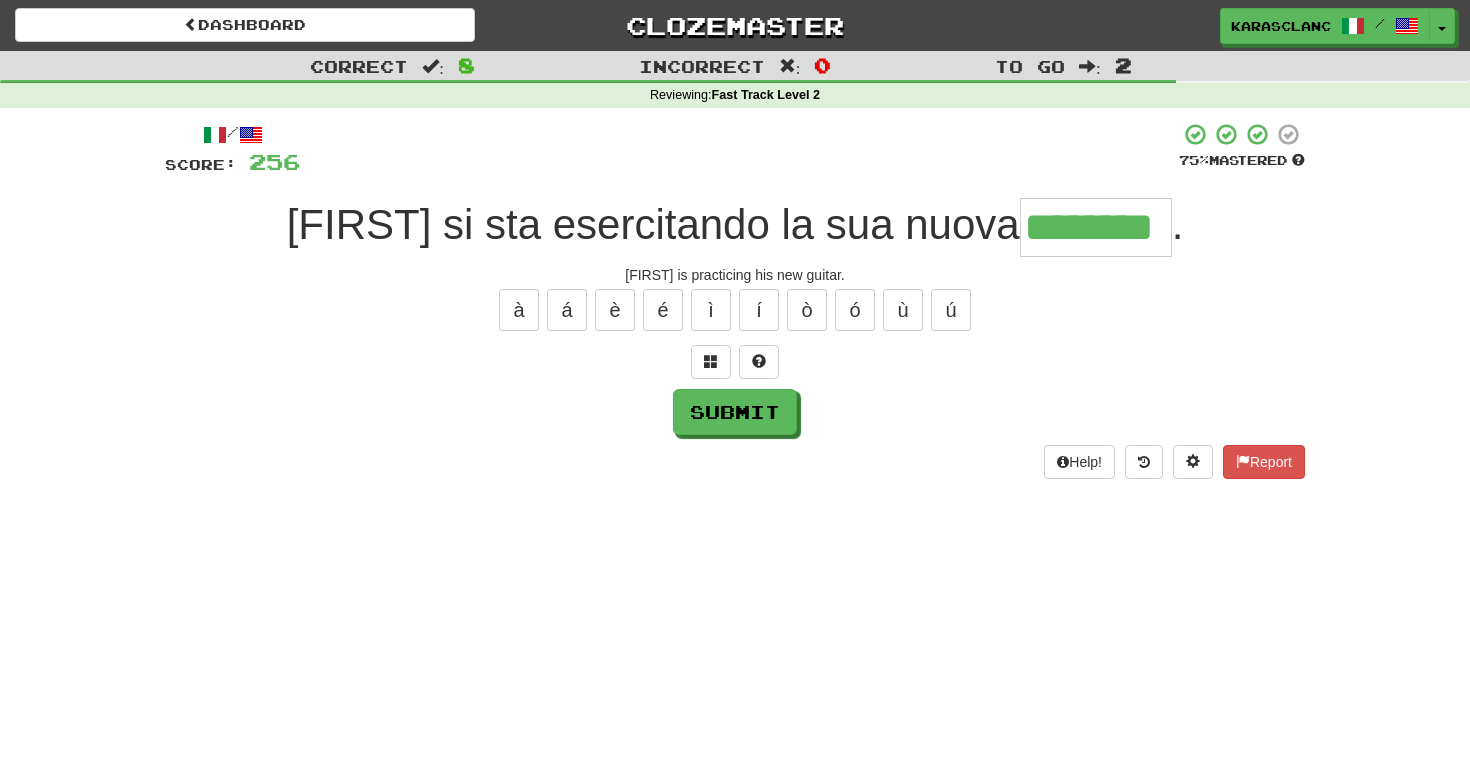 type on "********" 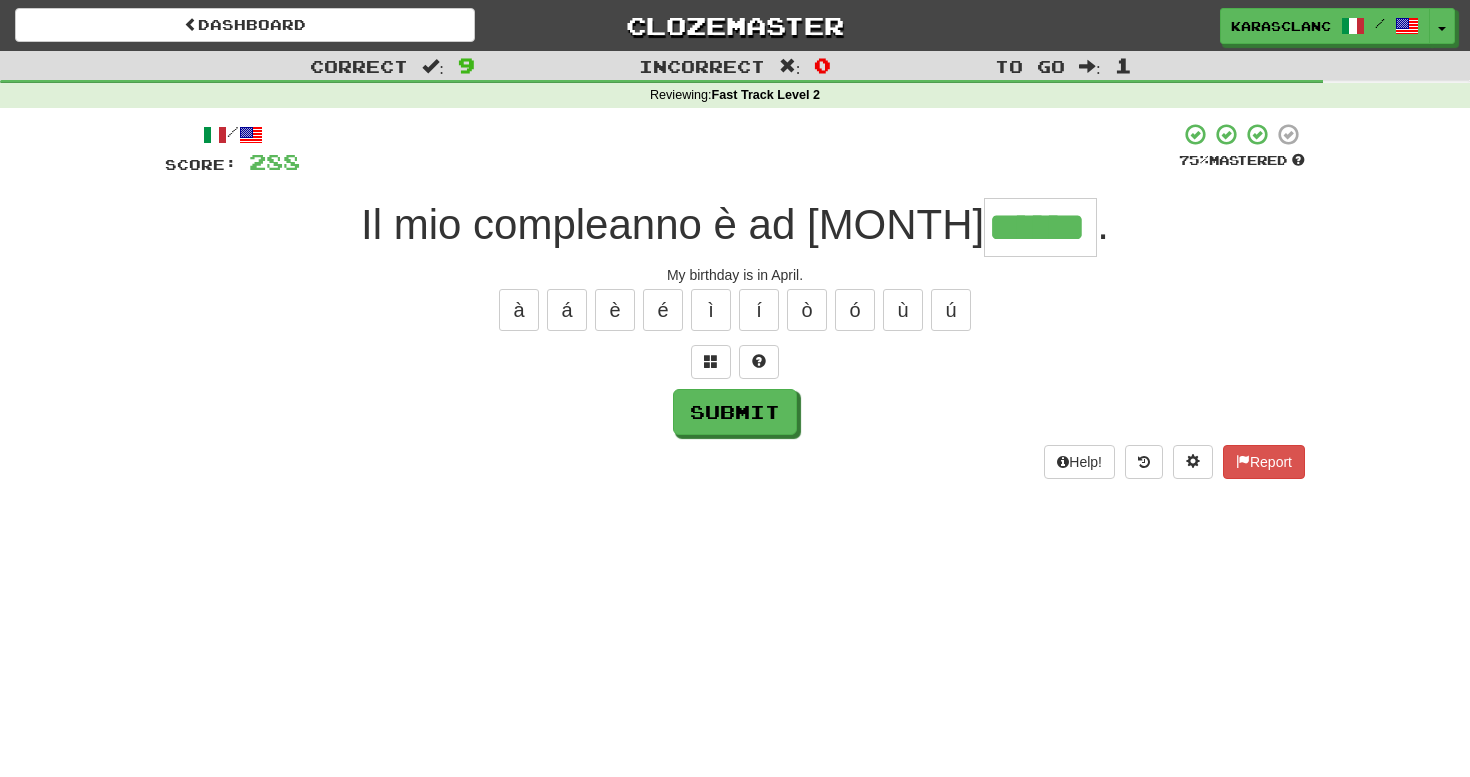 type on "******" 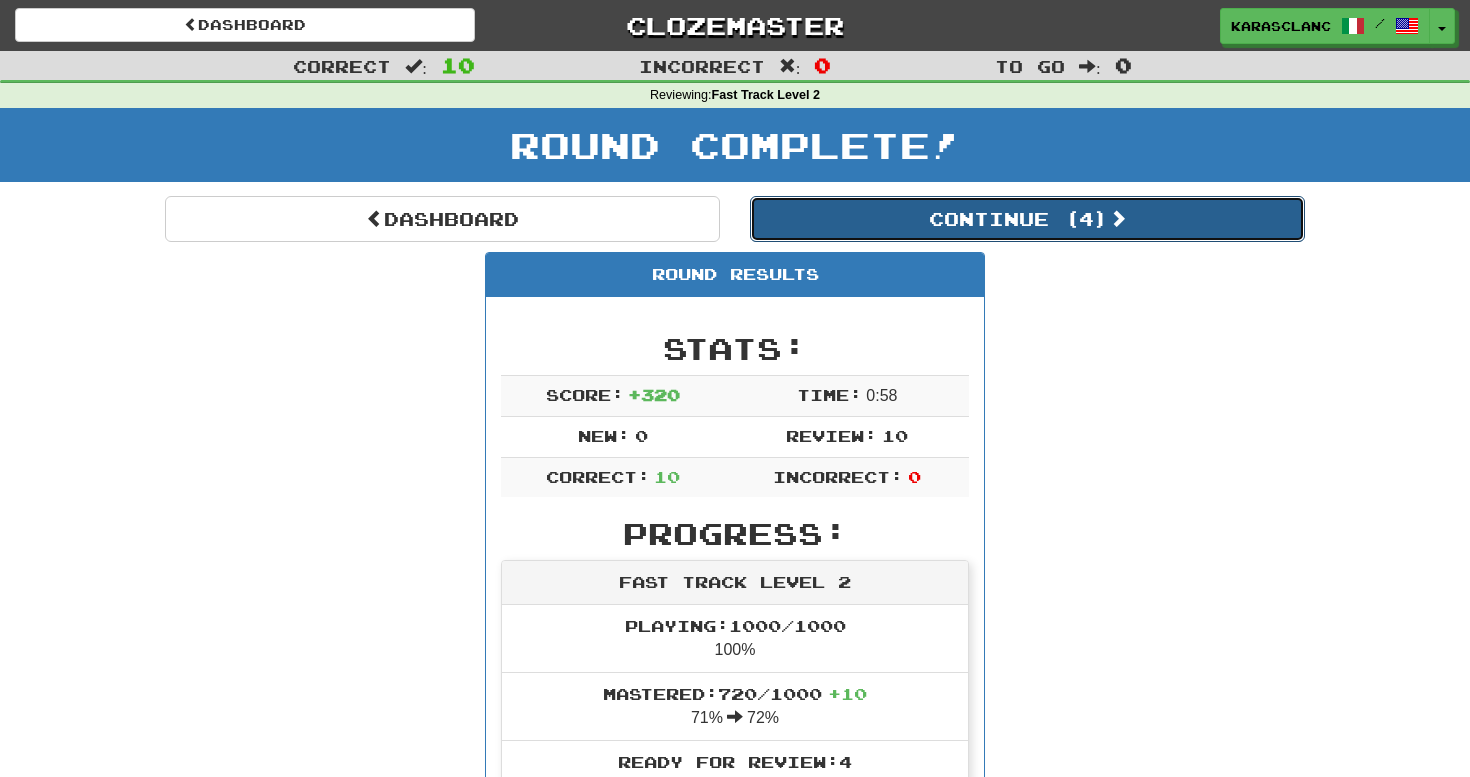 click on "Continue ( 4 )" at bounding box center [1027, 219] 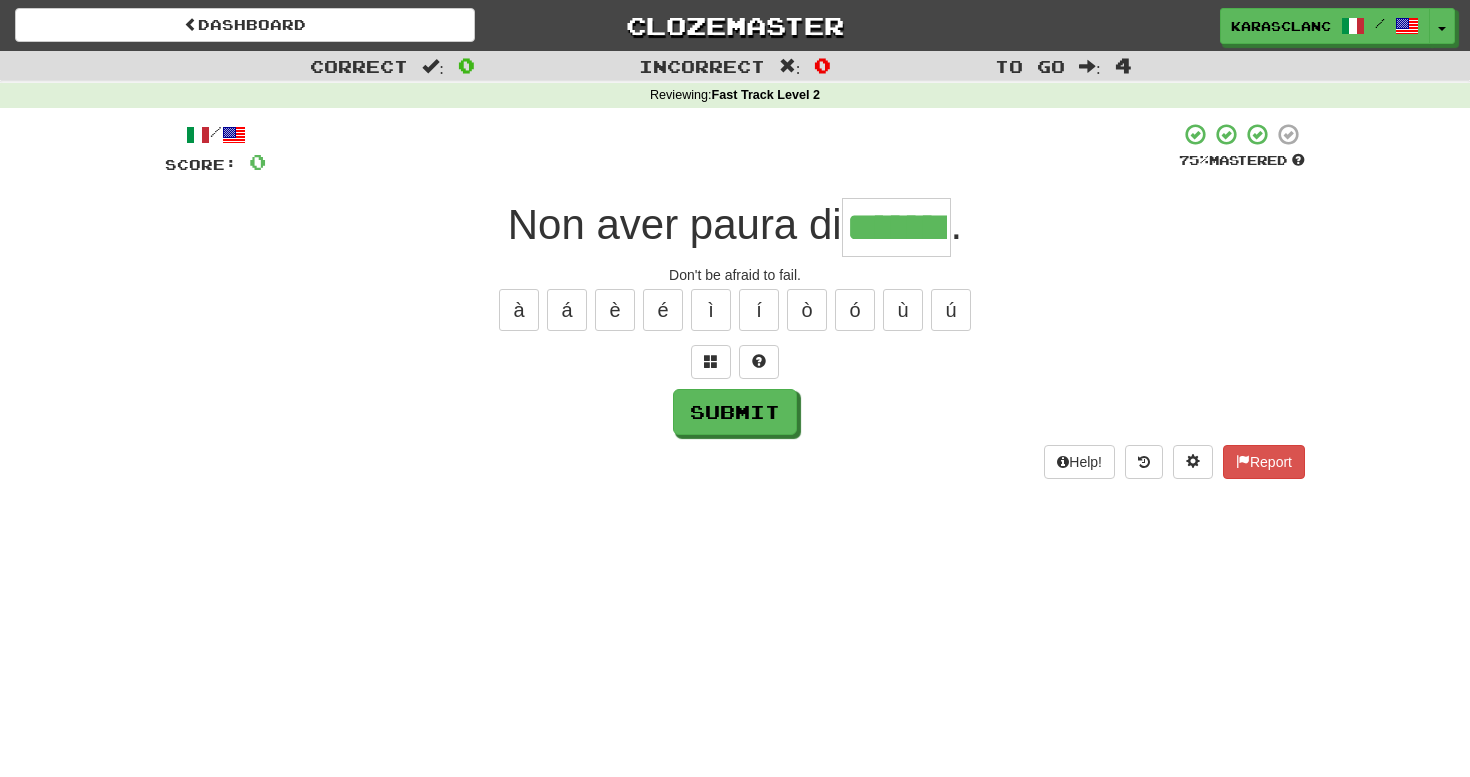 type on "*******" 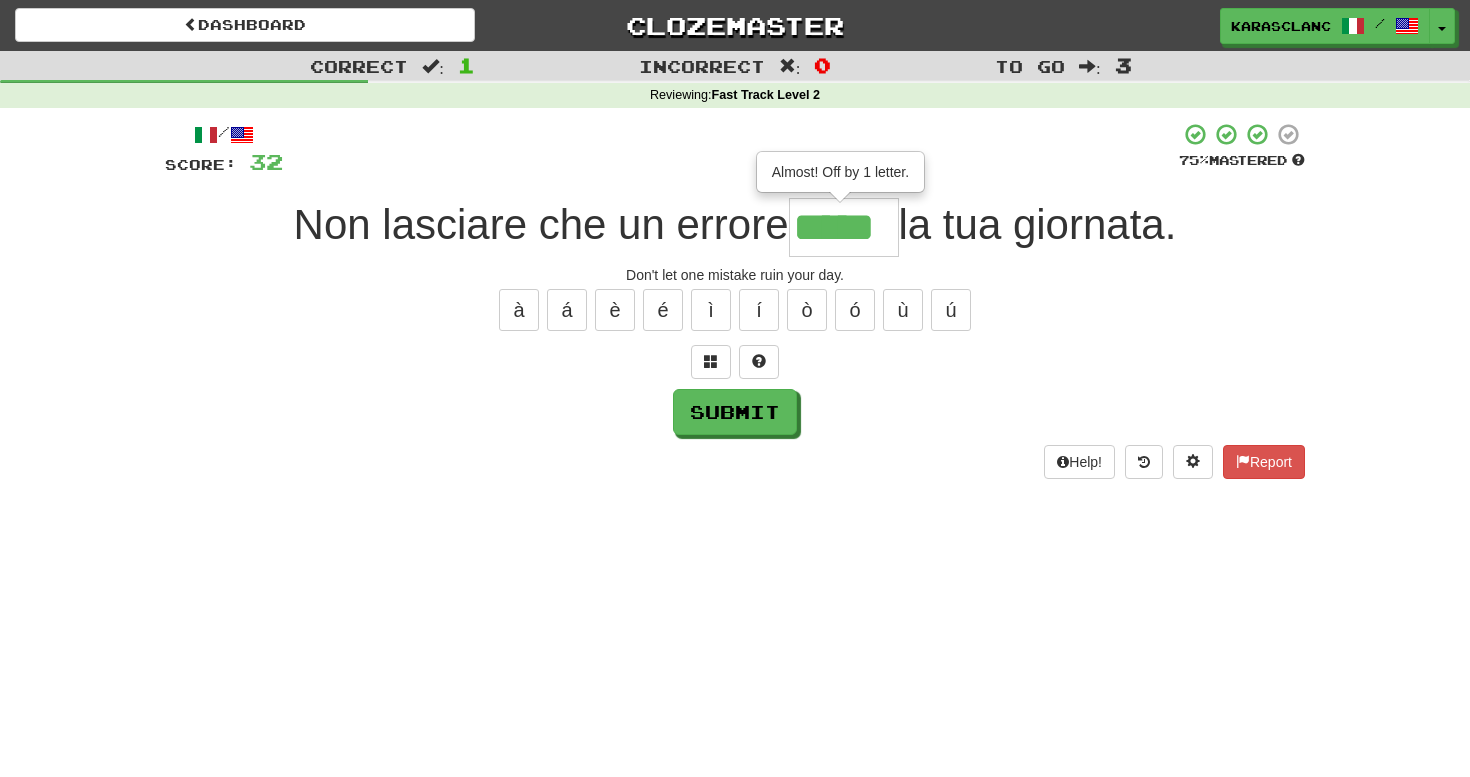 scroll, scrollTop: 0, scrollLeft: 0, axis: both 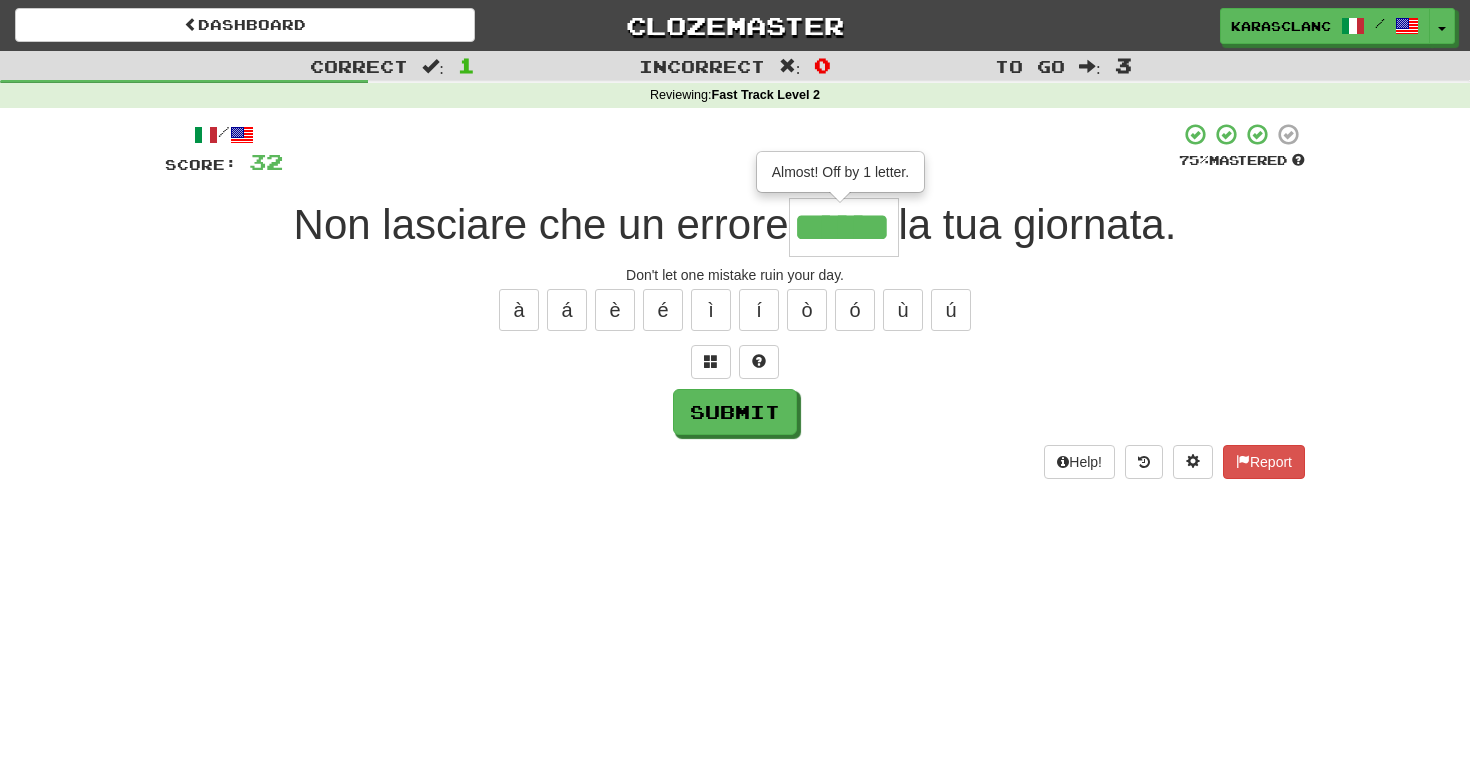 type on "******" 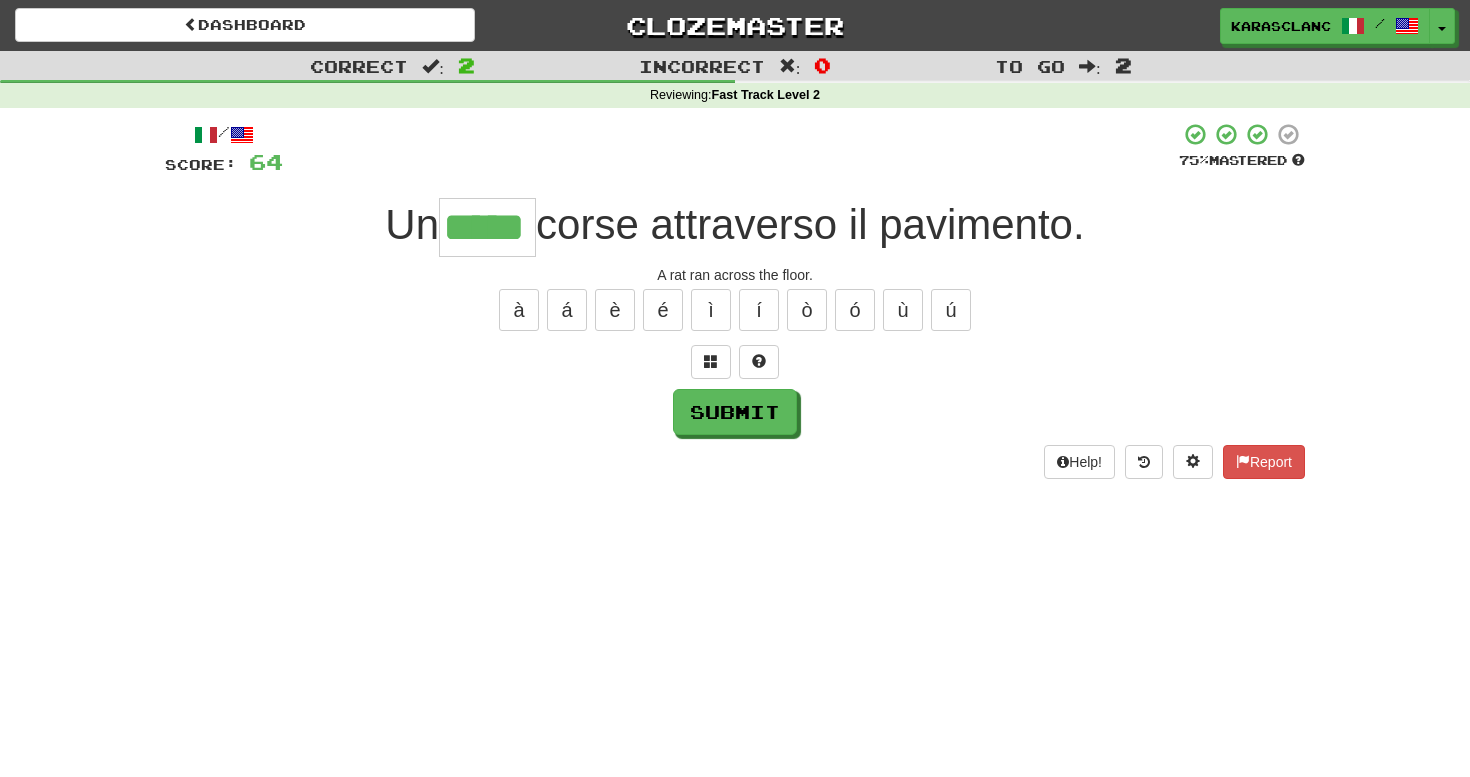 type on "*****" 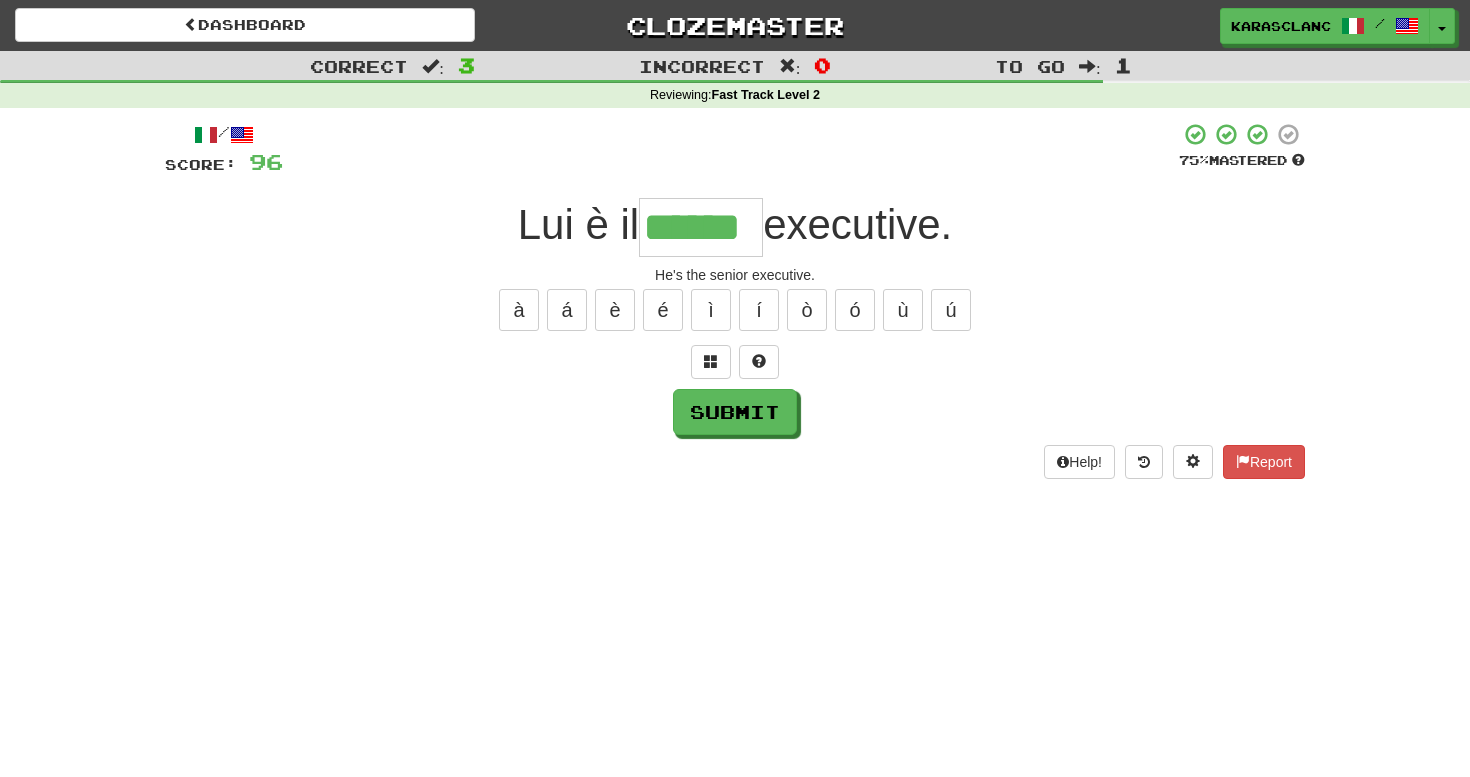 type on "******" 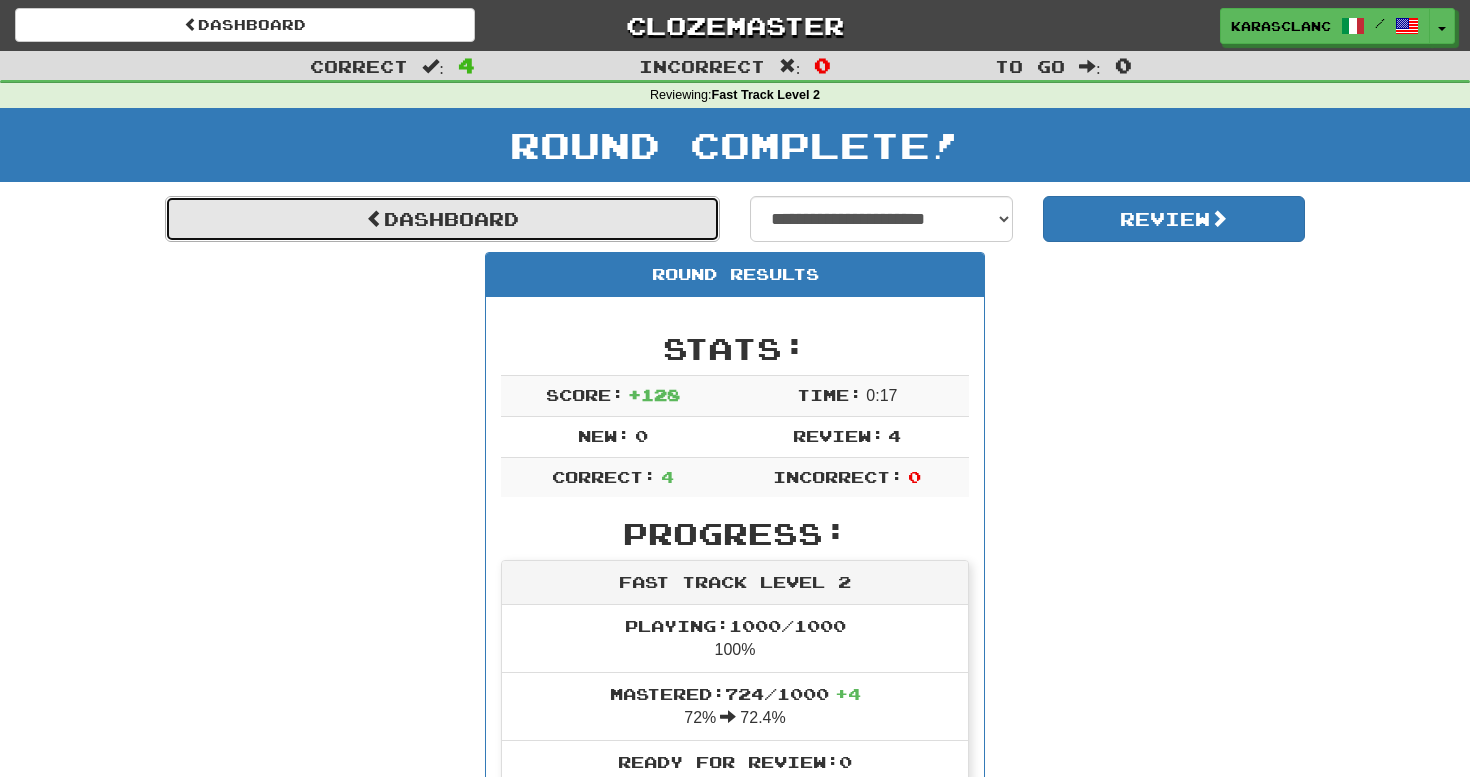 click on "Dashboard" at bounding box center (442, 219) 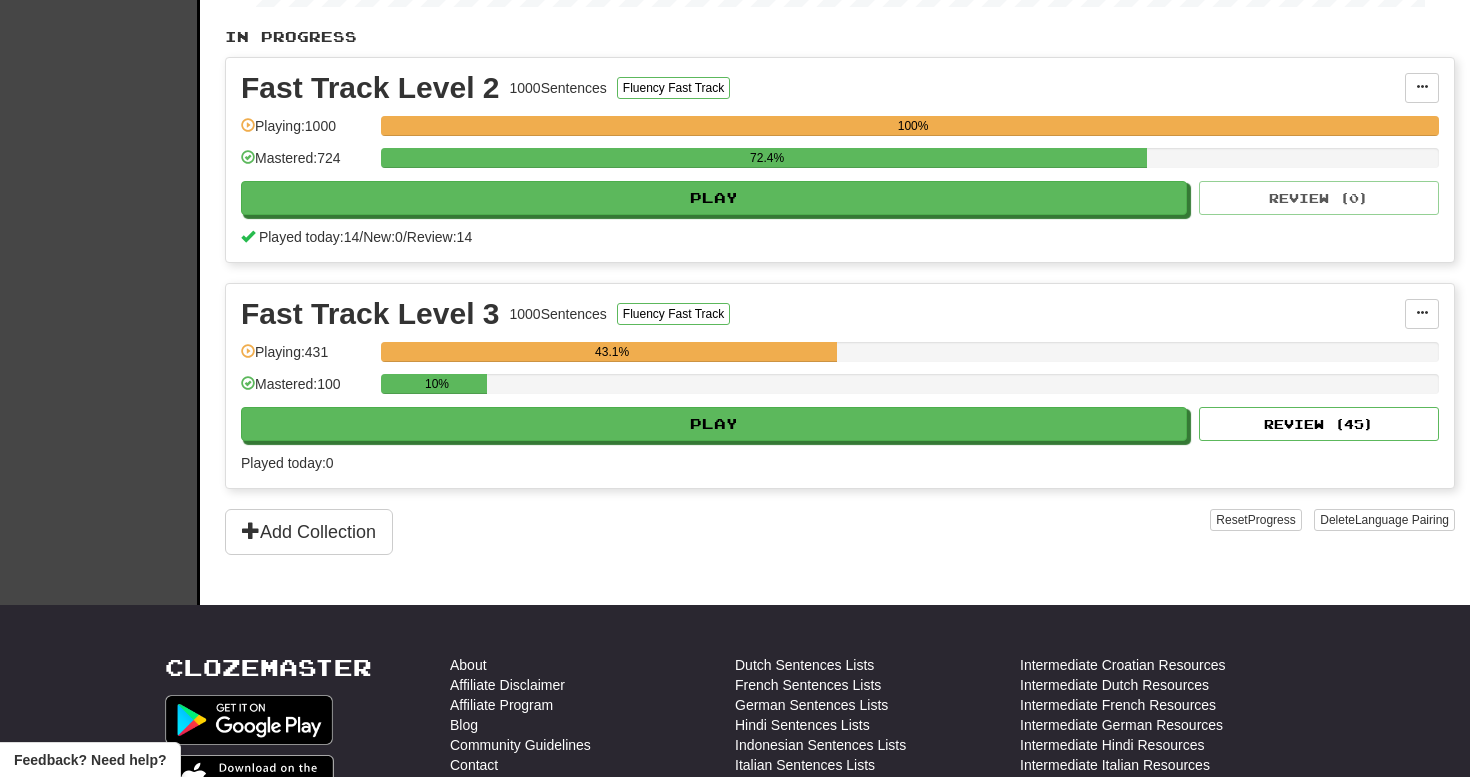 scroll, scrollTop: 468, scrollLeft: 0, axis: vertical 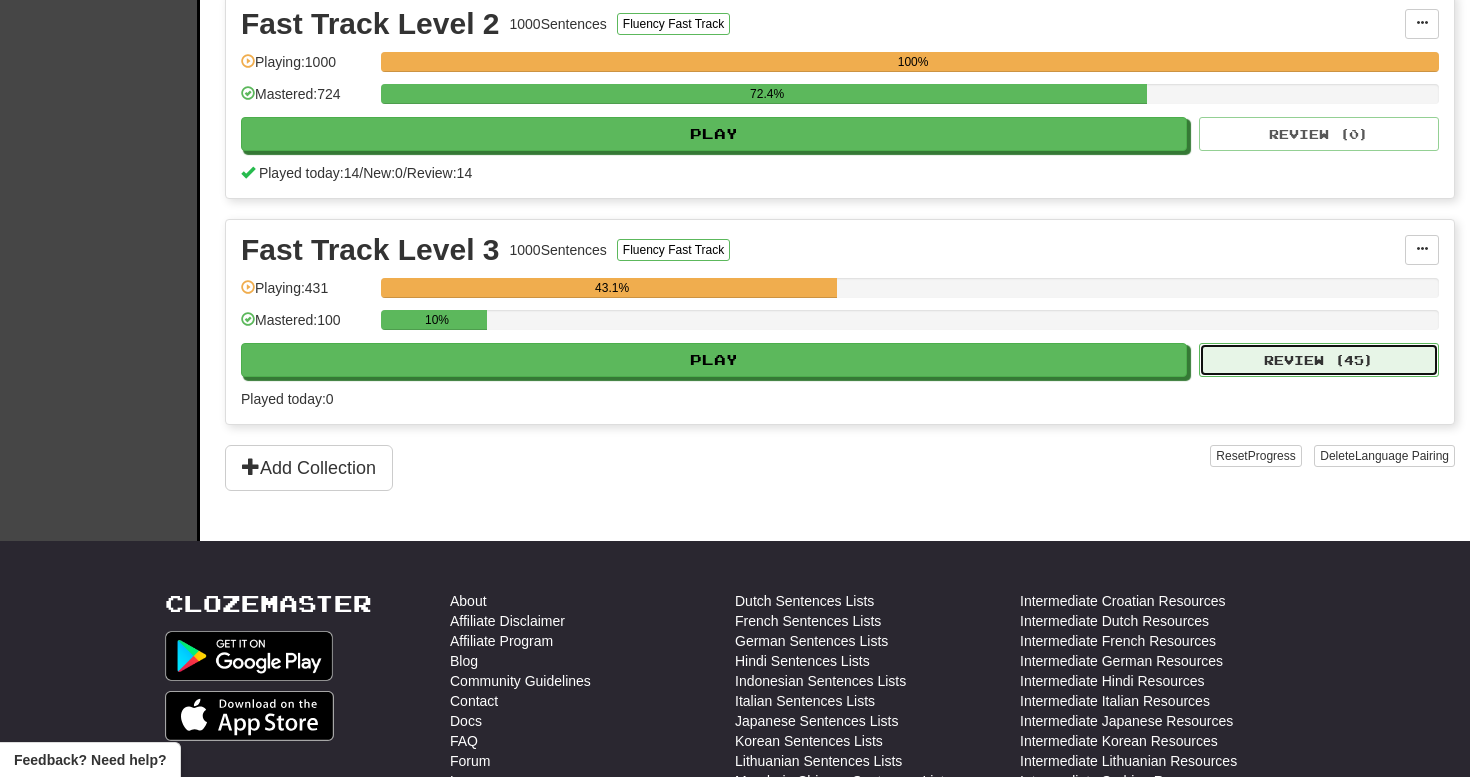 click on "Review ( 45 )" at bounding box center (1319, 360) 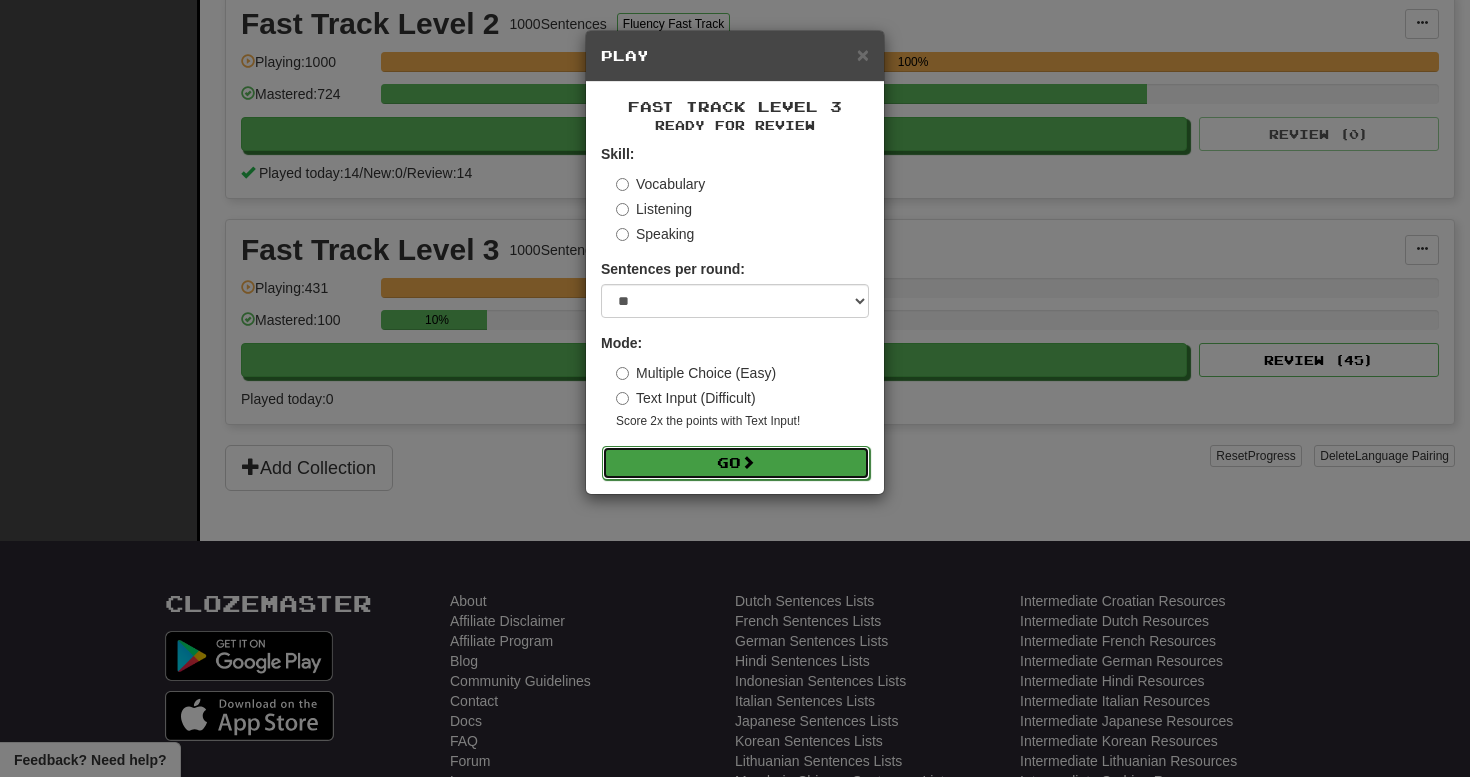 click on "Go" at bounding box center (736, 463) 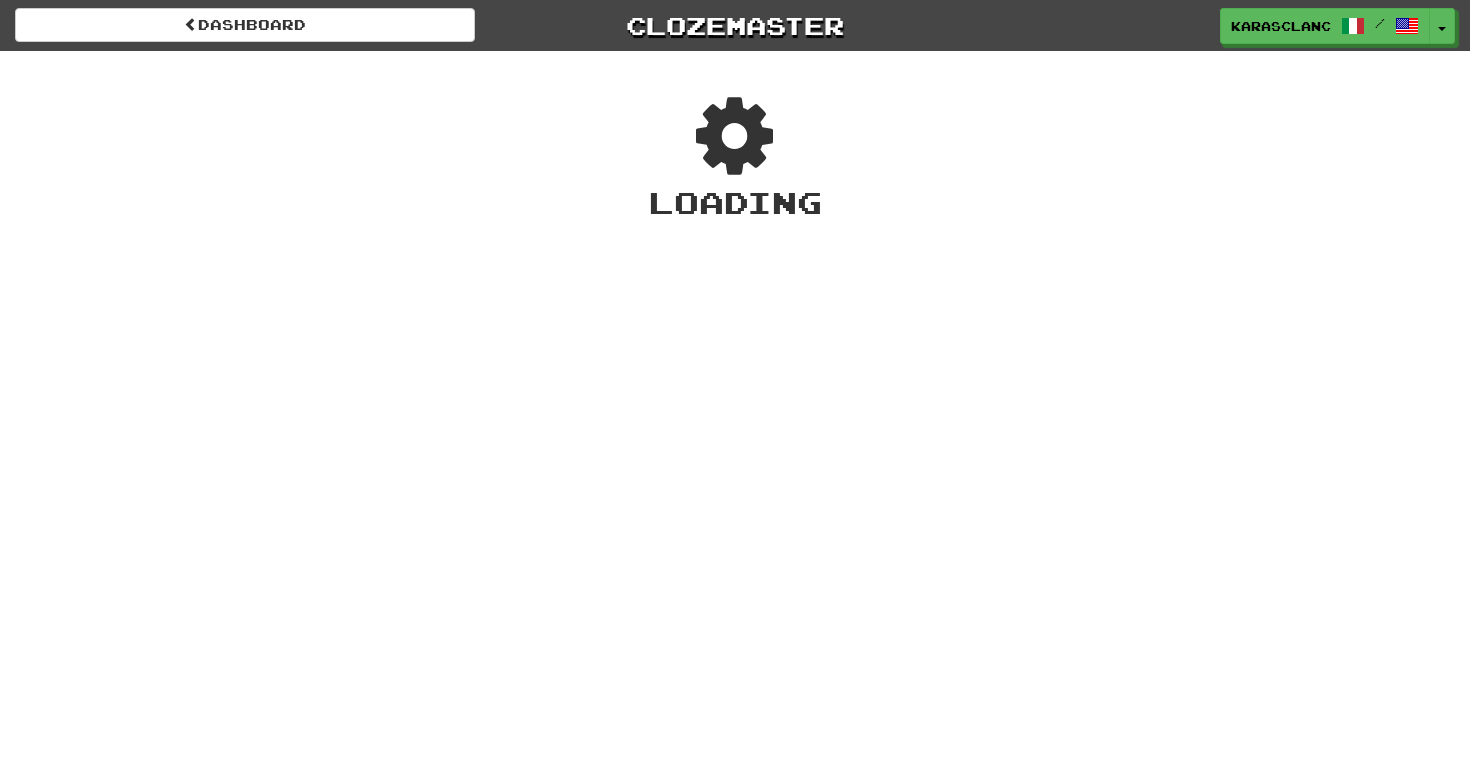 scroll, scrollTop: 0, scrollLeft: 0, axis: both 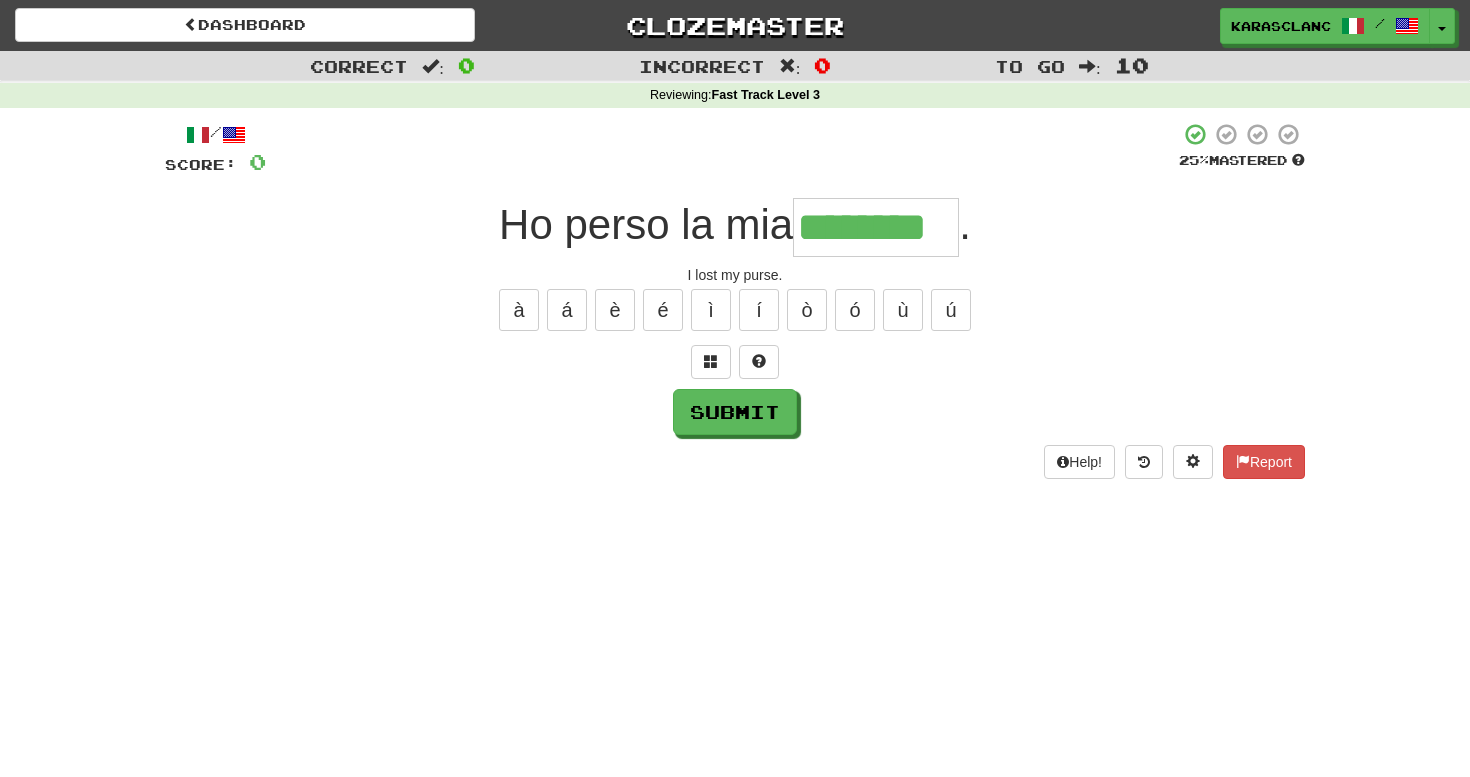 type on "********" 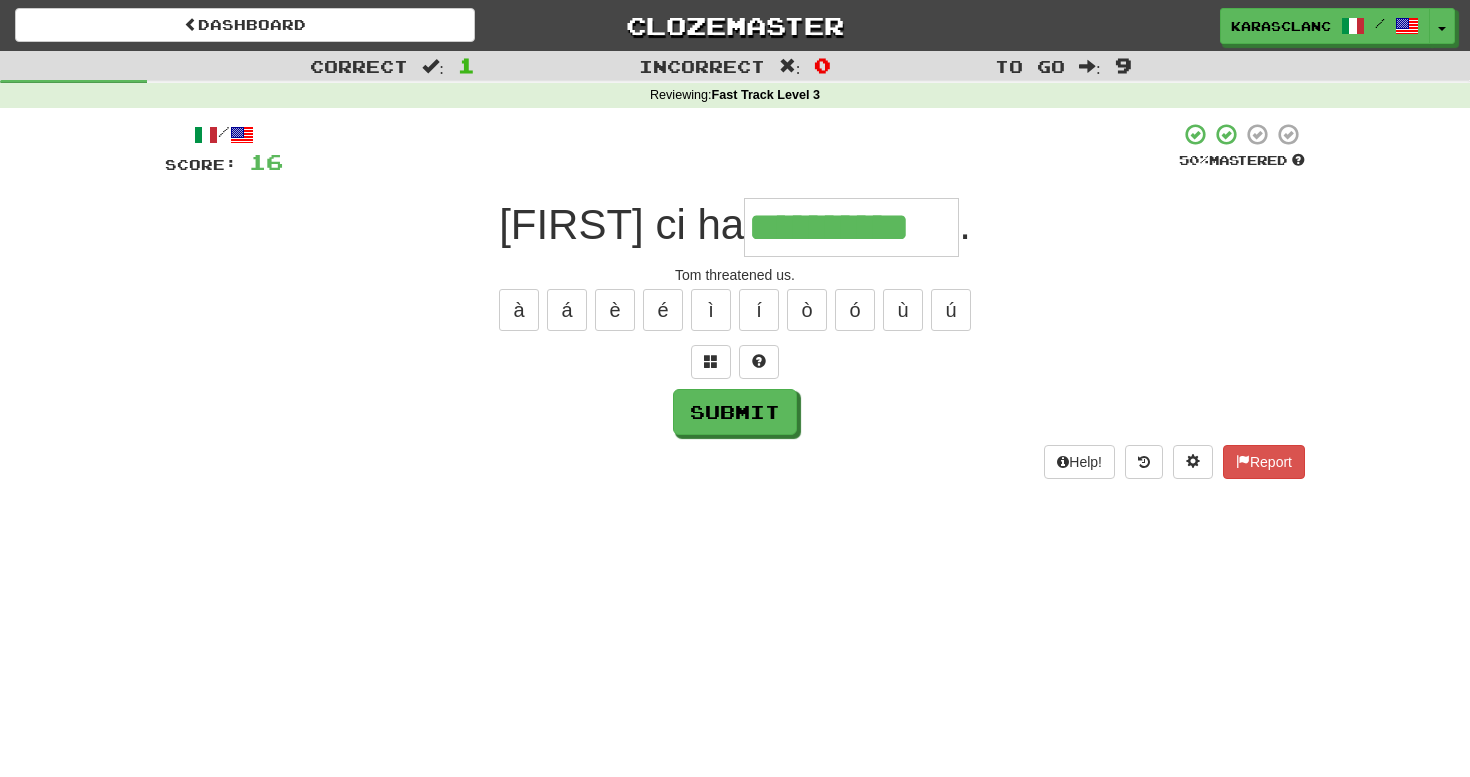 type on "**********" 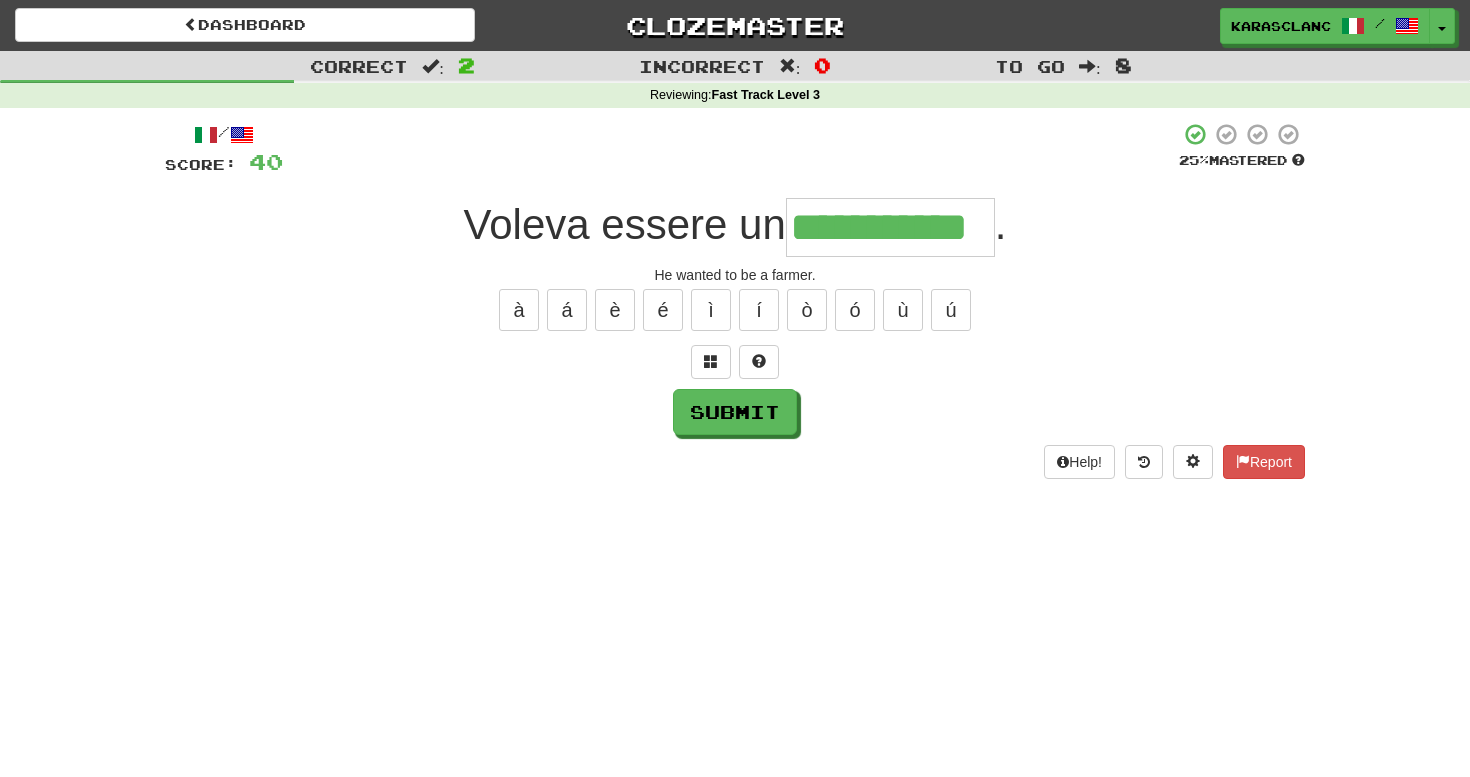 type on "**********" 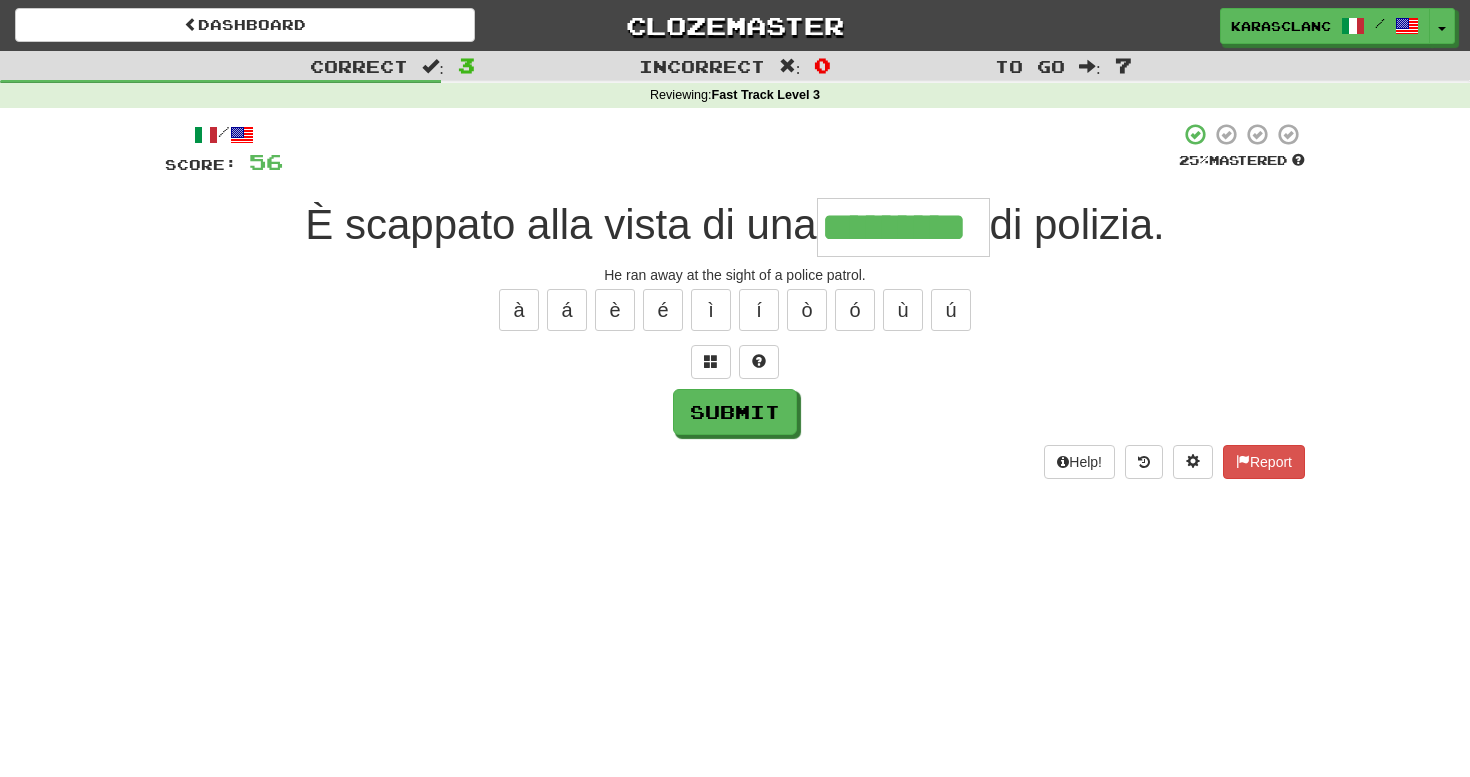 type on "*********" 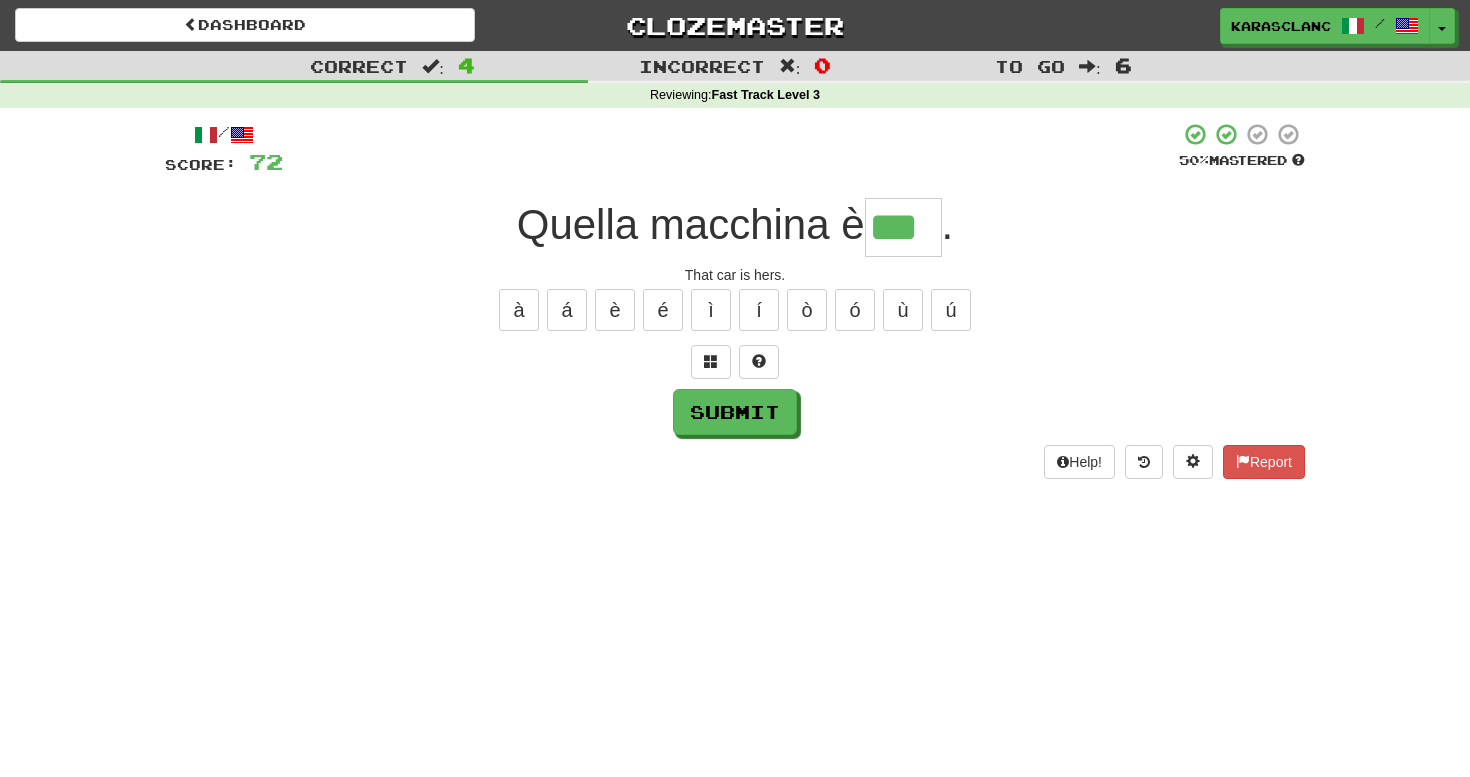 type on "***" 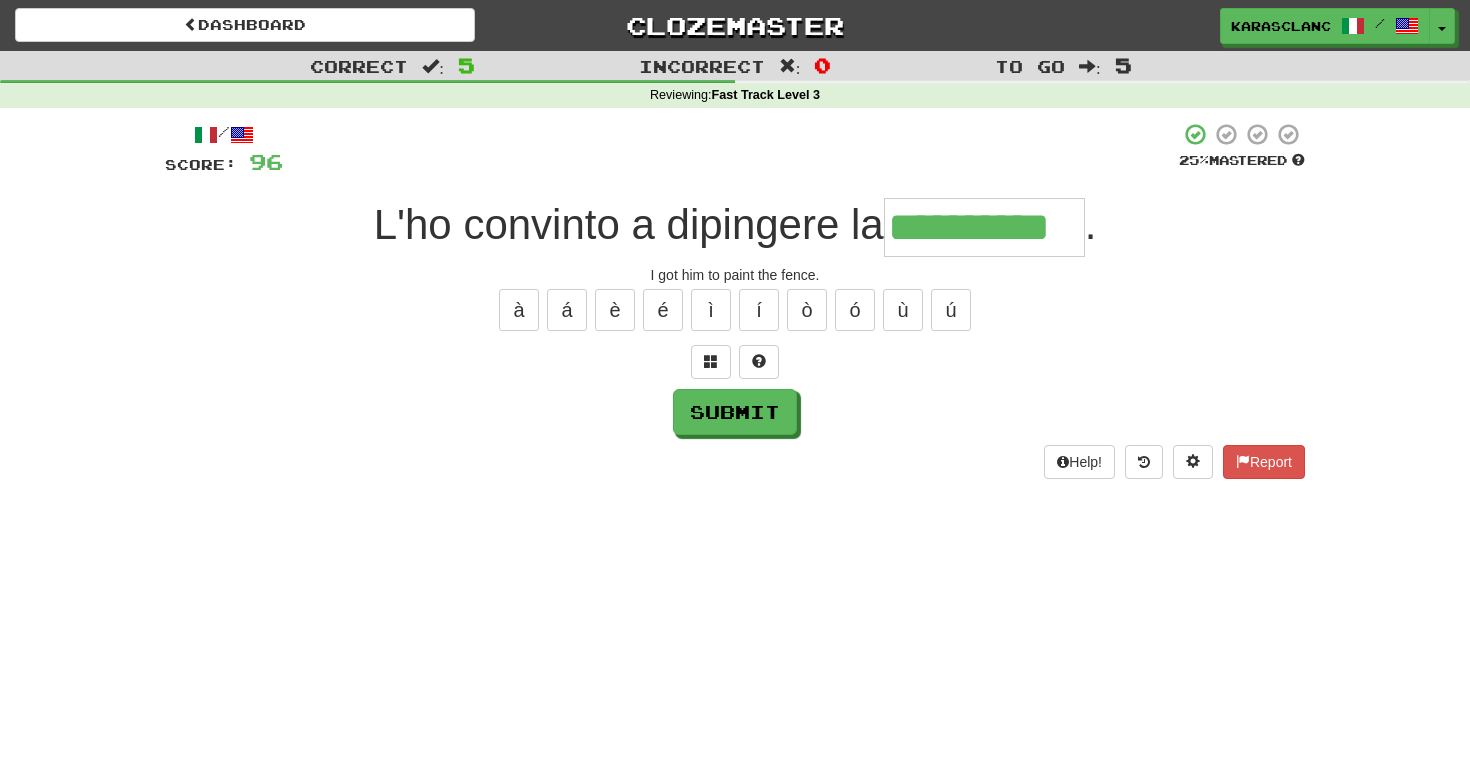 type on "**********" 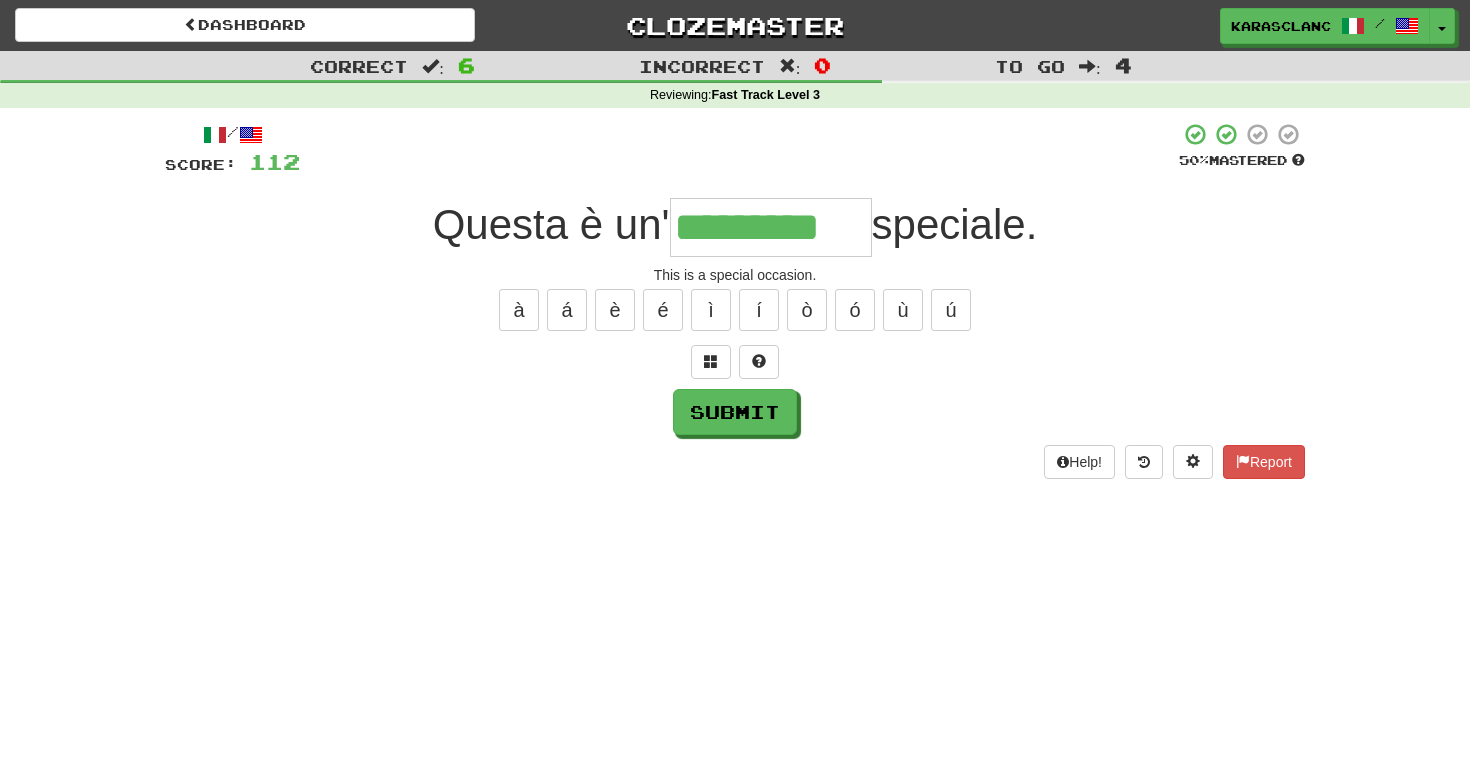 type on "*********" 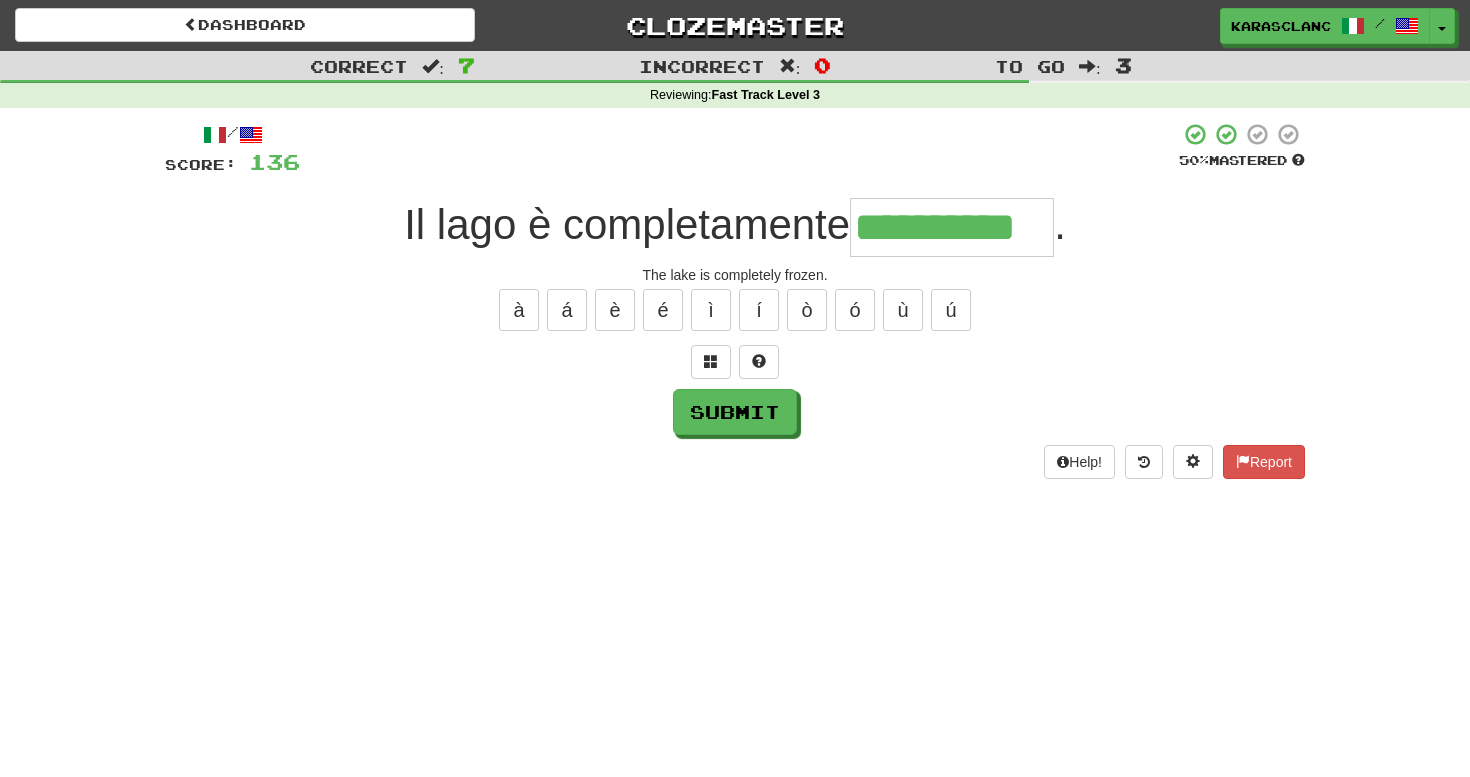 type on "**********" 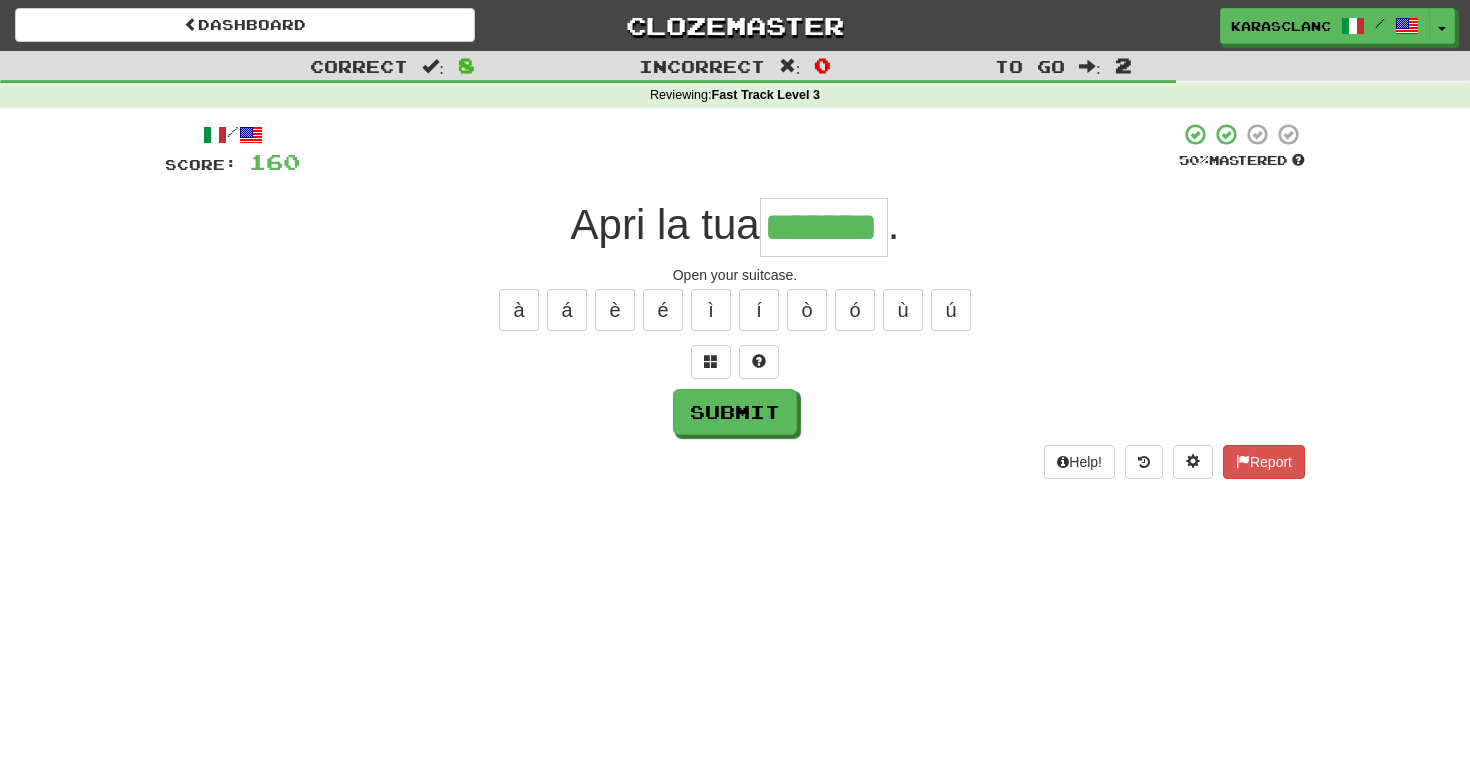 type on "*******" 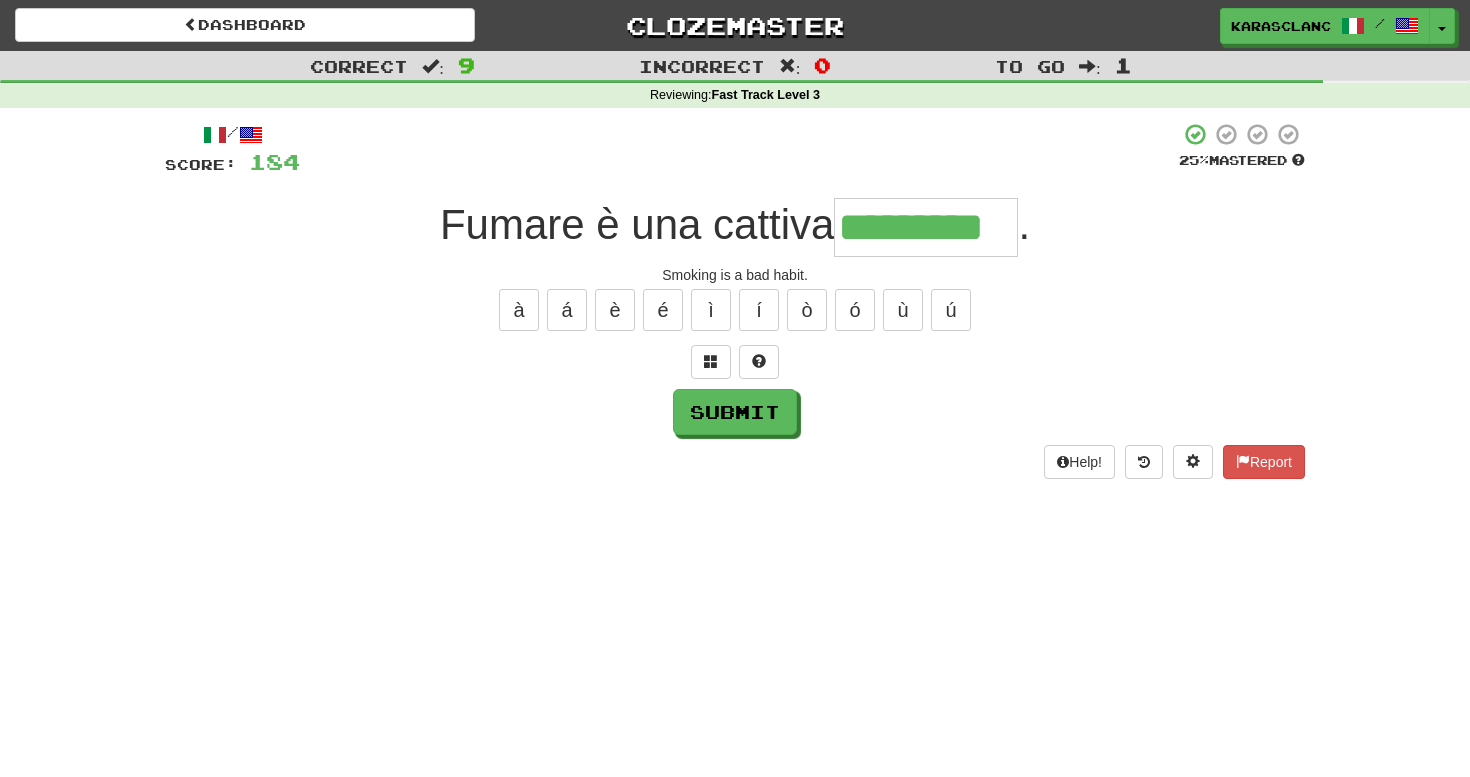 type on "*********" 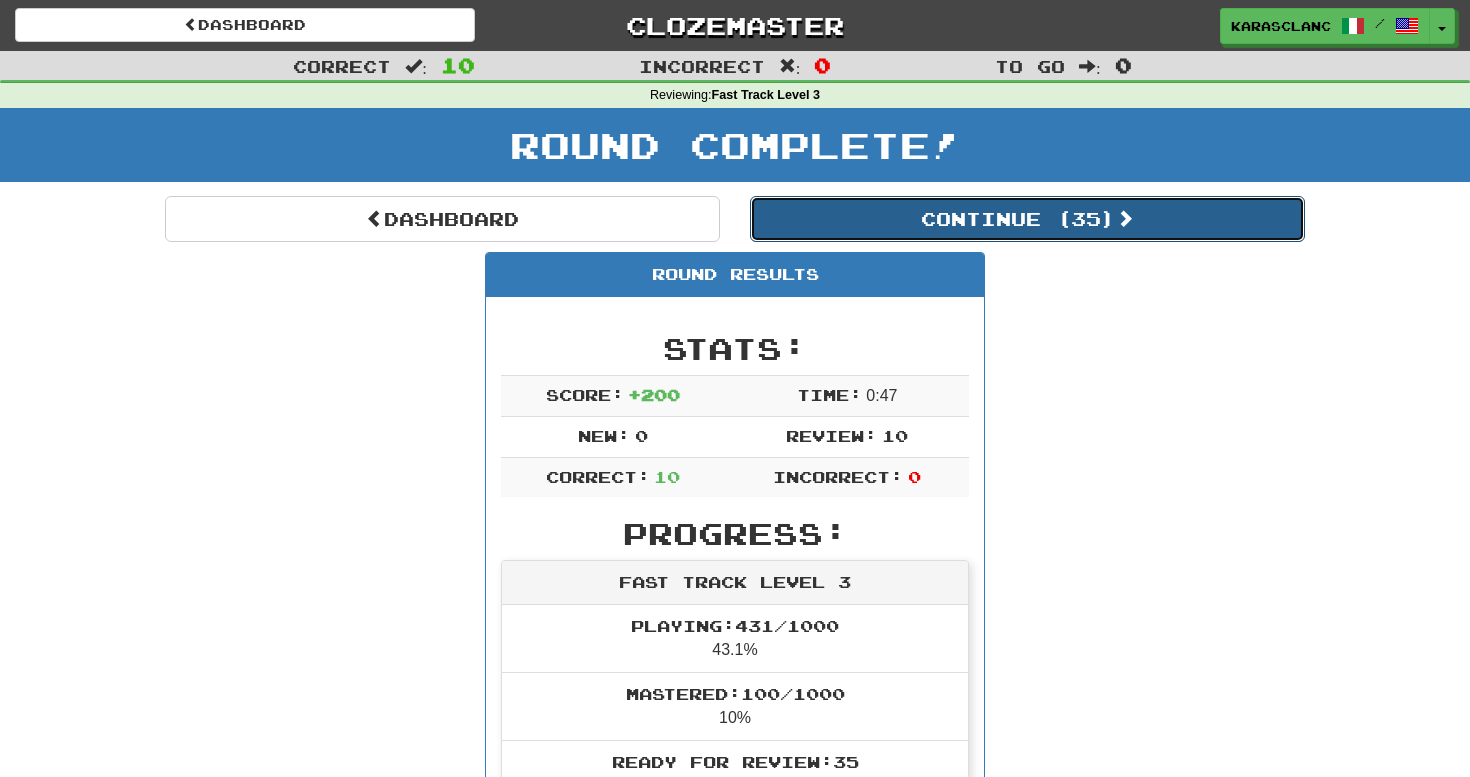 click on "Continue ( 35 )" at bounding box center (1027, 219) 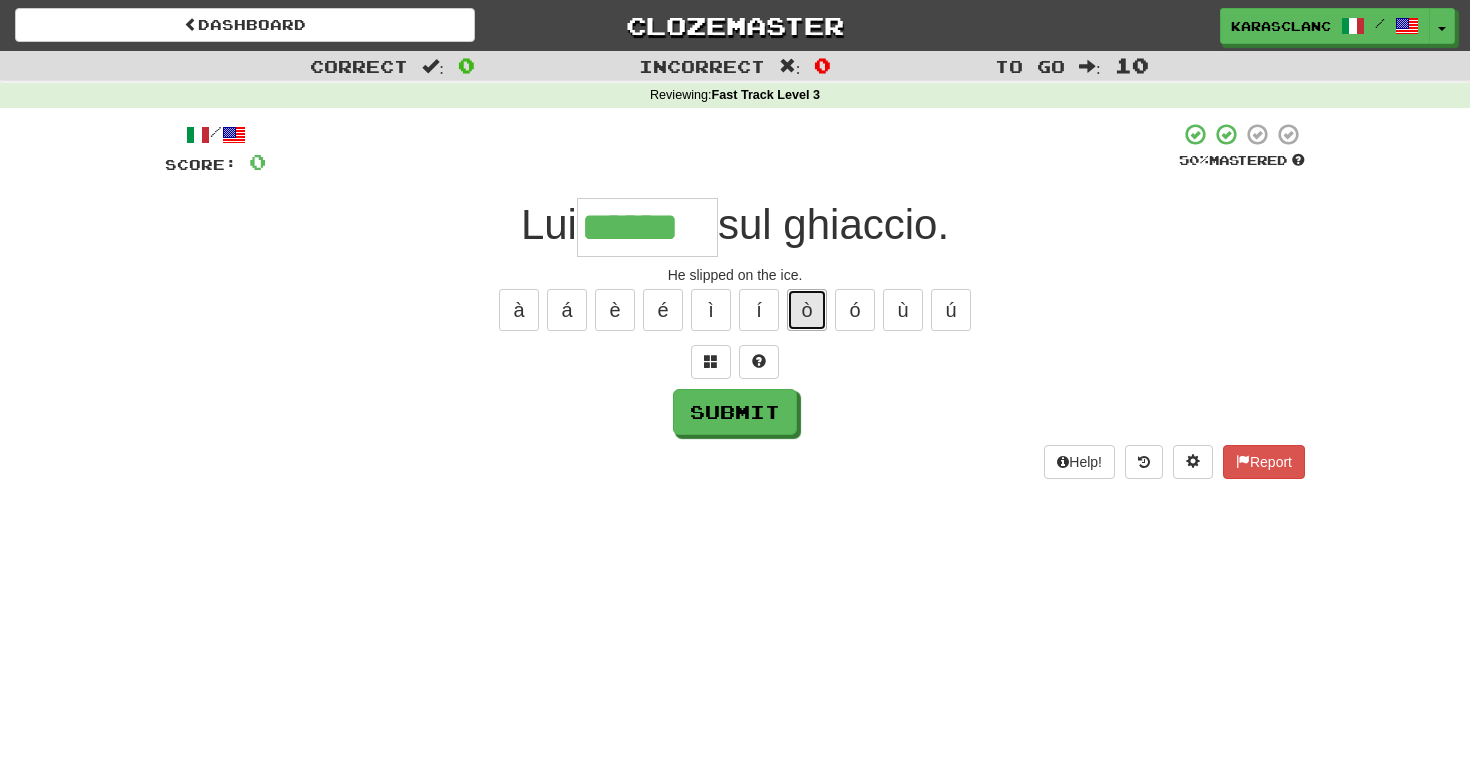 click on "ò" at bounding box center [807, 310] 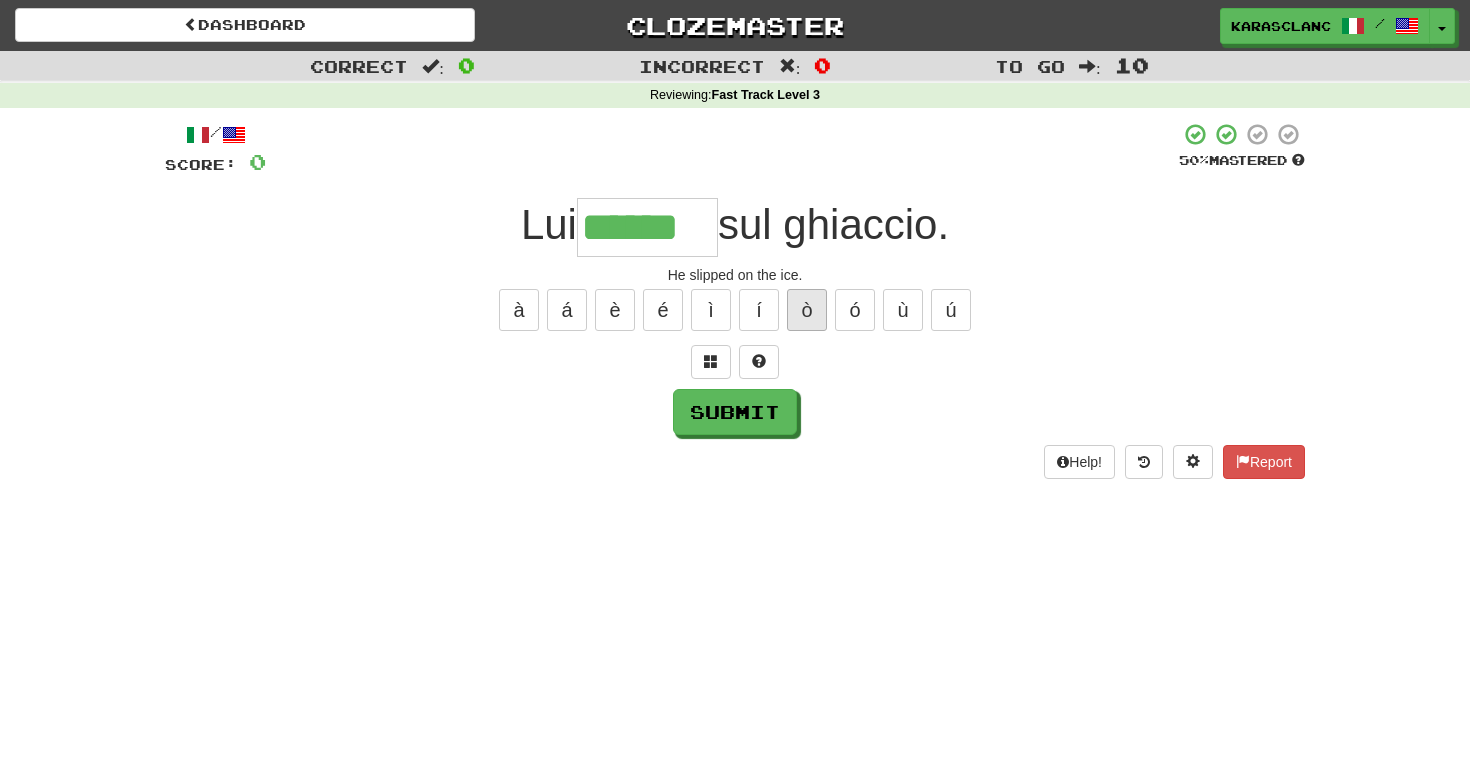 type on "*******" 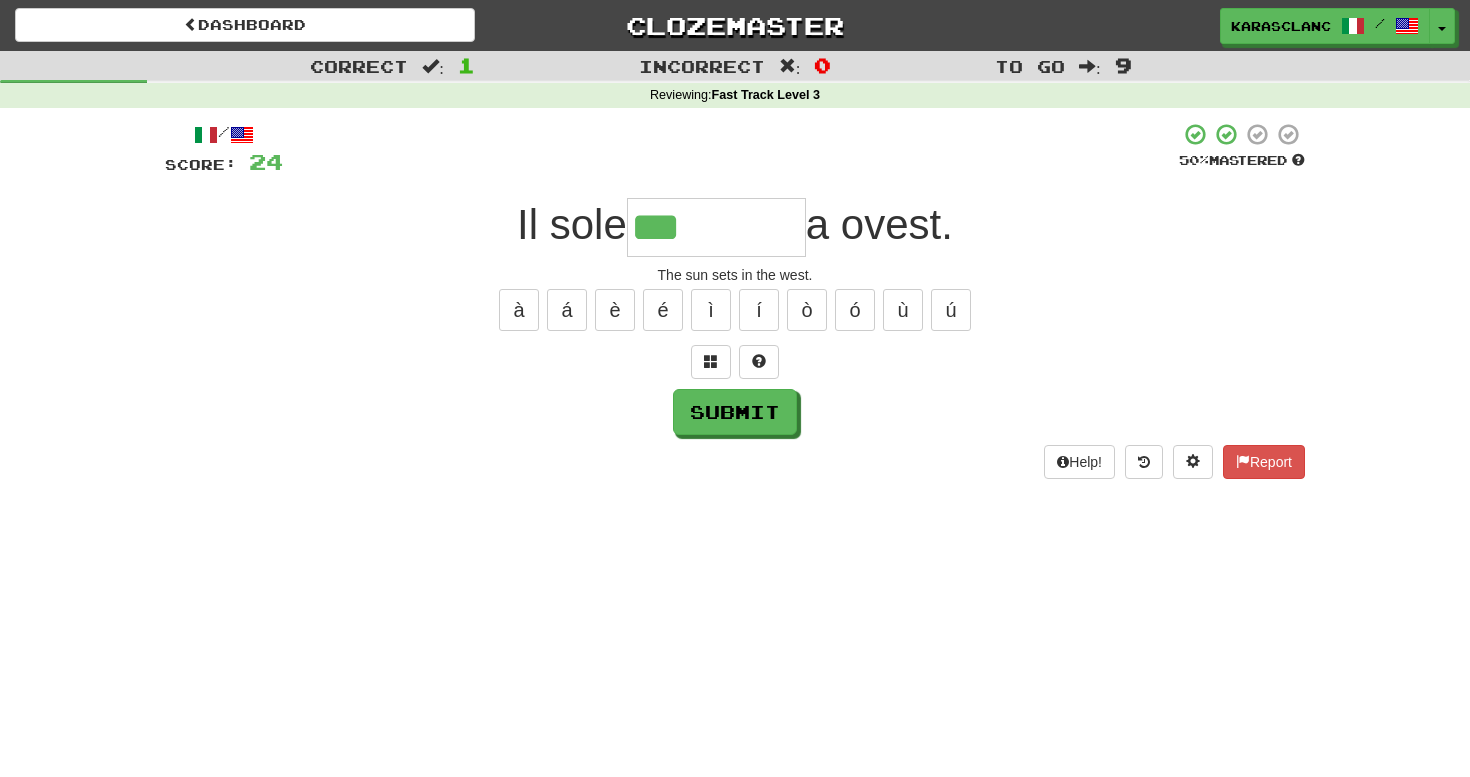 type on "********" 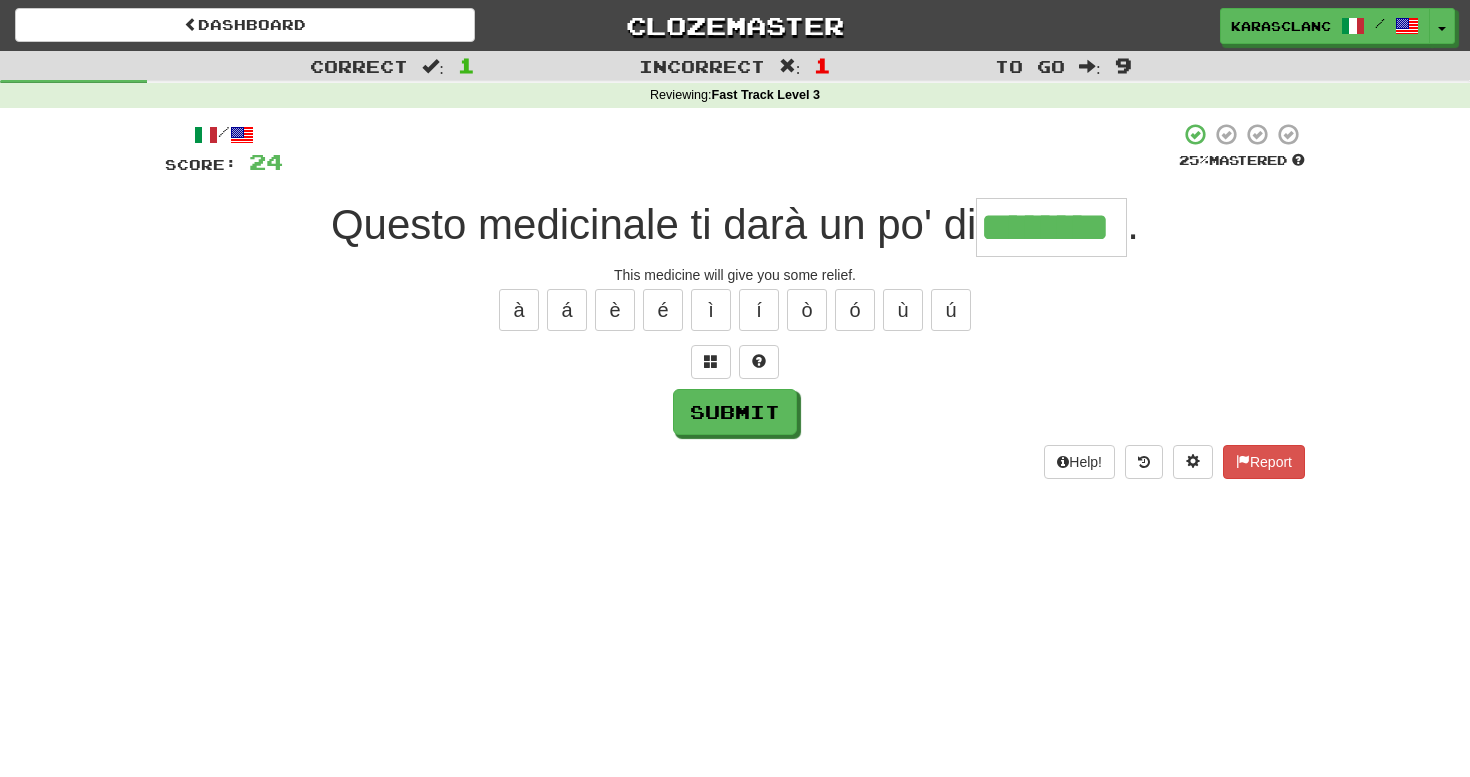 type on "********" 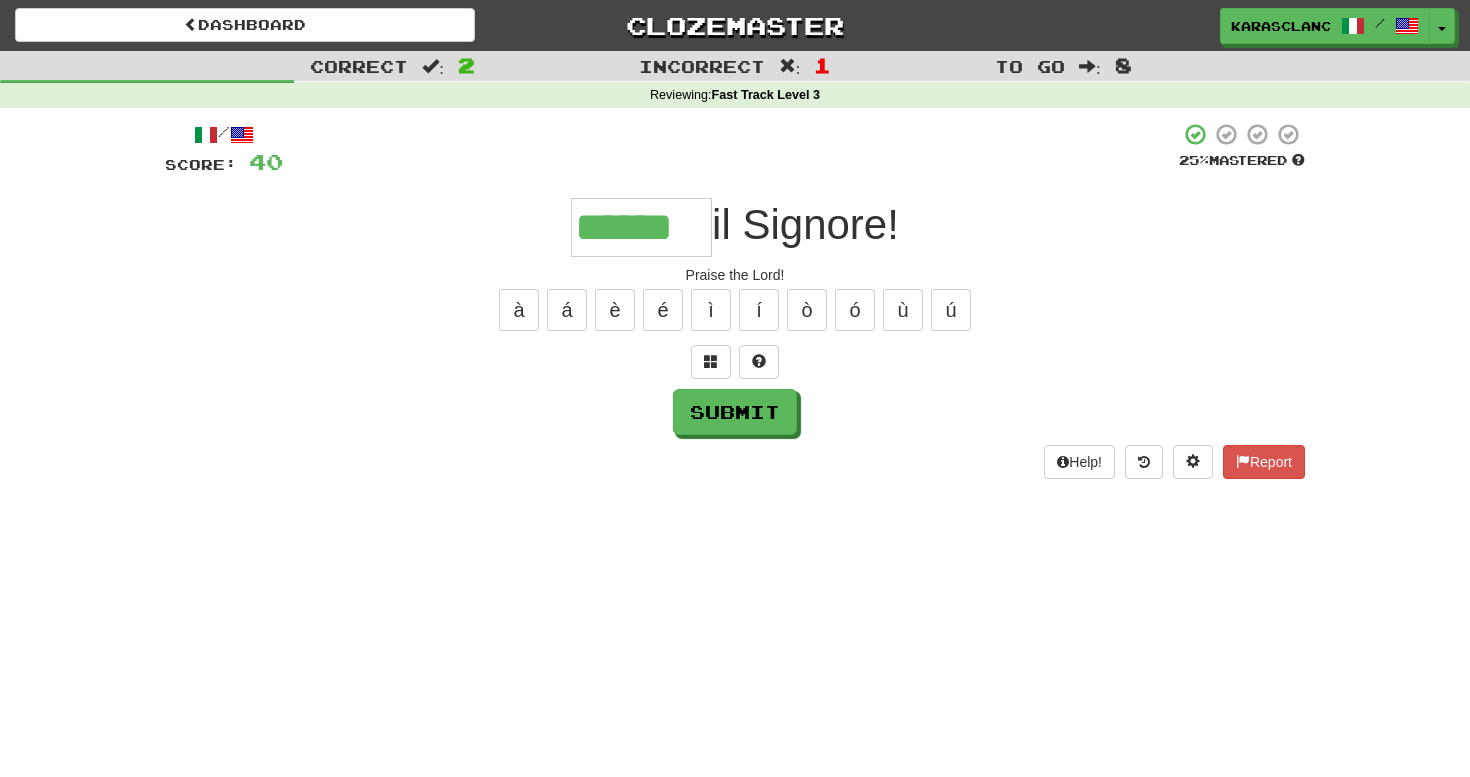 type on "******" 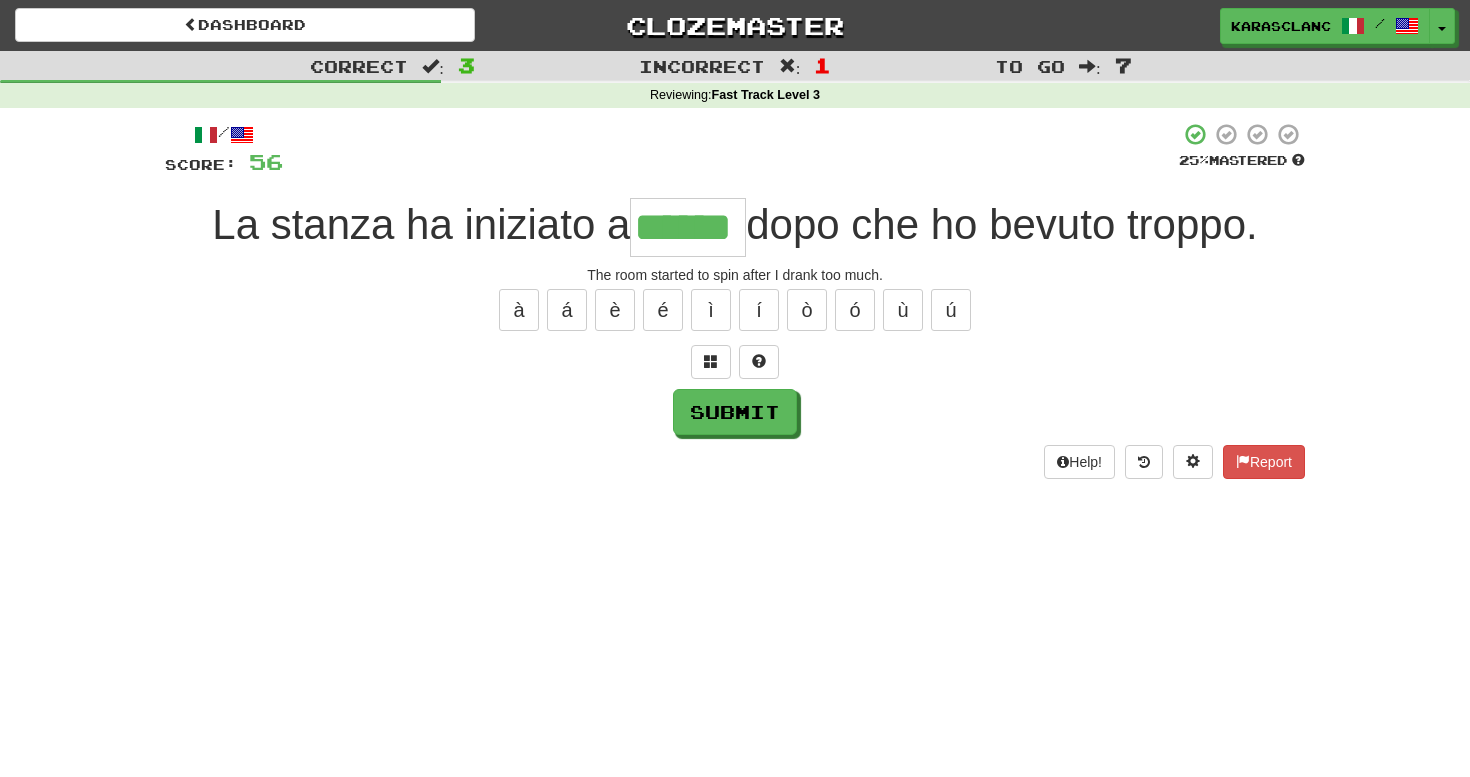 type on "******" 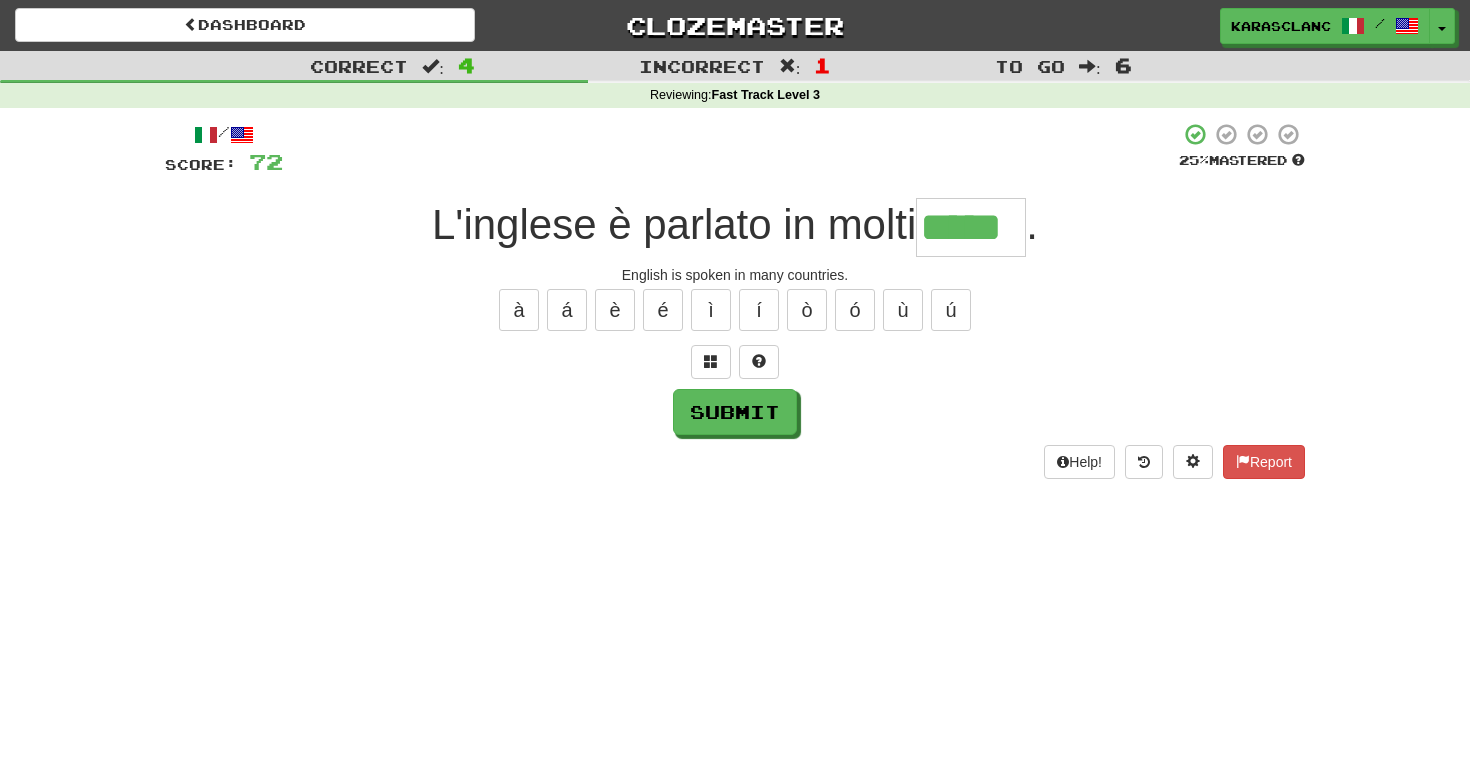 type on "*****" 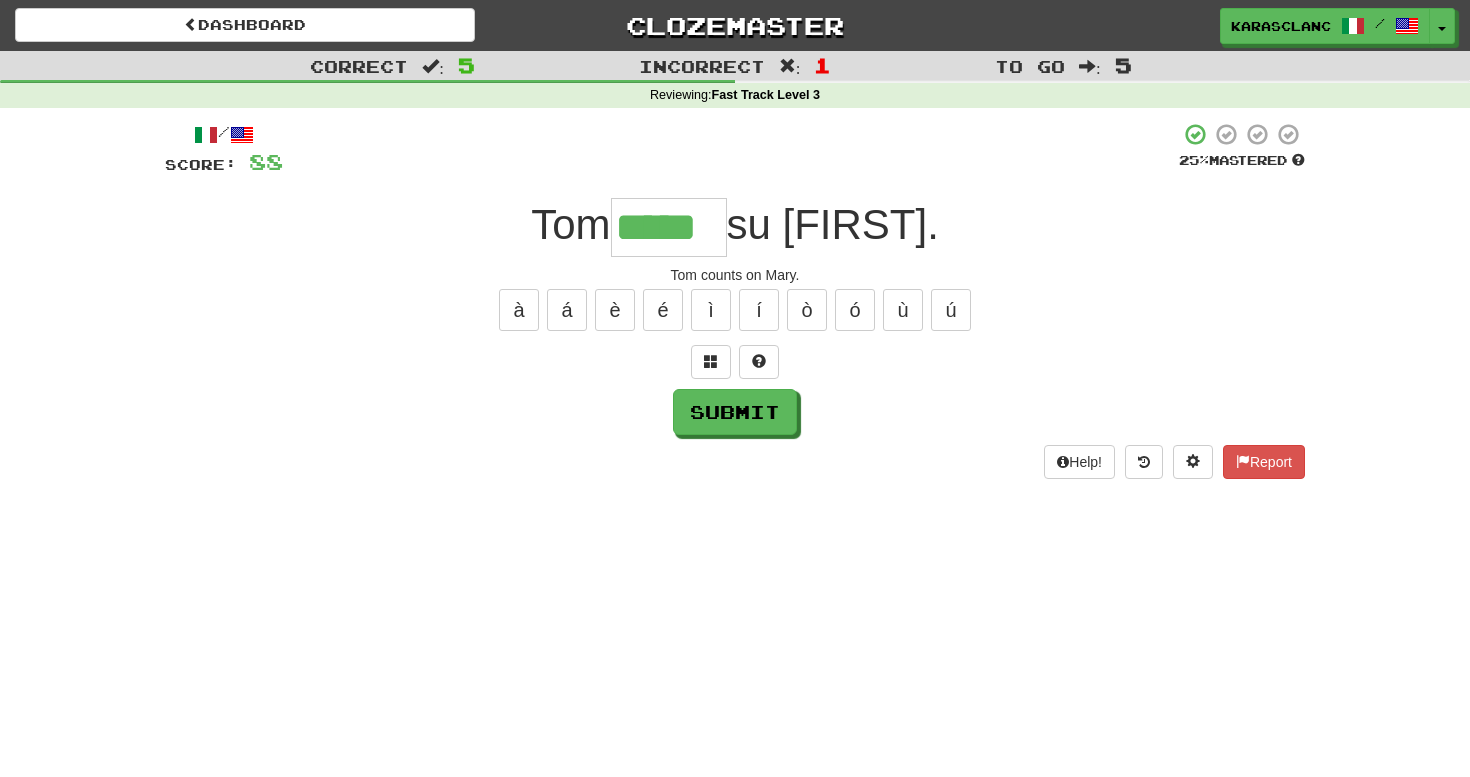 type on "*****" 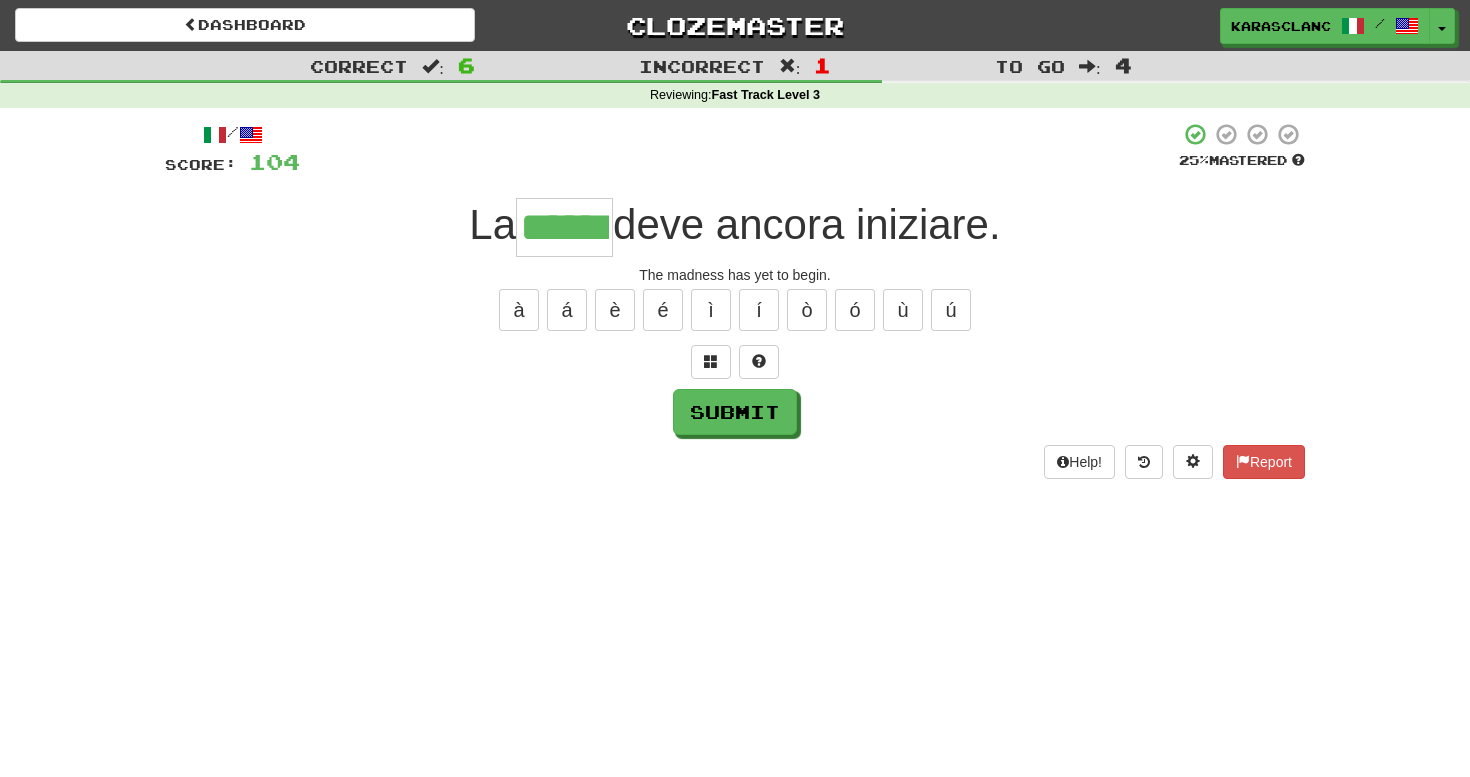 type on "******" 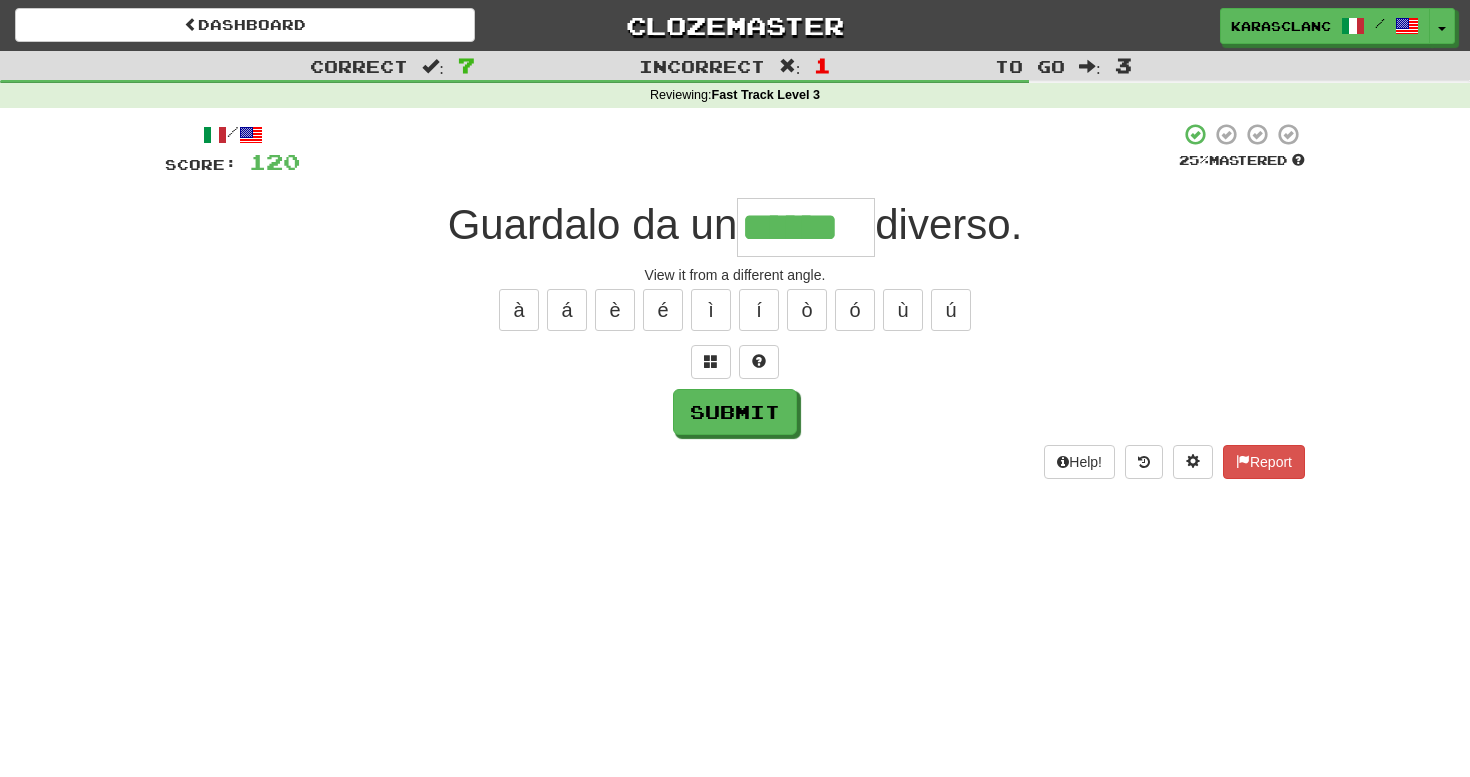 type on "******" 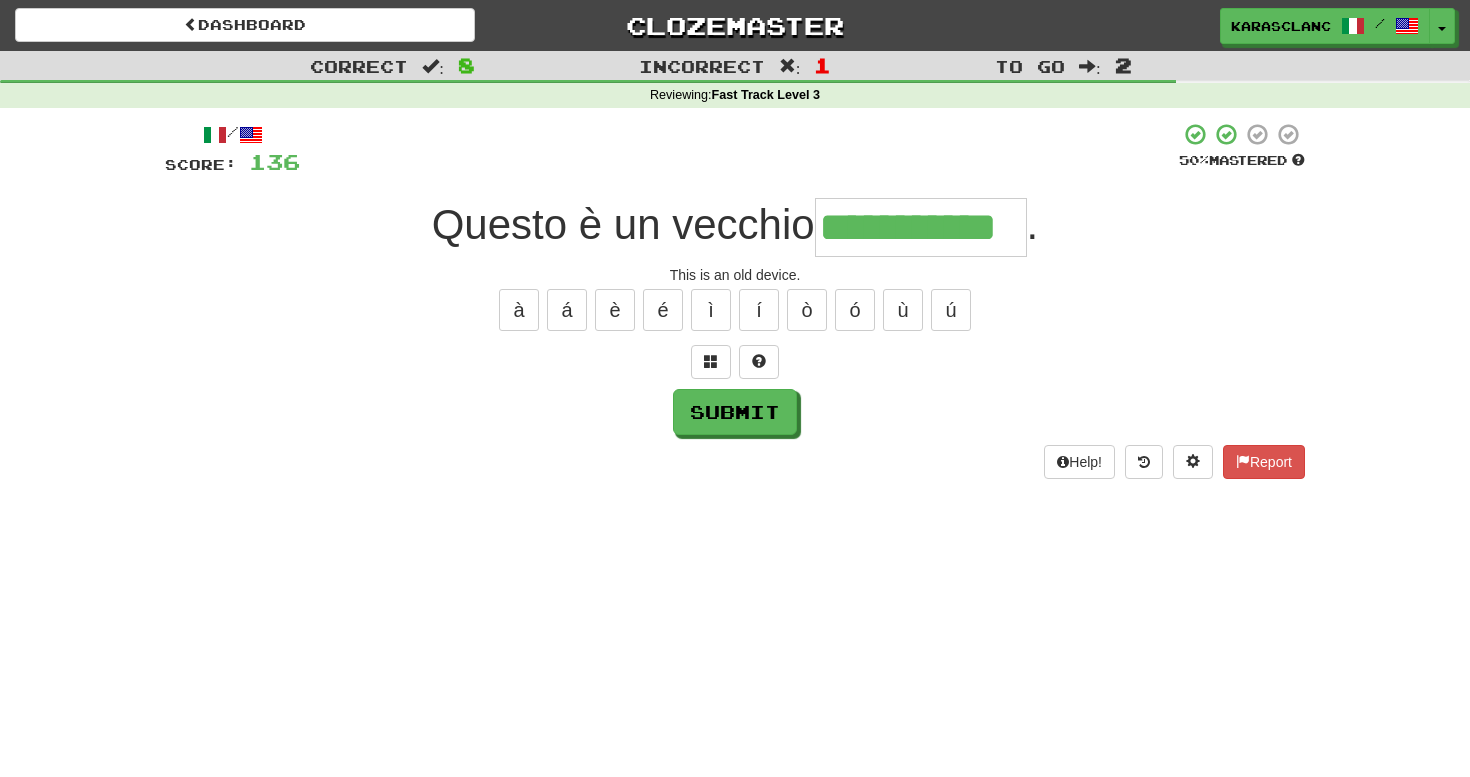 type on "**********" 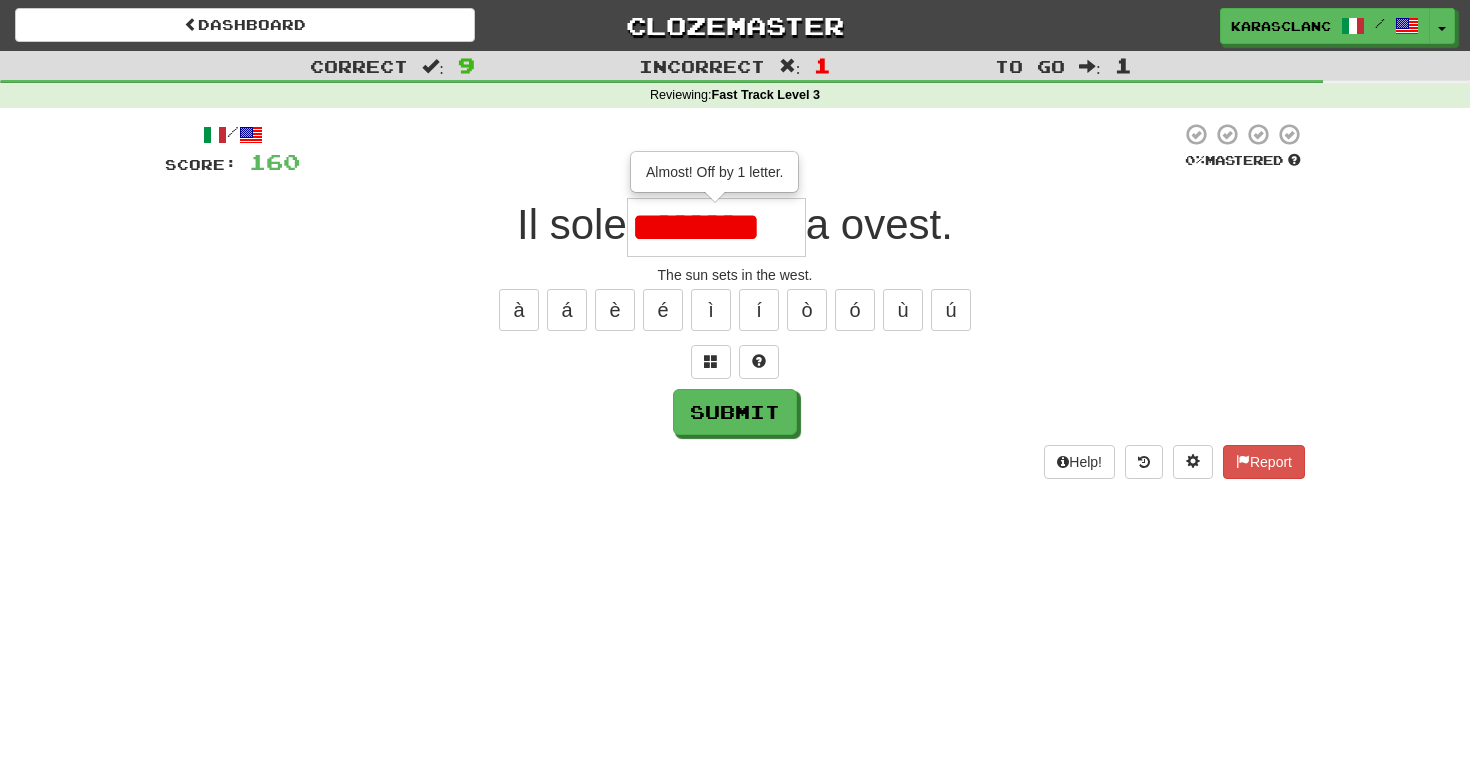 type on "********" 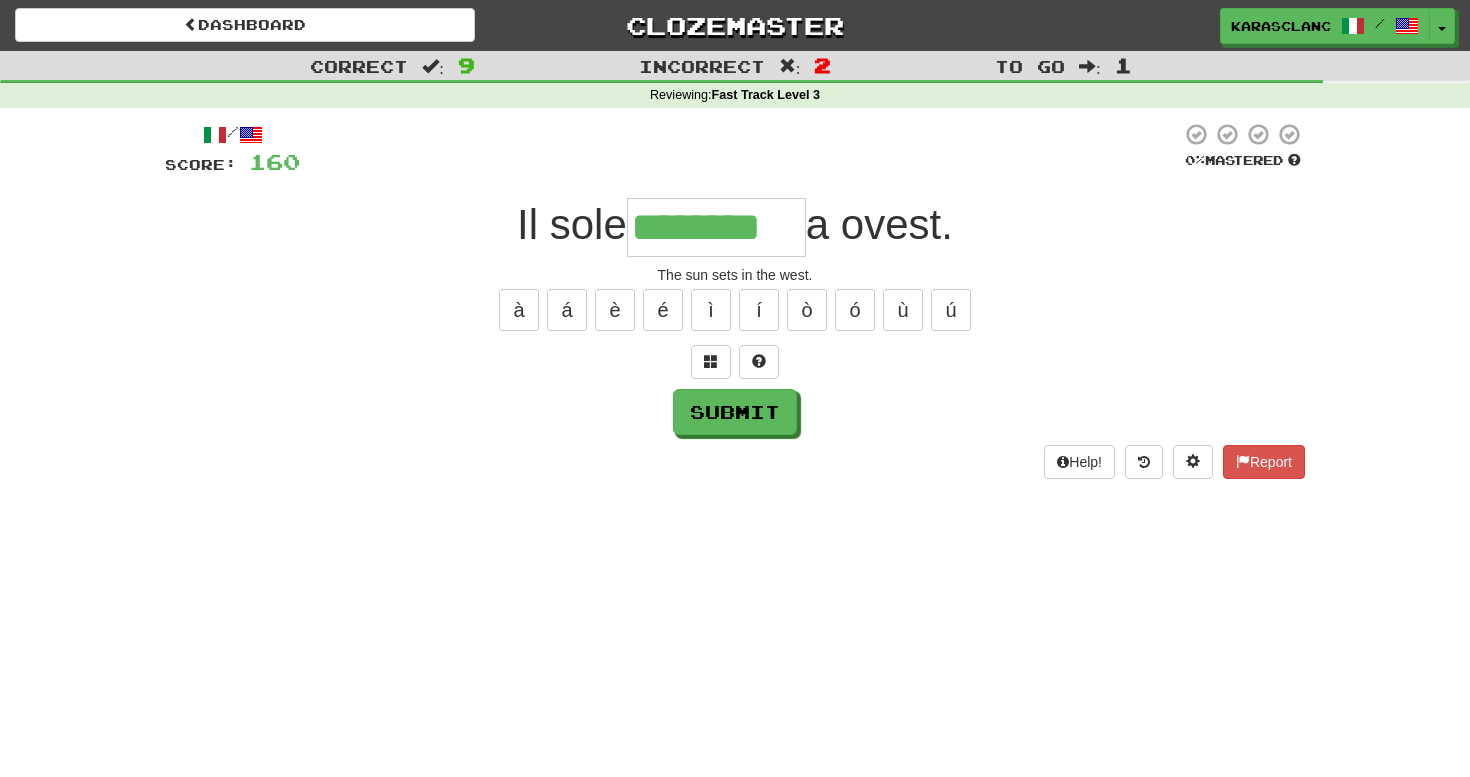 type on "********" 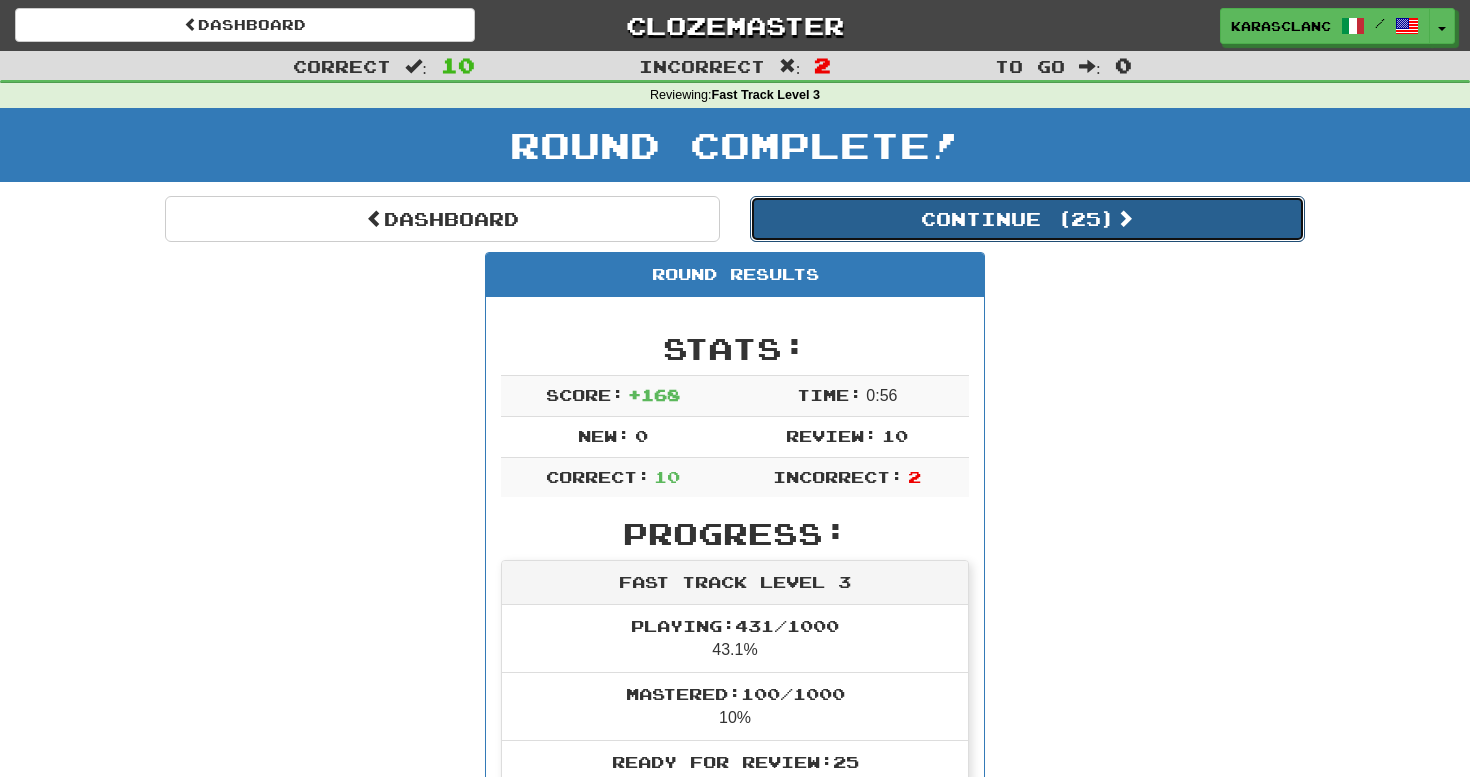 click on "Continue ( 25 )" at bounding box center [1027, 219] 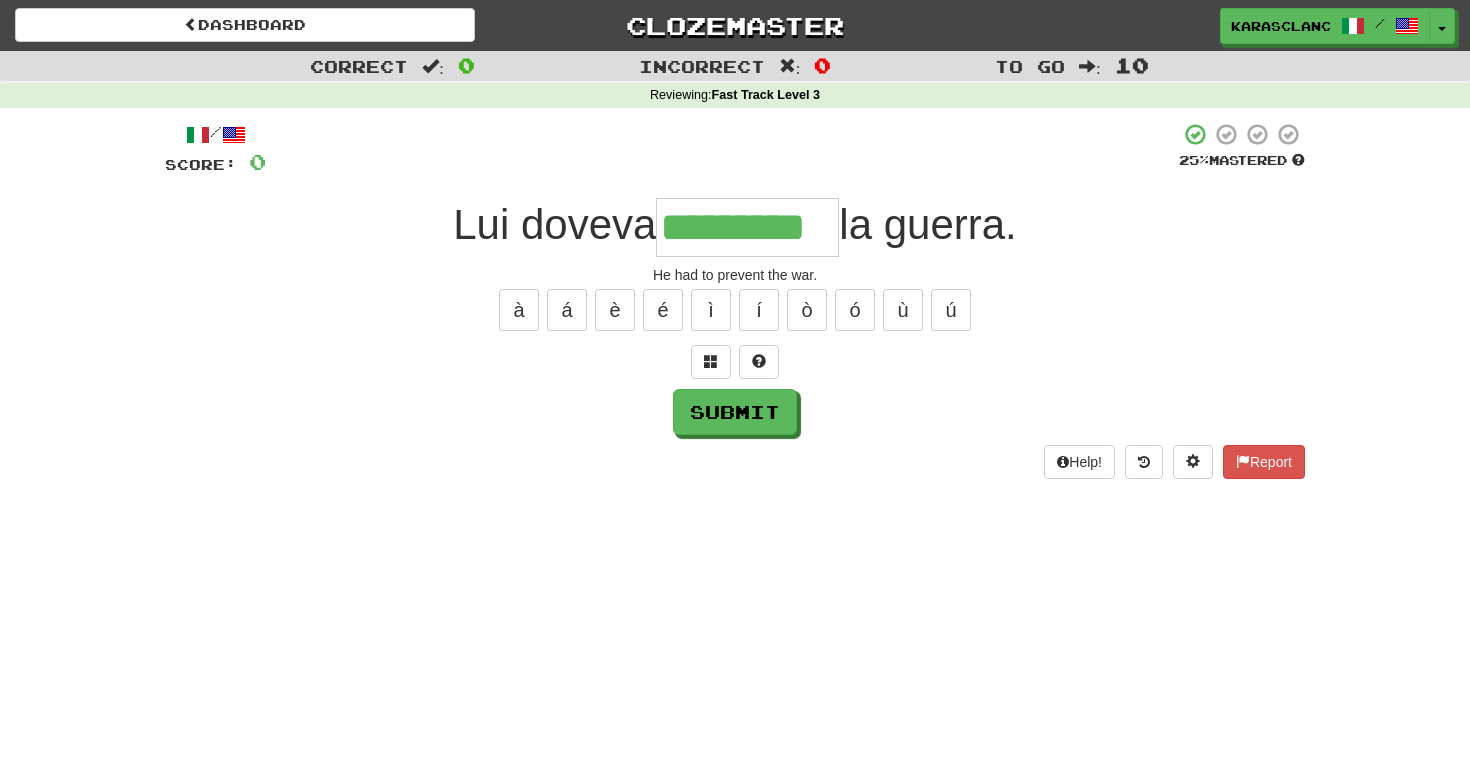 type on "*********" 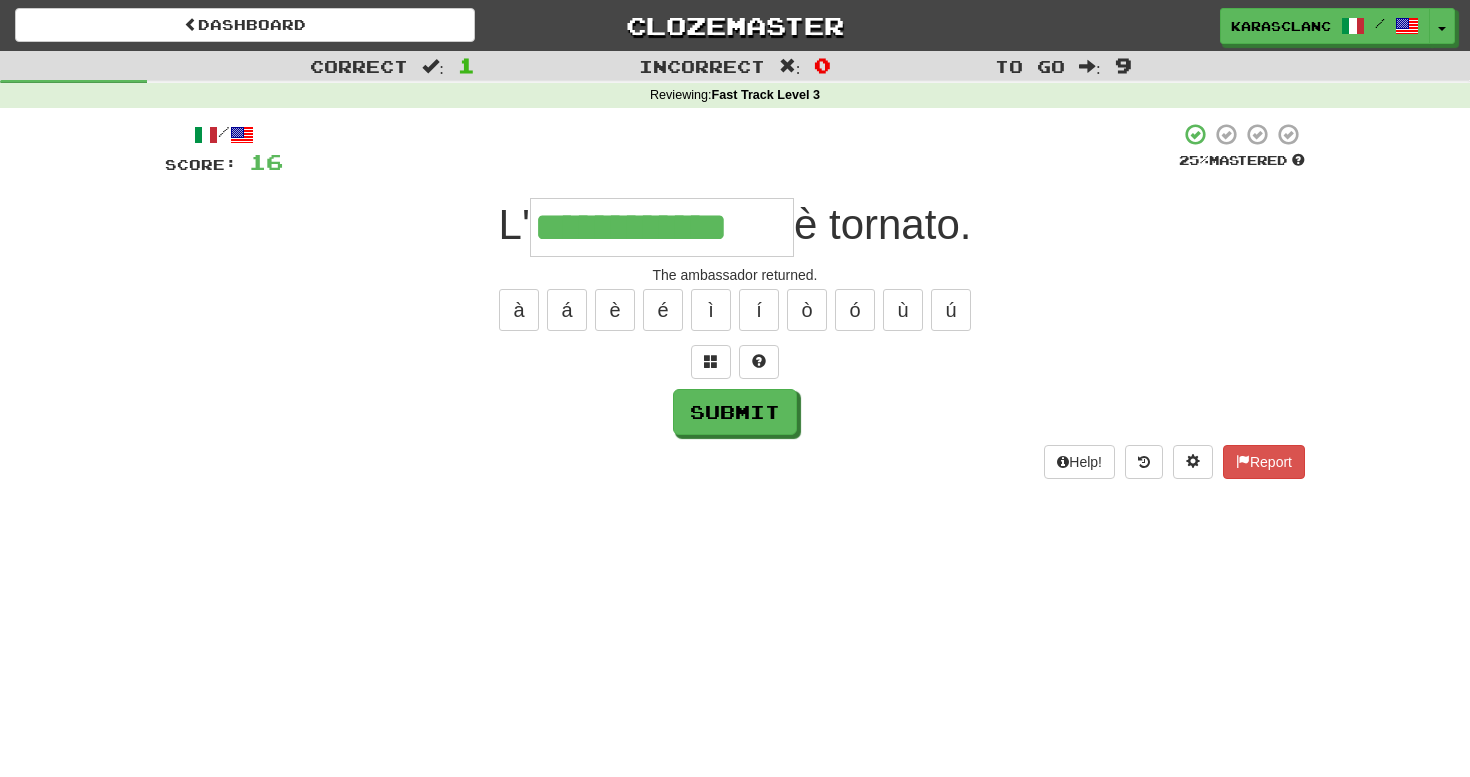 type on "**********" 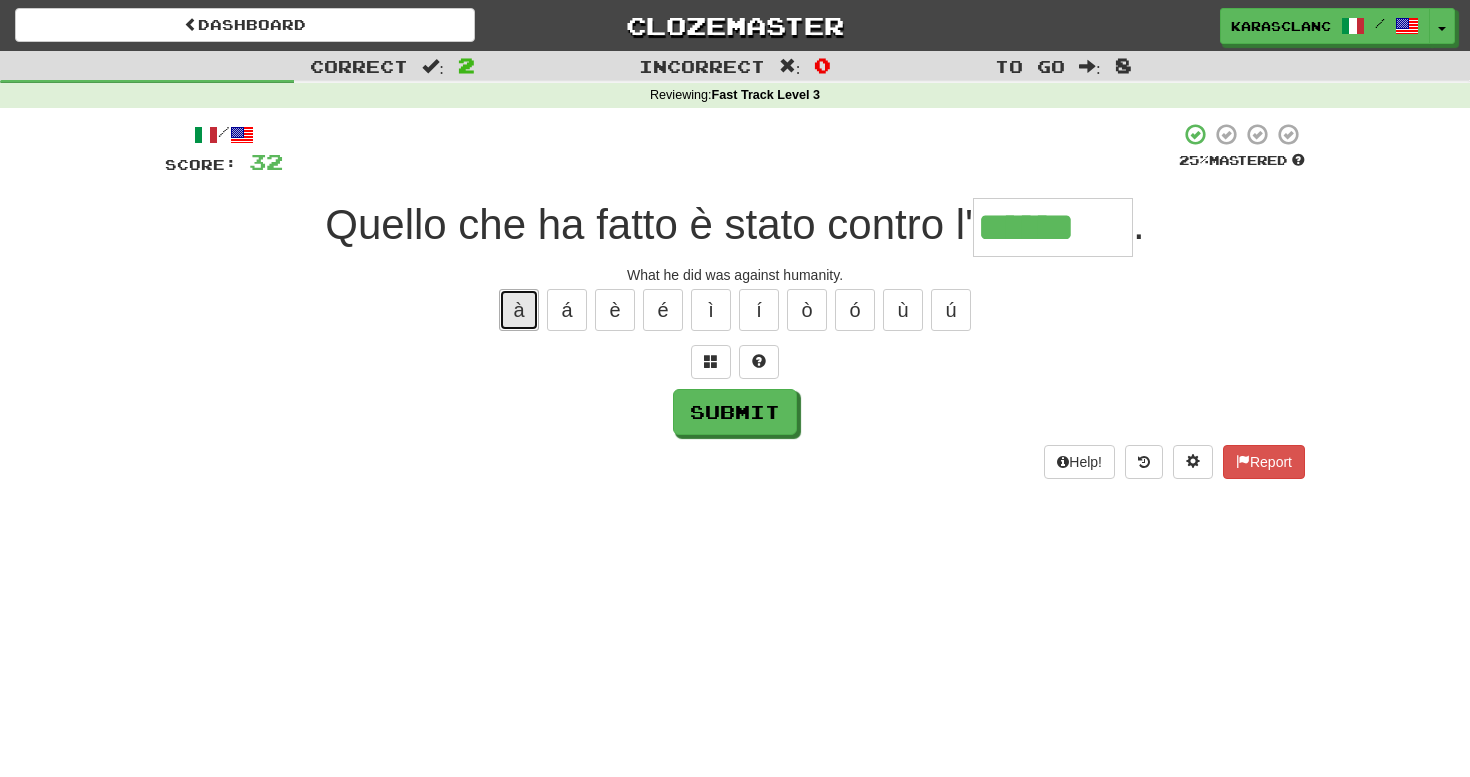 click on "à" at bounding box center [519, 310] 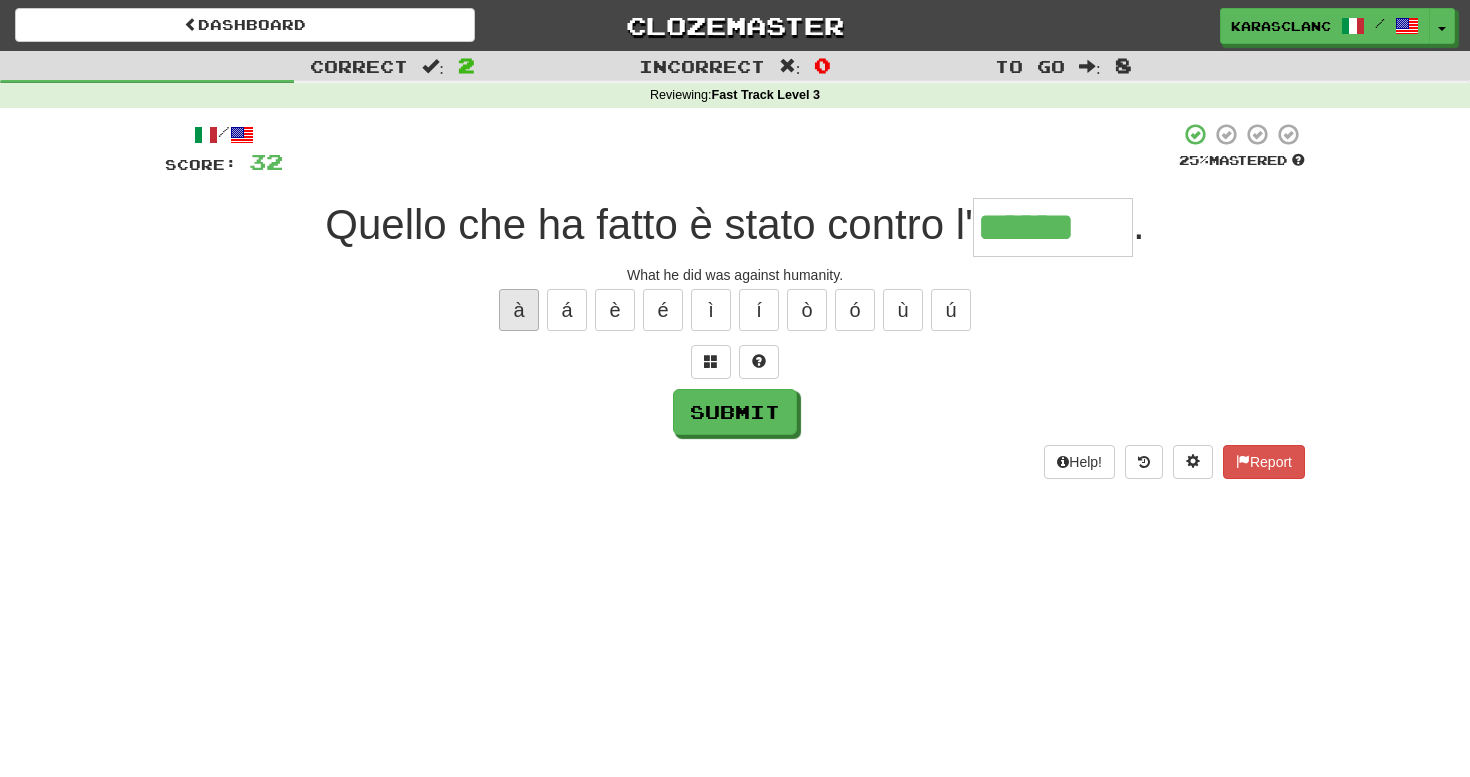 type on "*******" 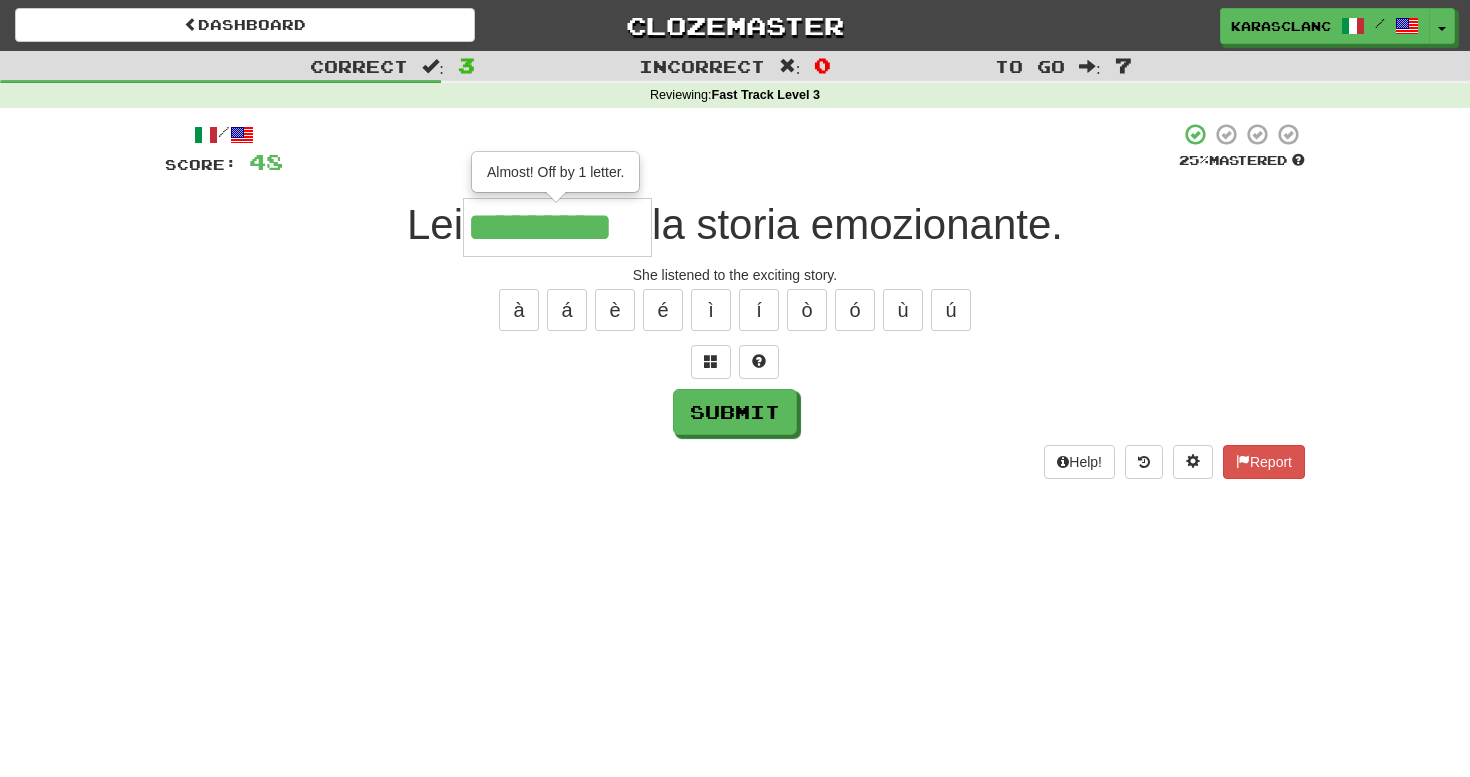 type on "*********" 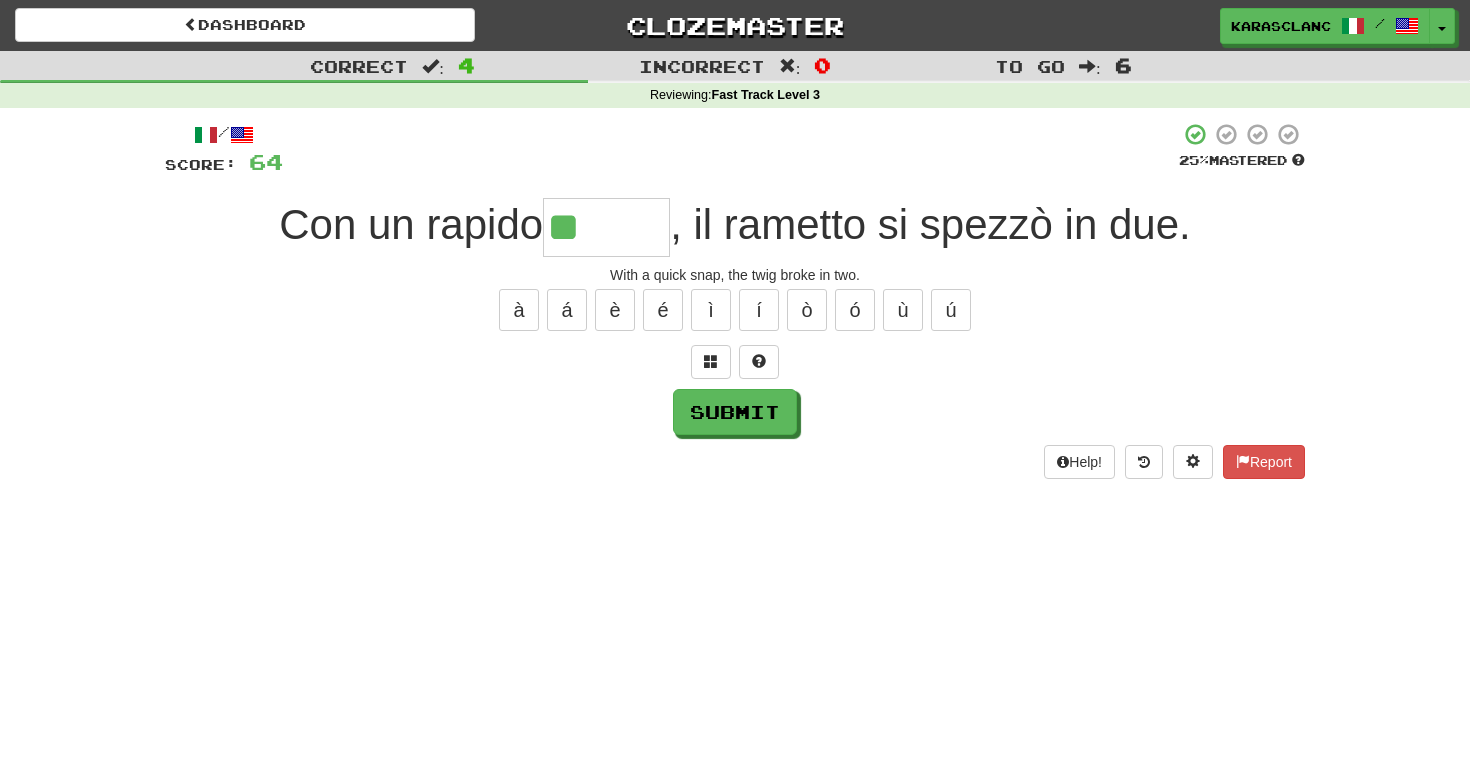 type on "******" 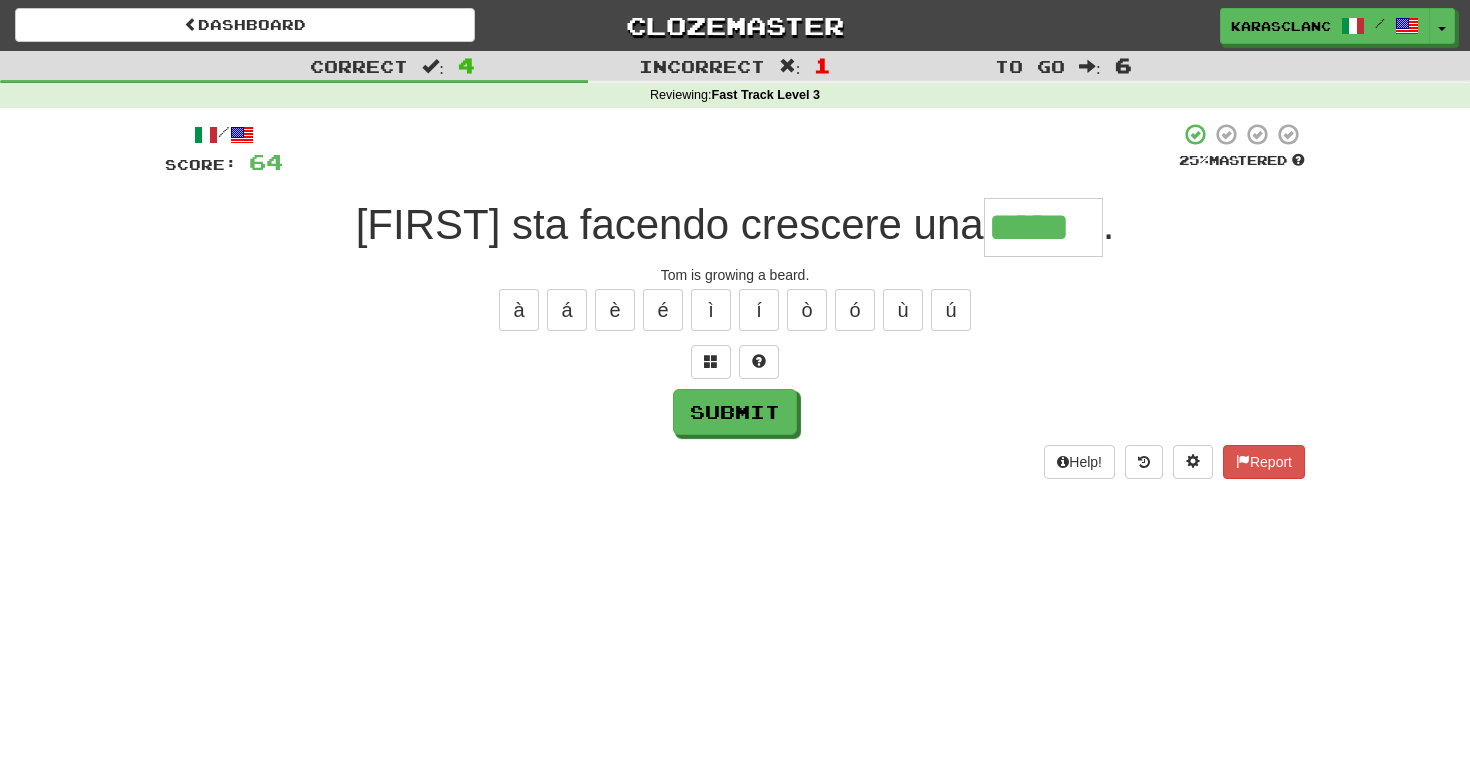 type on "*****" 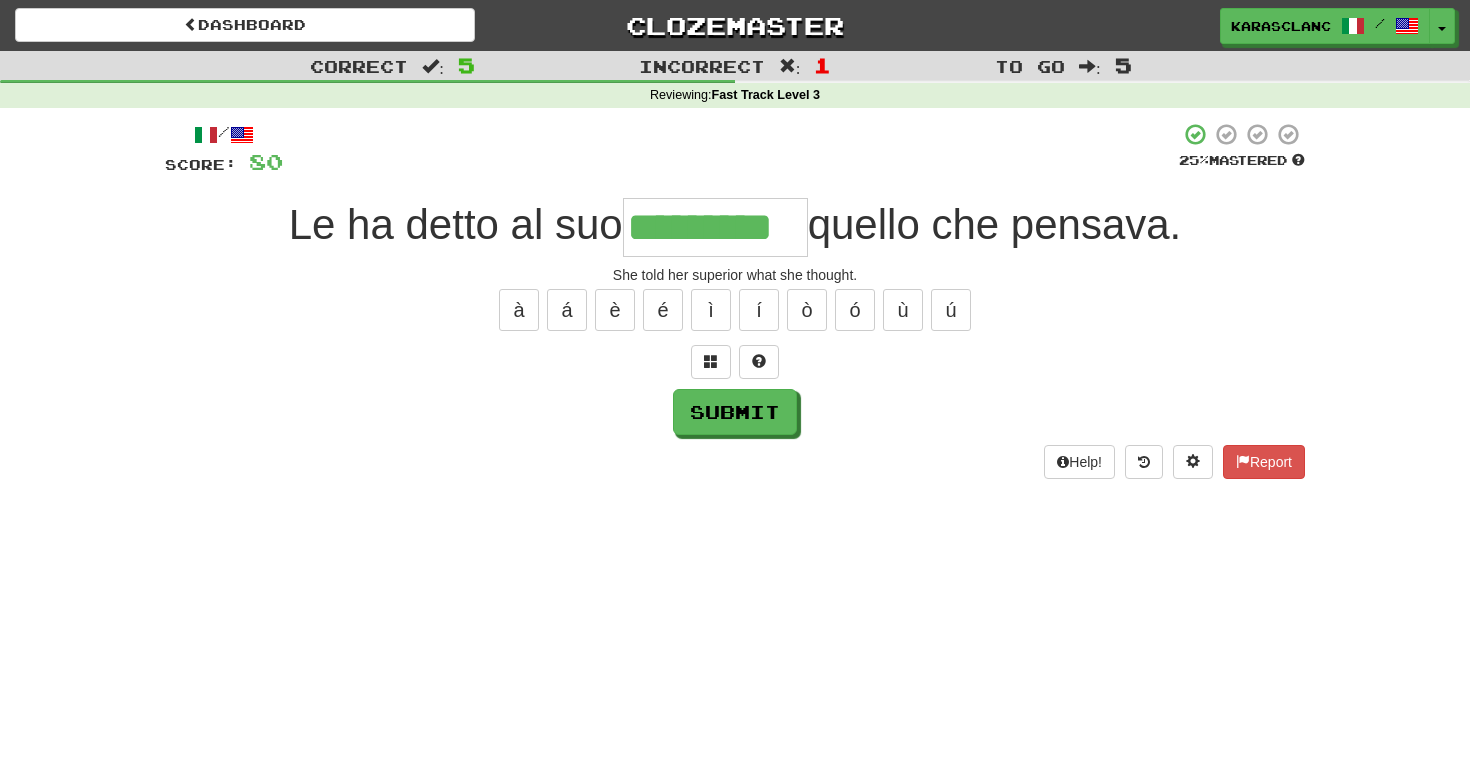 type on "*********" 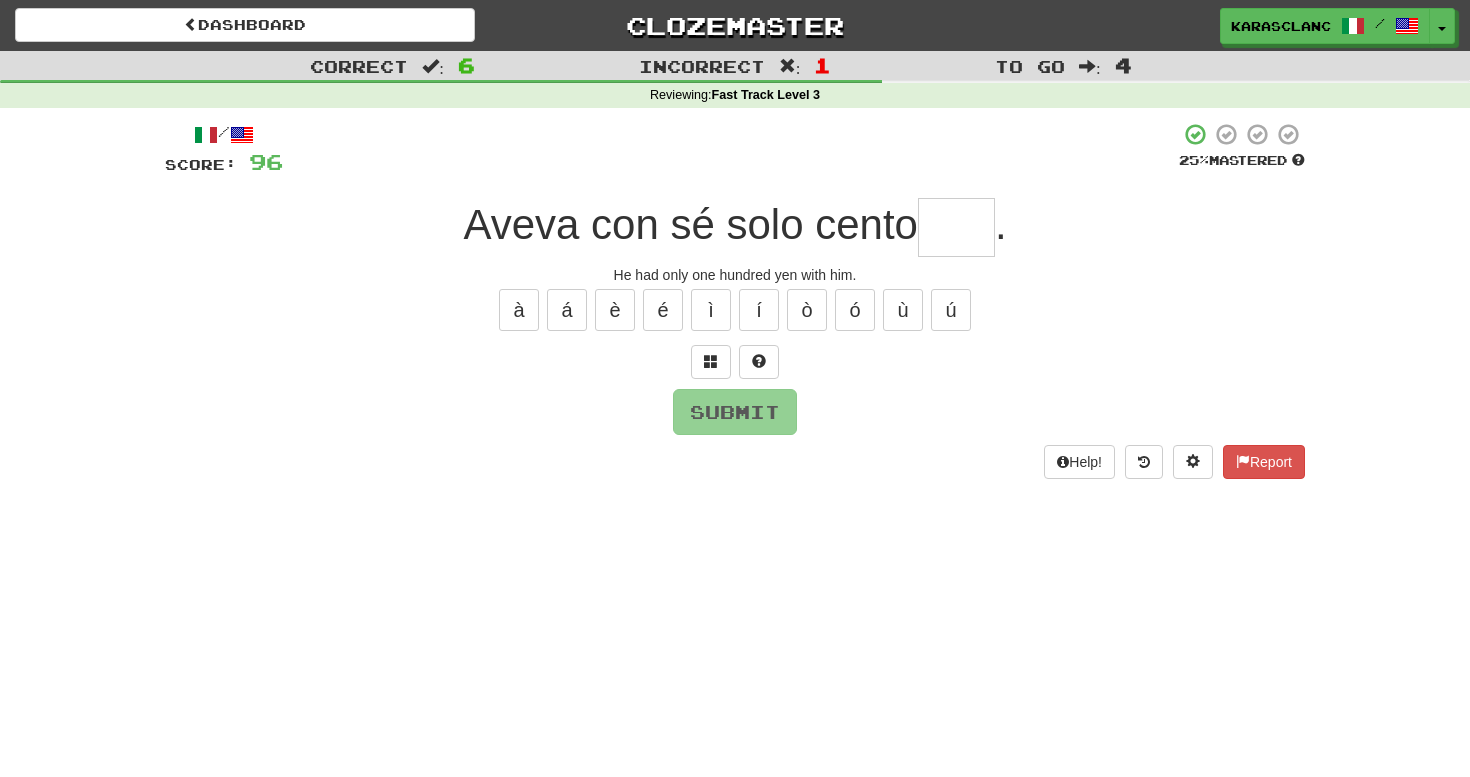 type on "*" 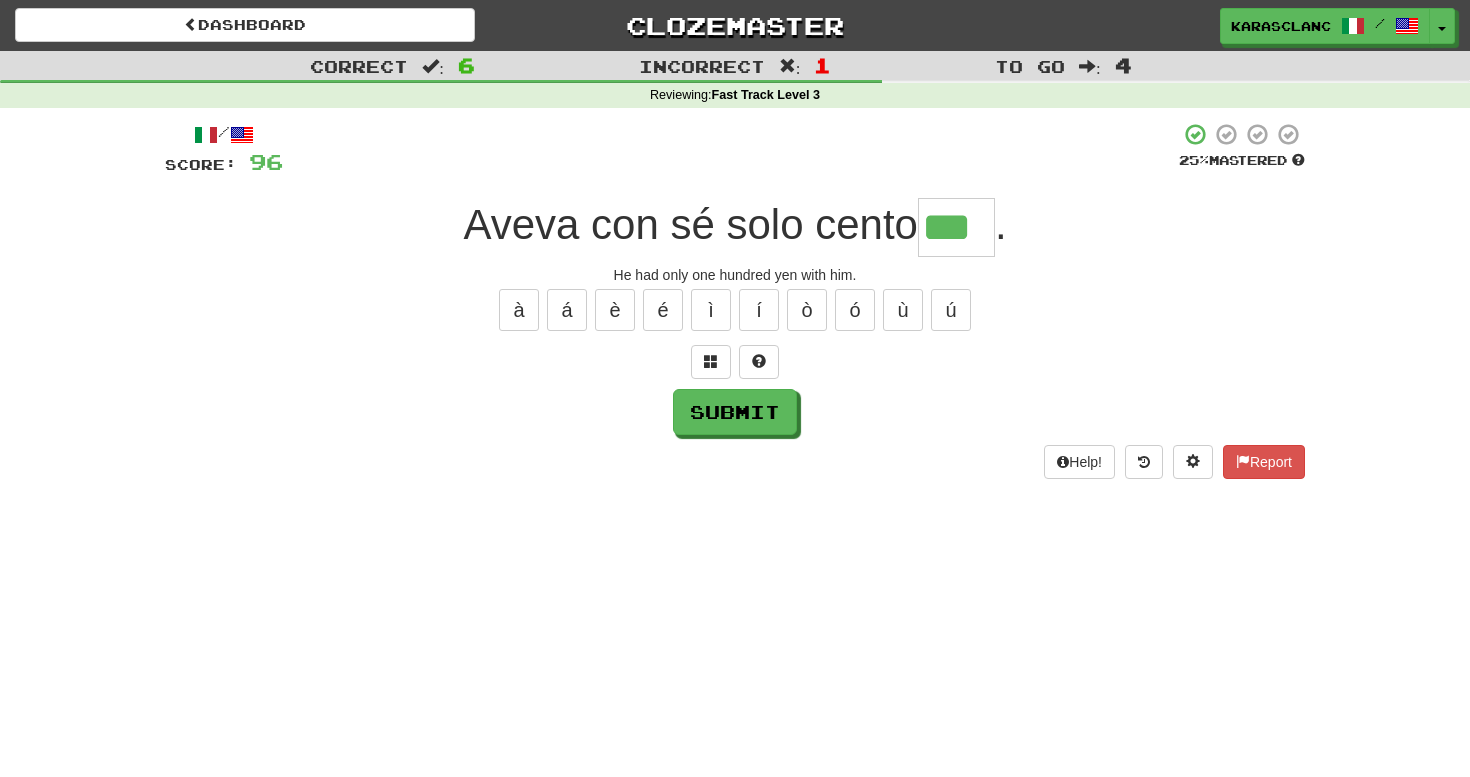 type on "***" 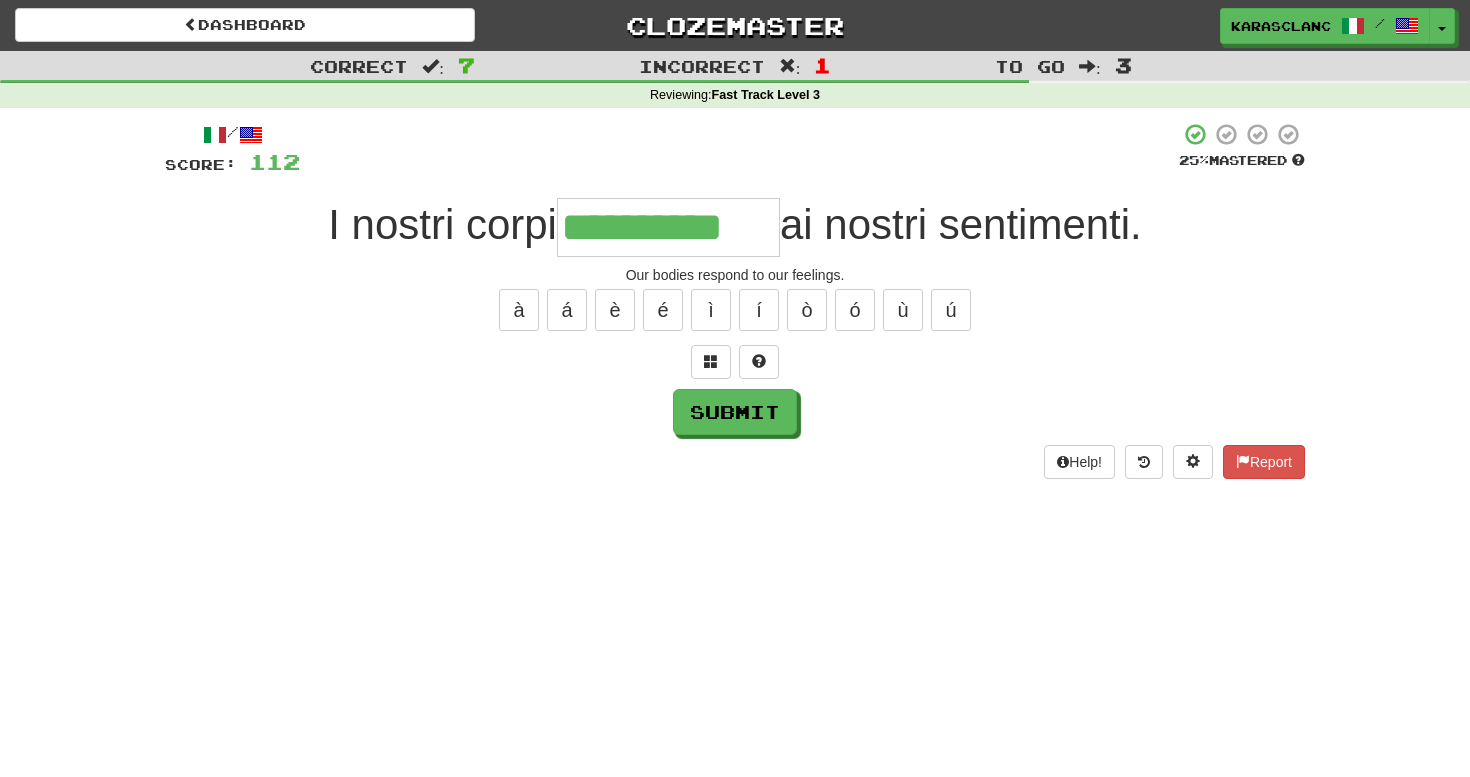type on "**********" 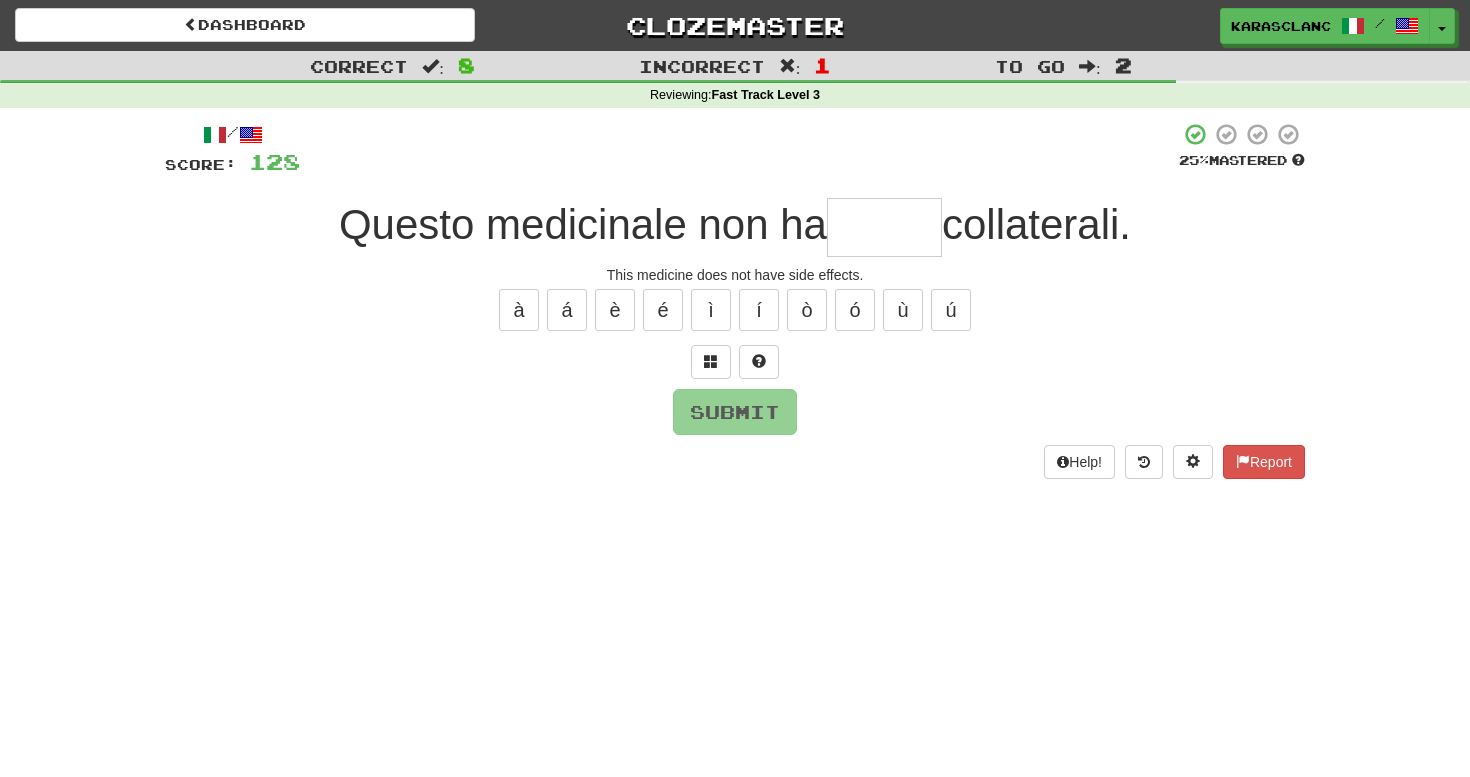 type on "*******" 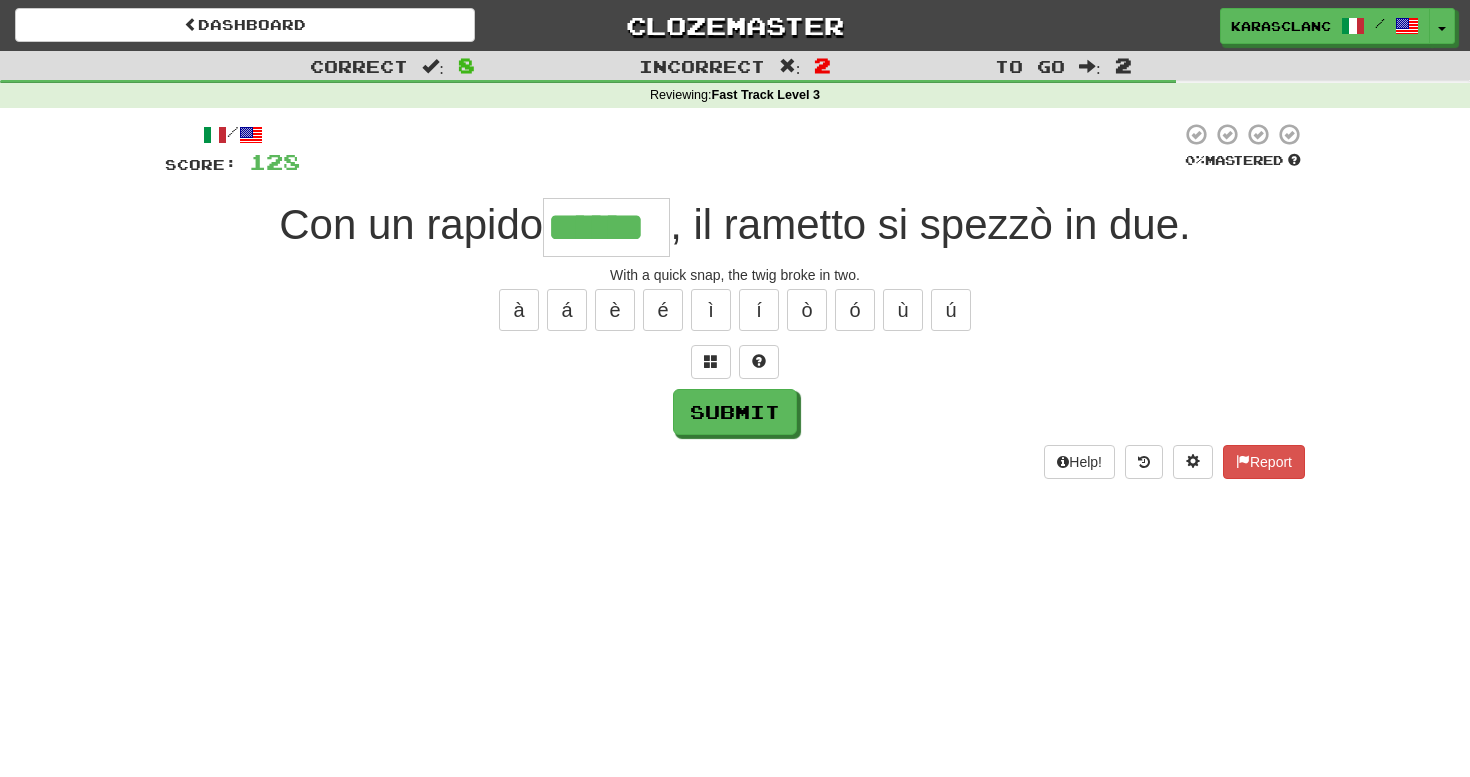 type on "******" 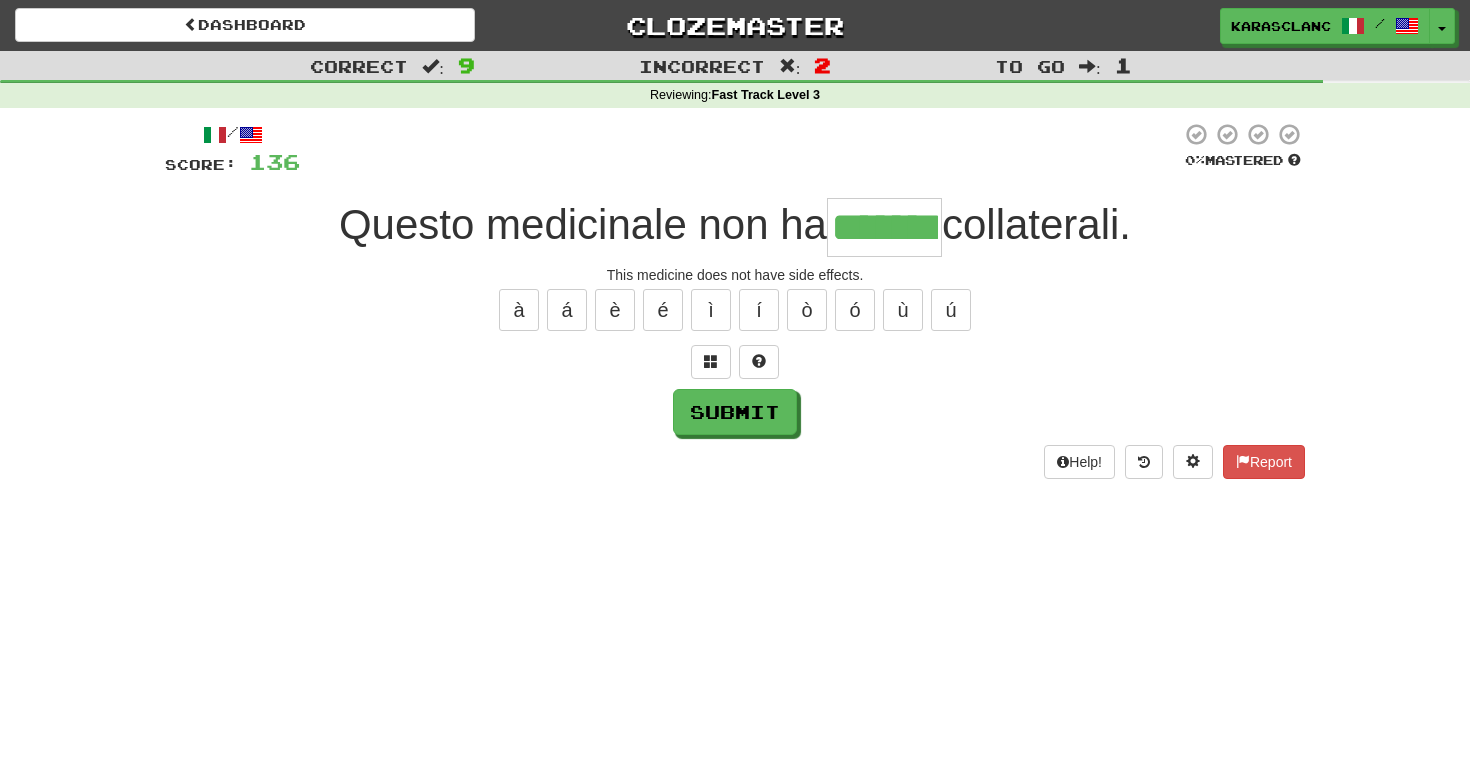 type on "*******" 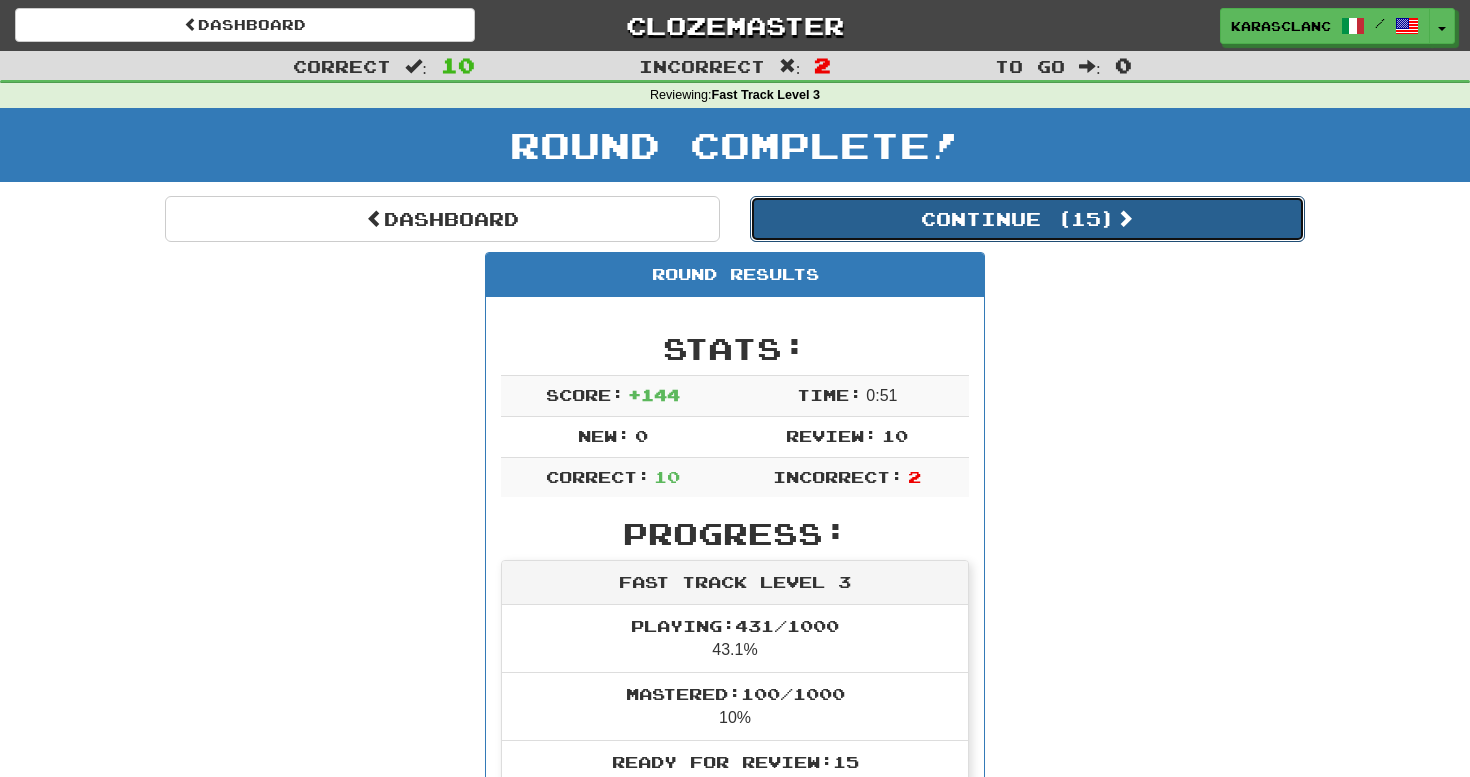 click on "Continue ( 15 )" at bounding box center (1027, 219) 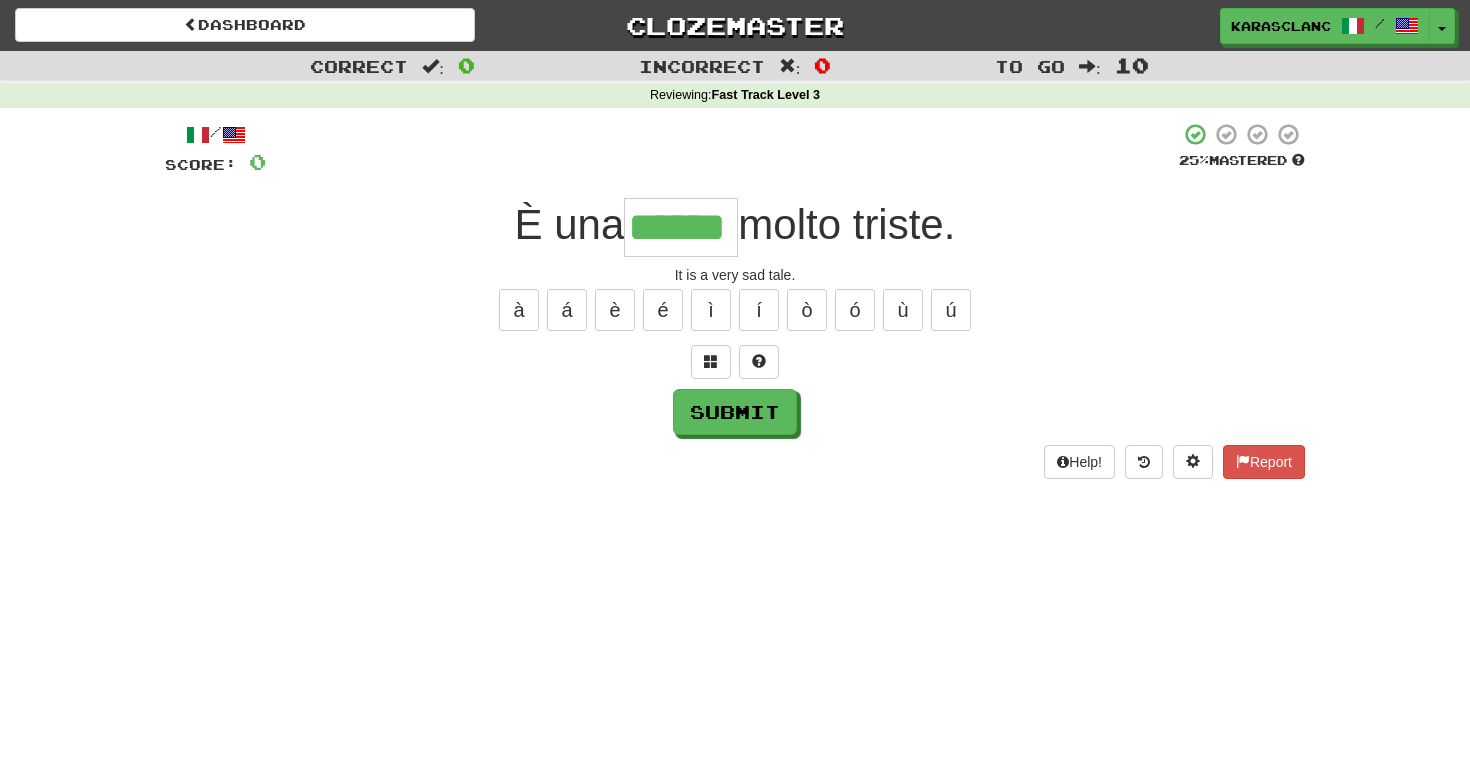 type on "******" 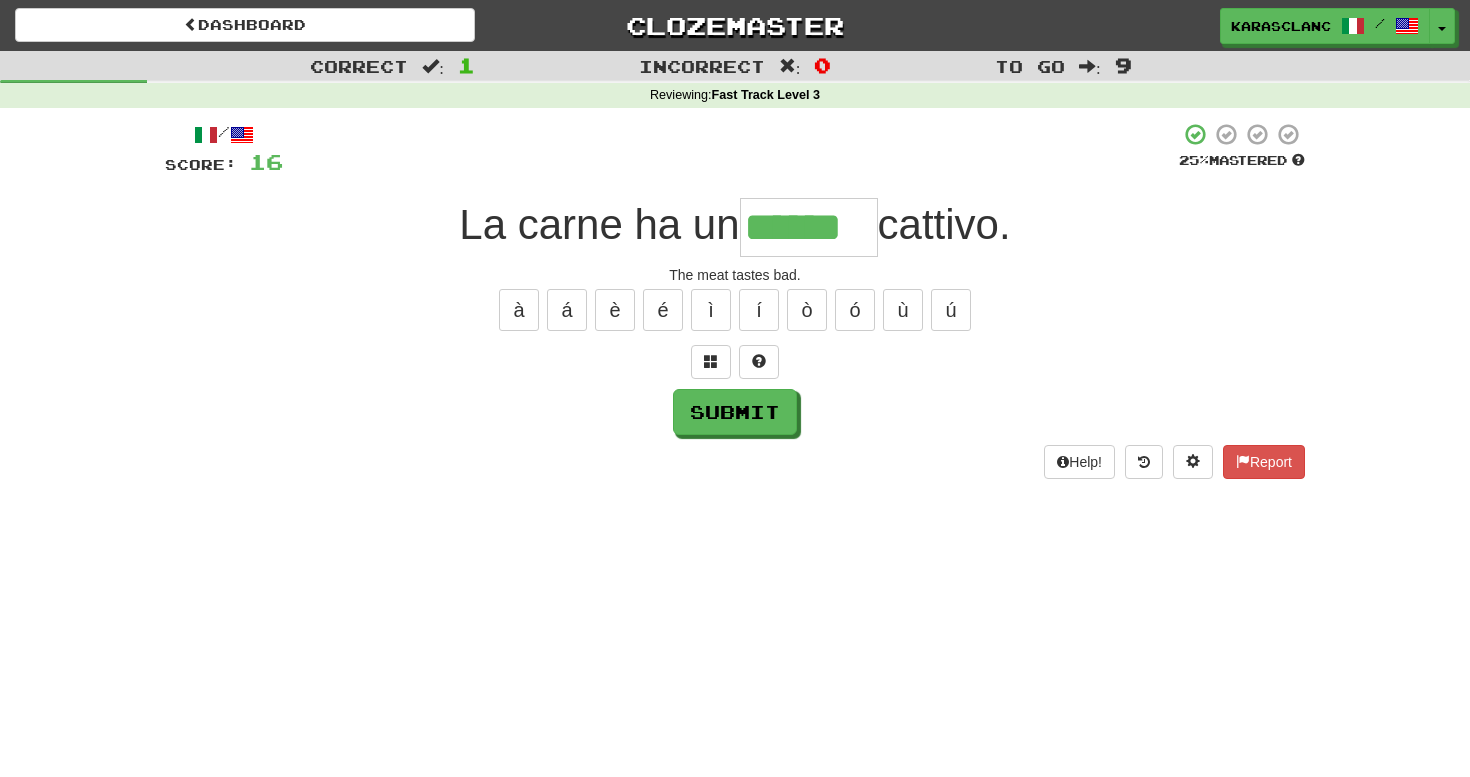 type on "******" 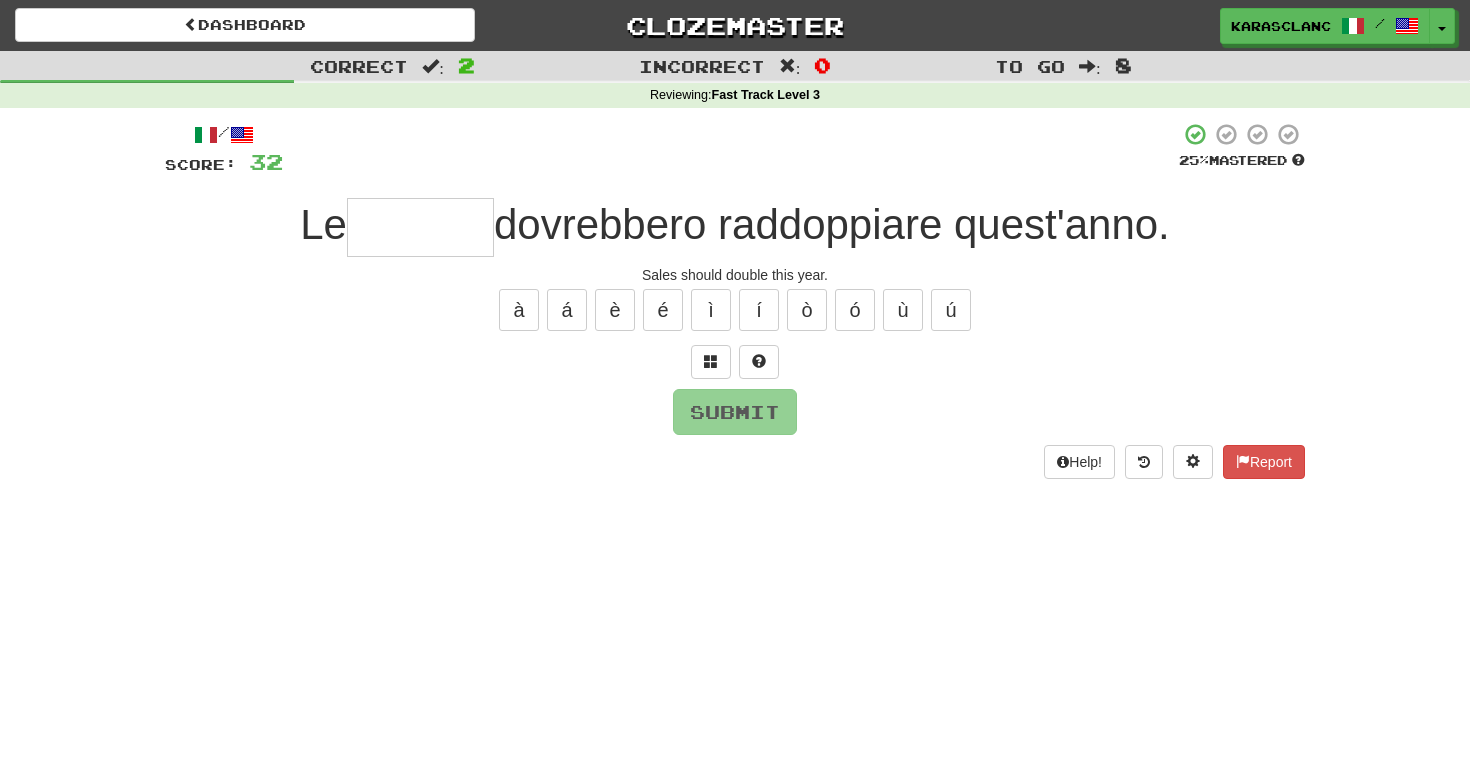 type on "*" 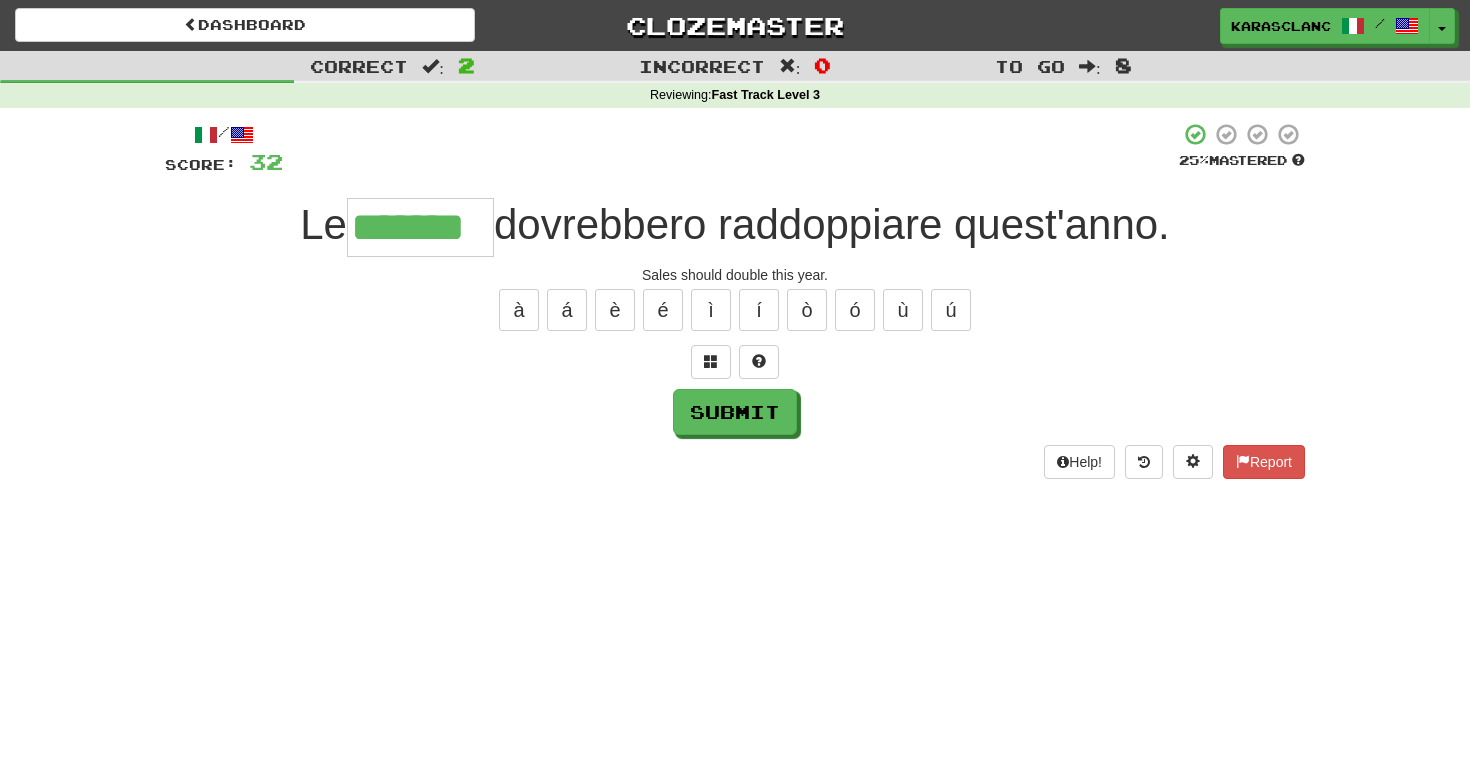 type on "*******" 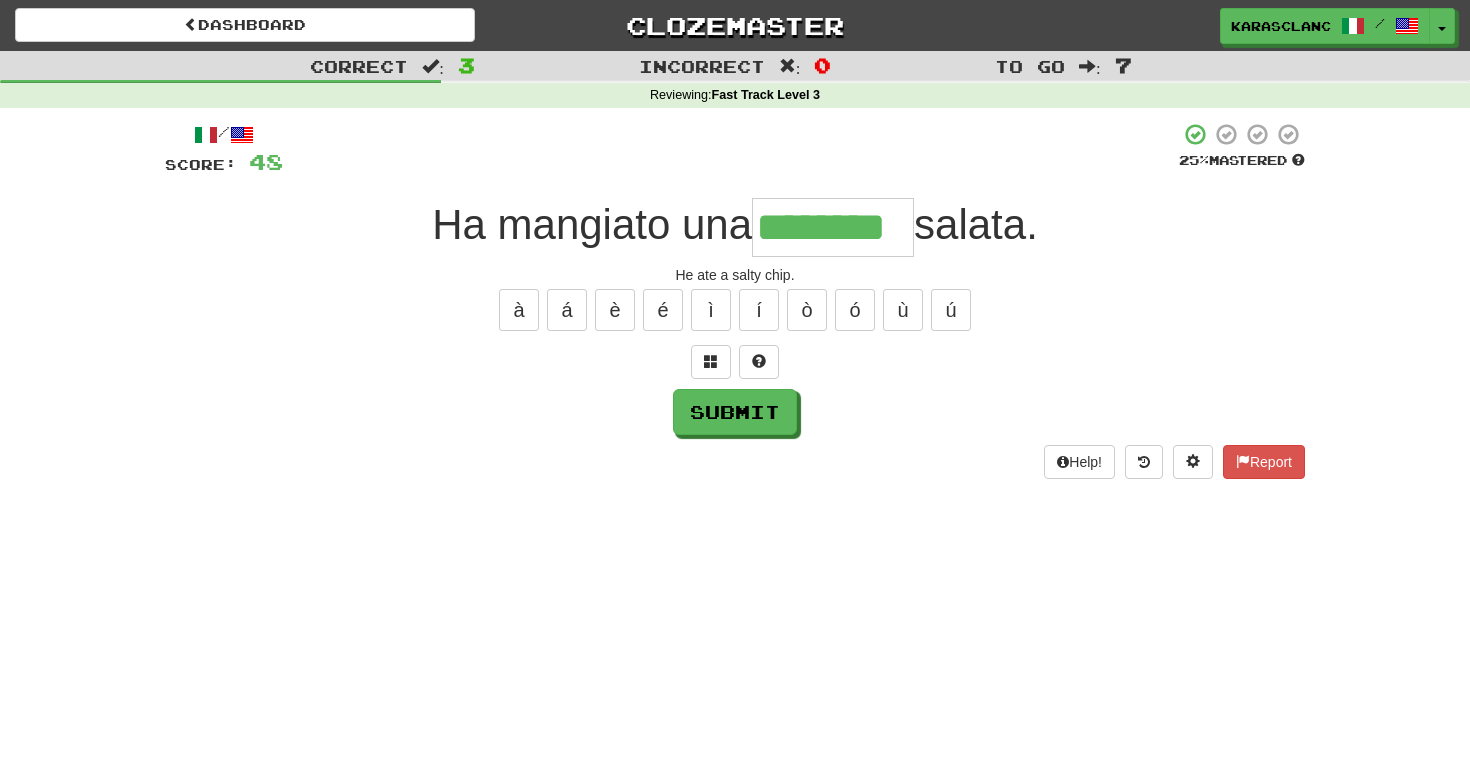 type on "********" 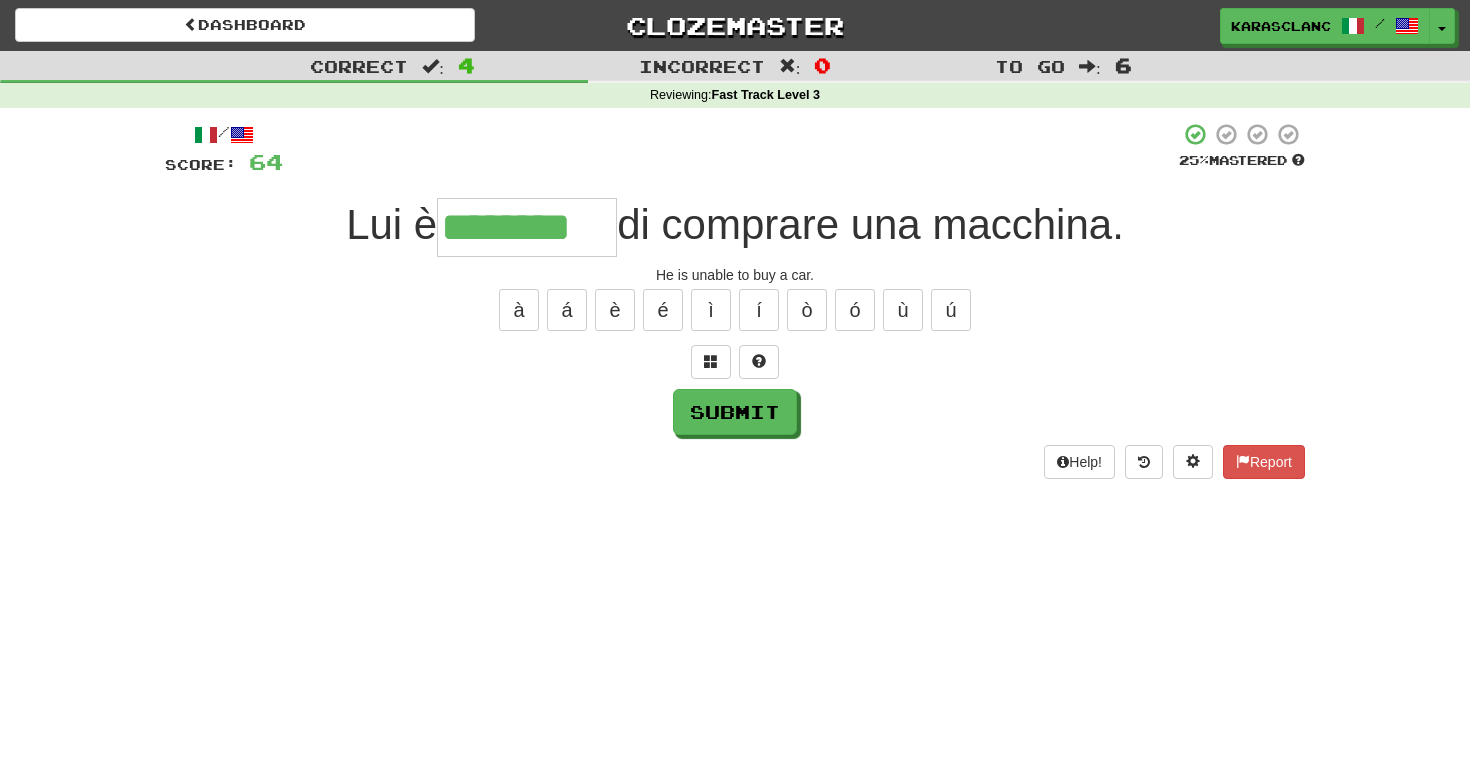 type on "********" 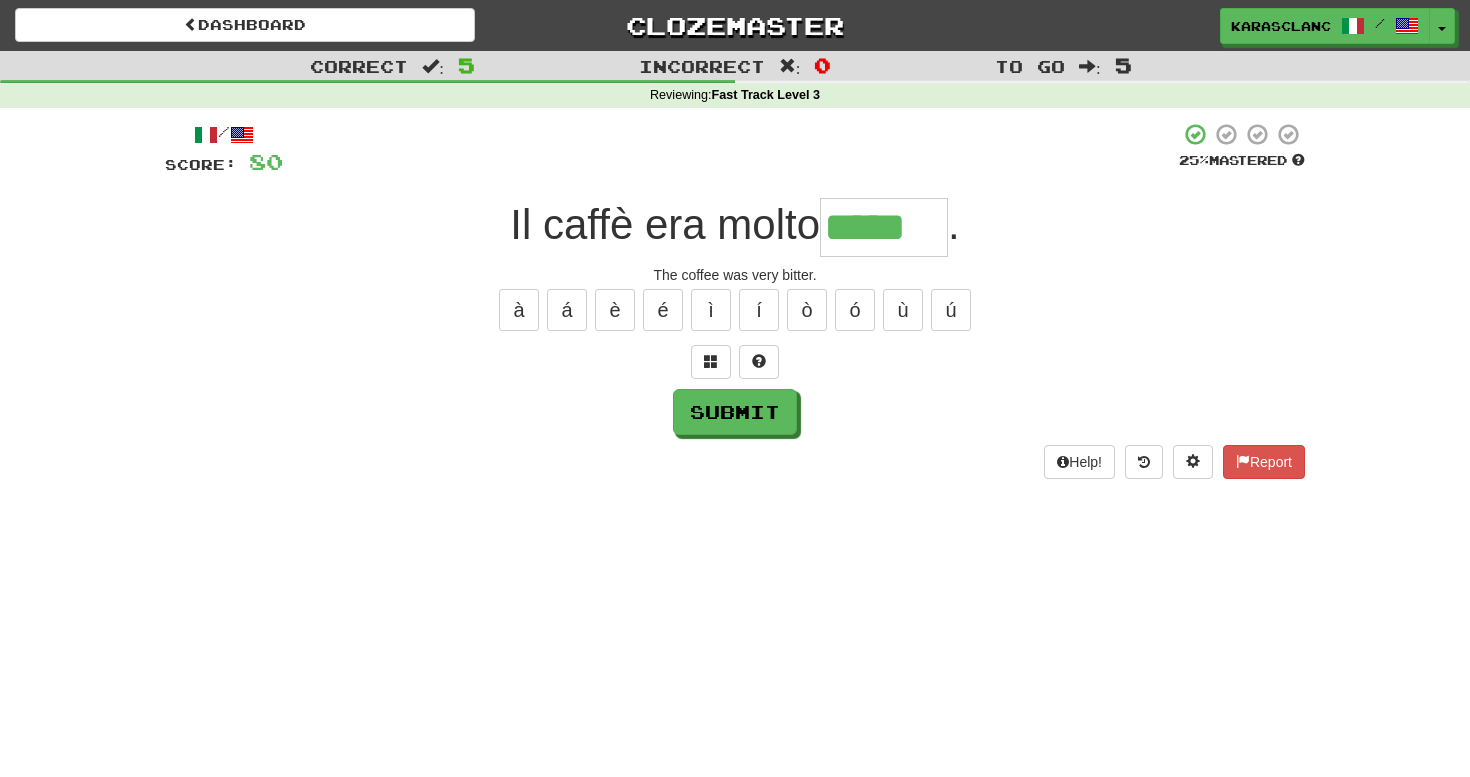 type on "*****" 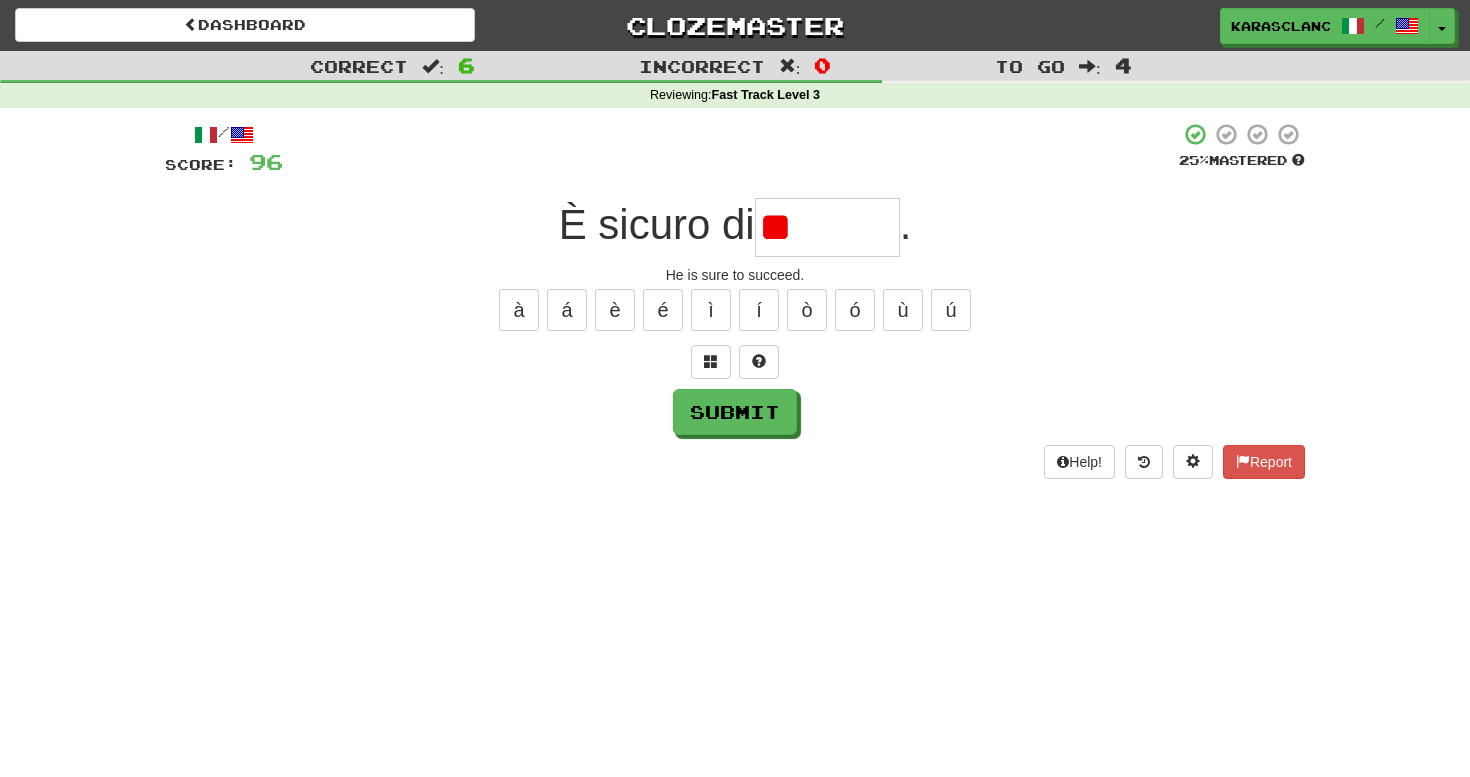 type on "*" 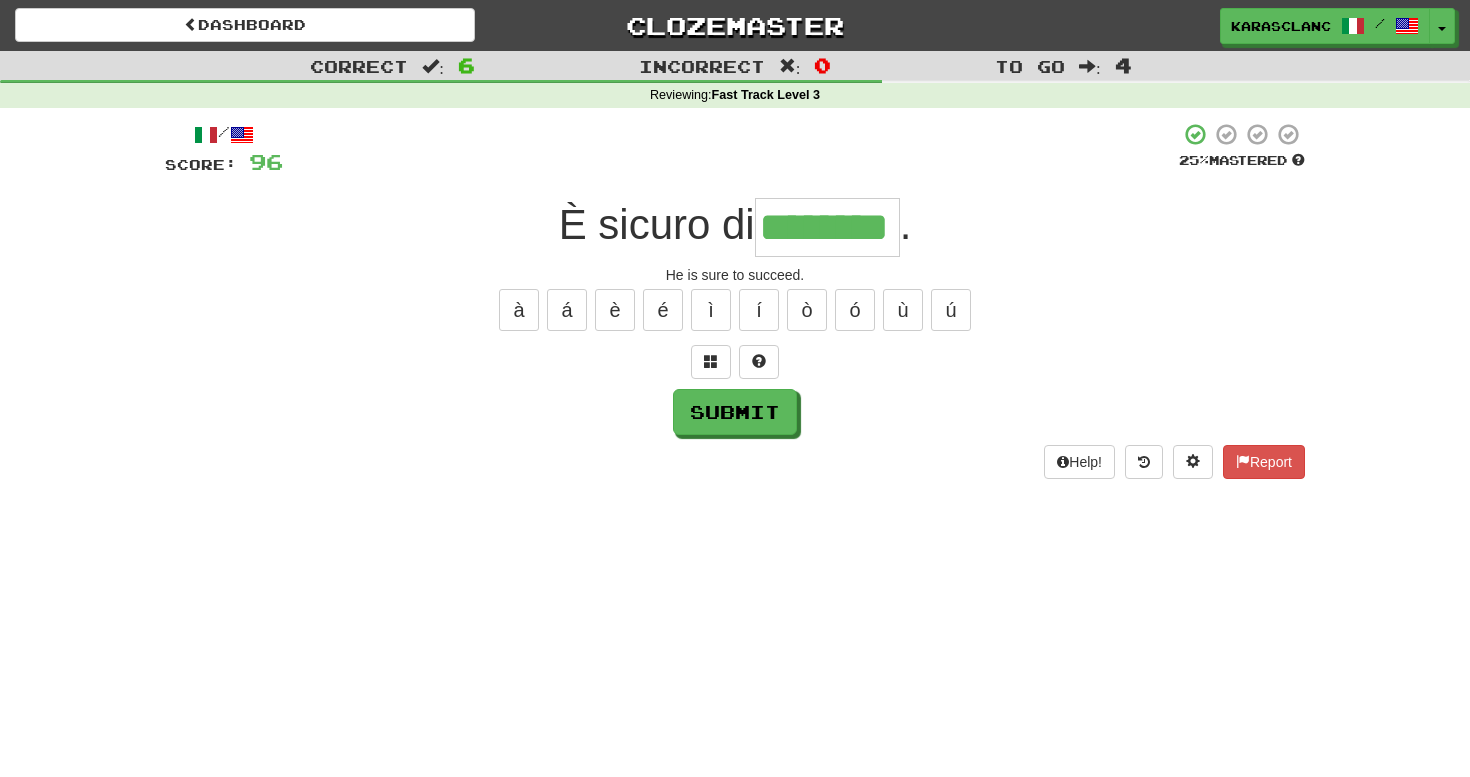 type on "********" 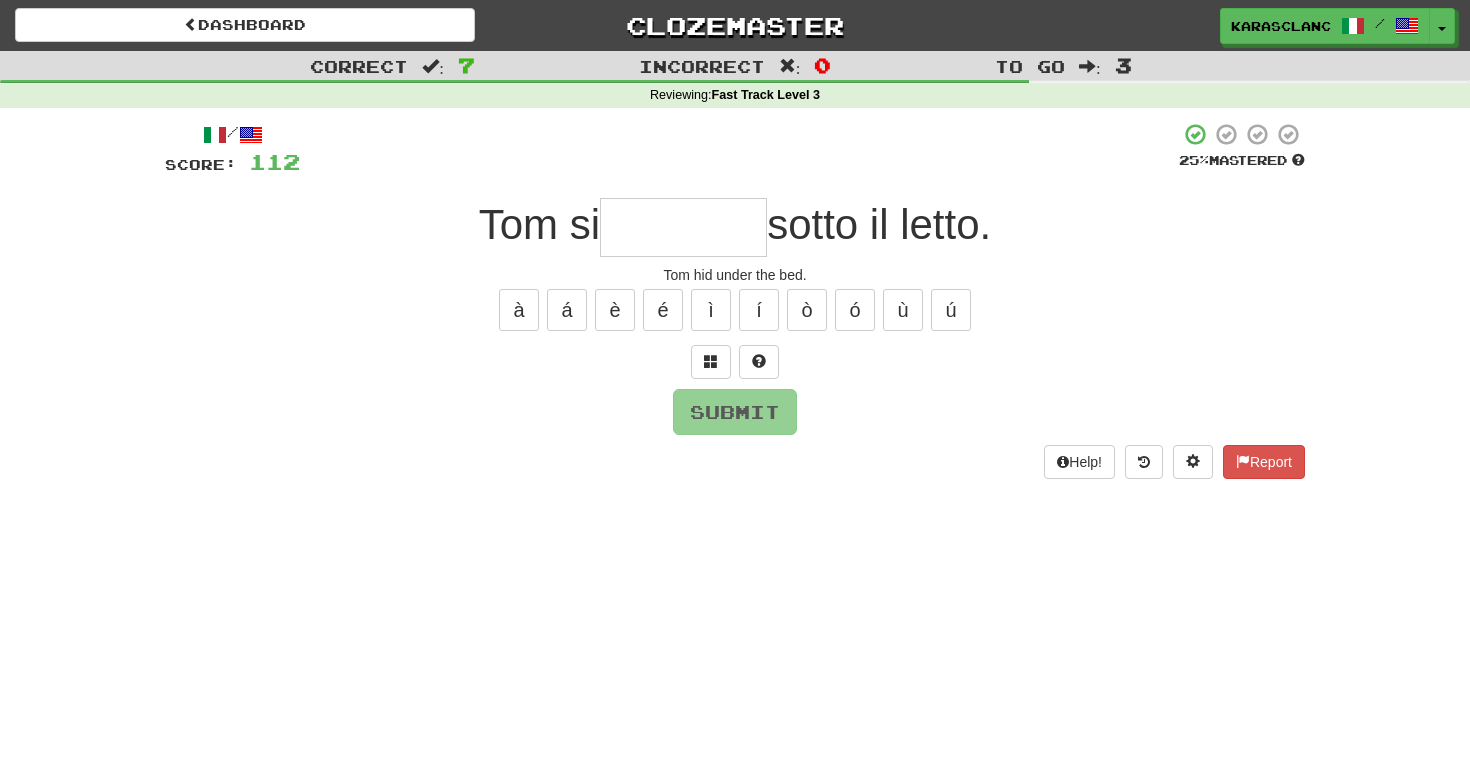 type on "*" 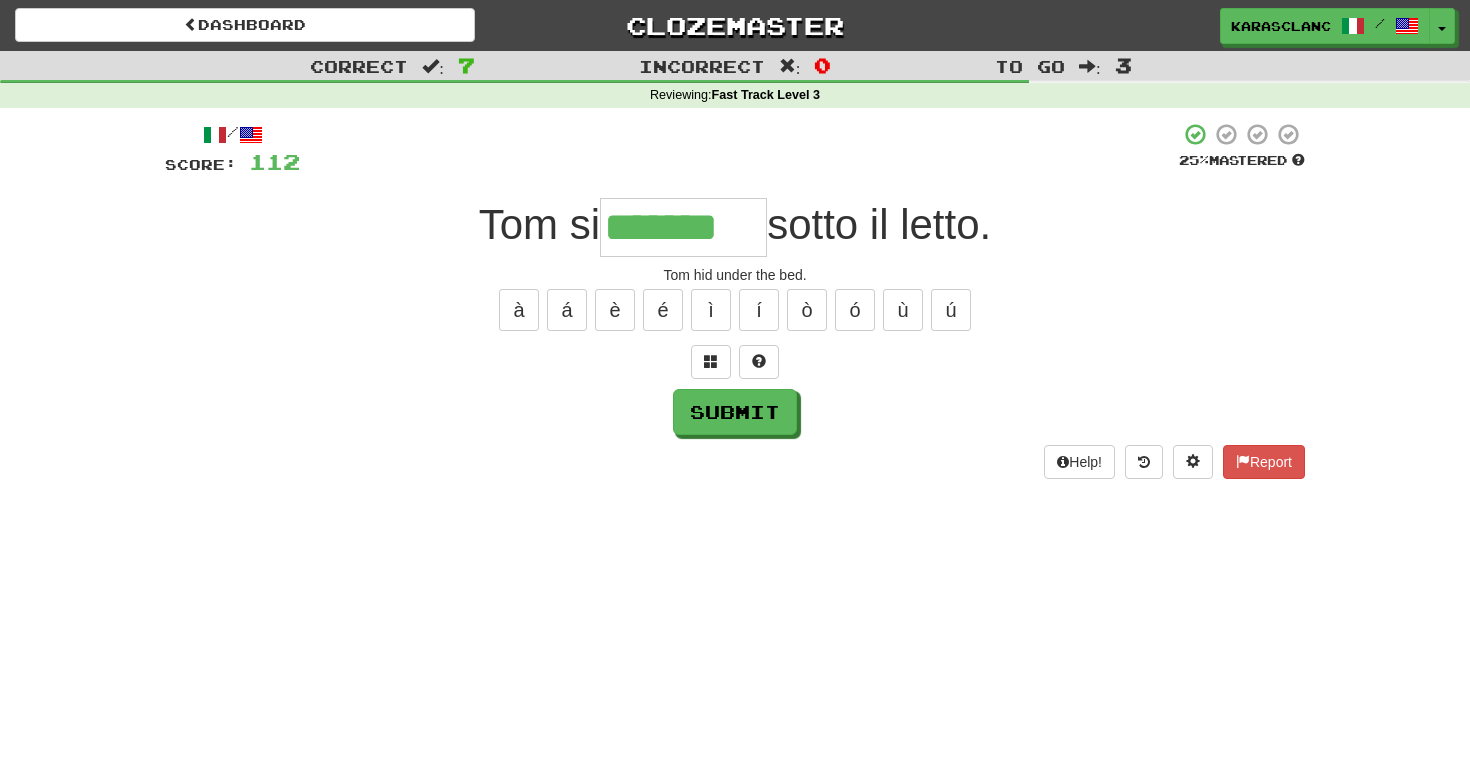 type on "*******" 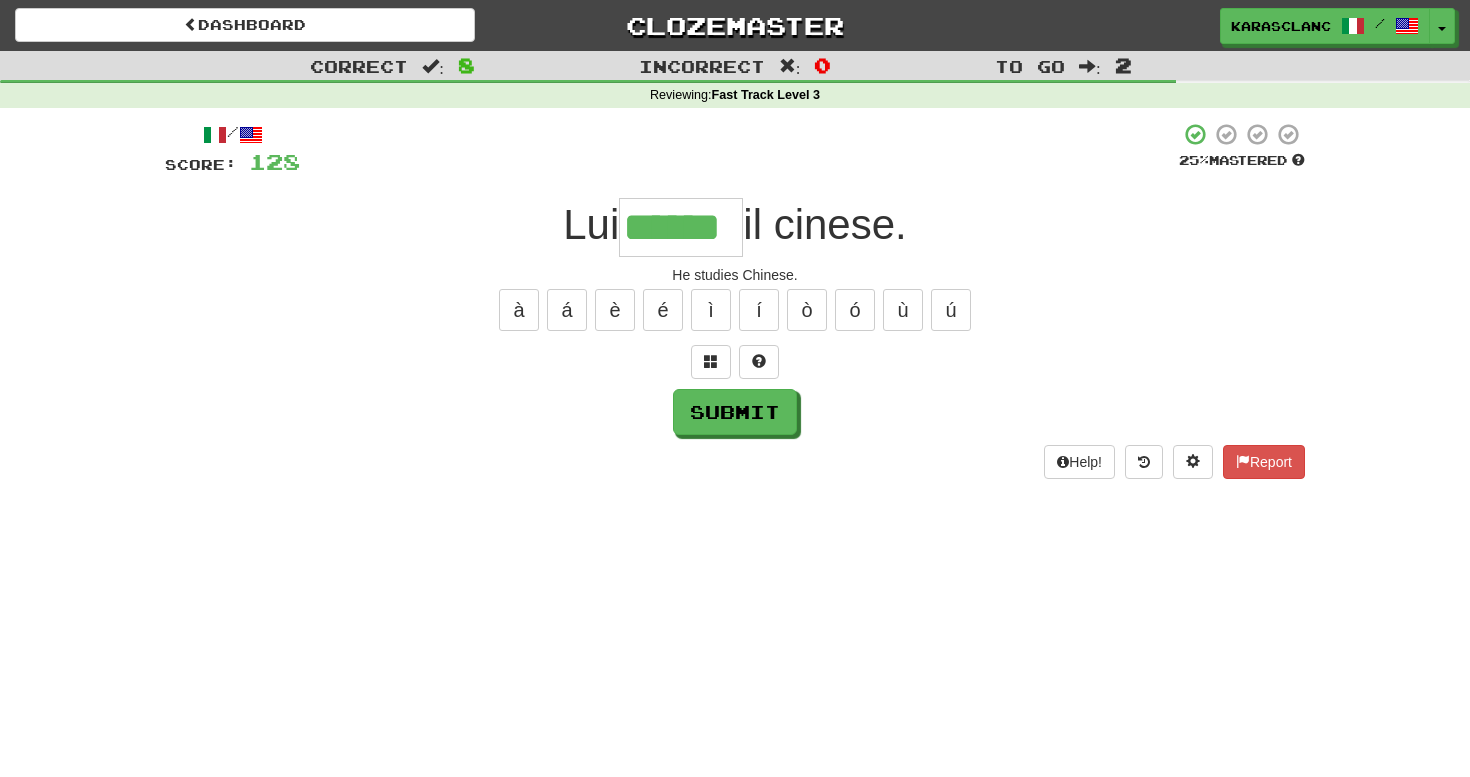 type on "******" 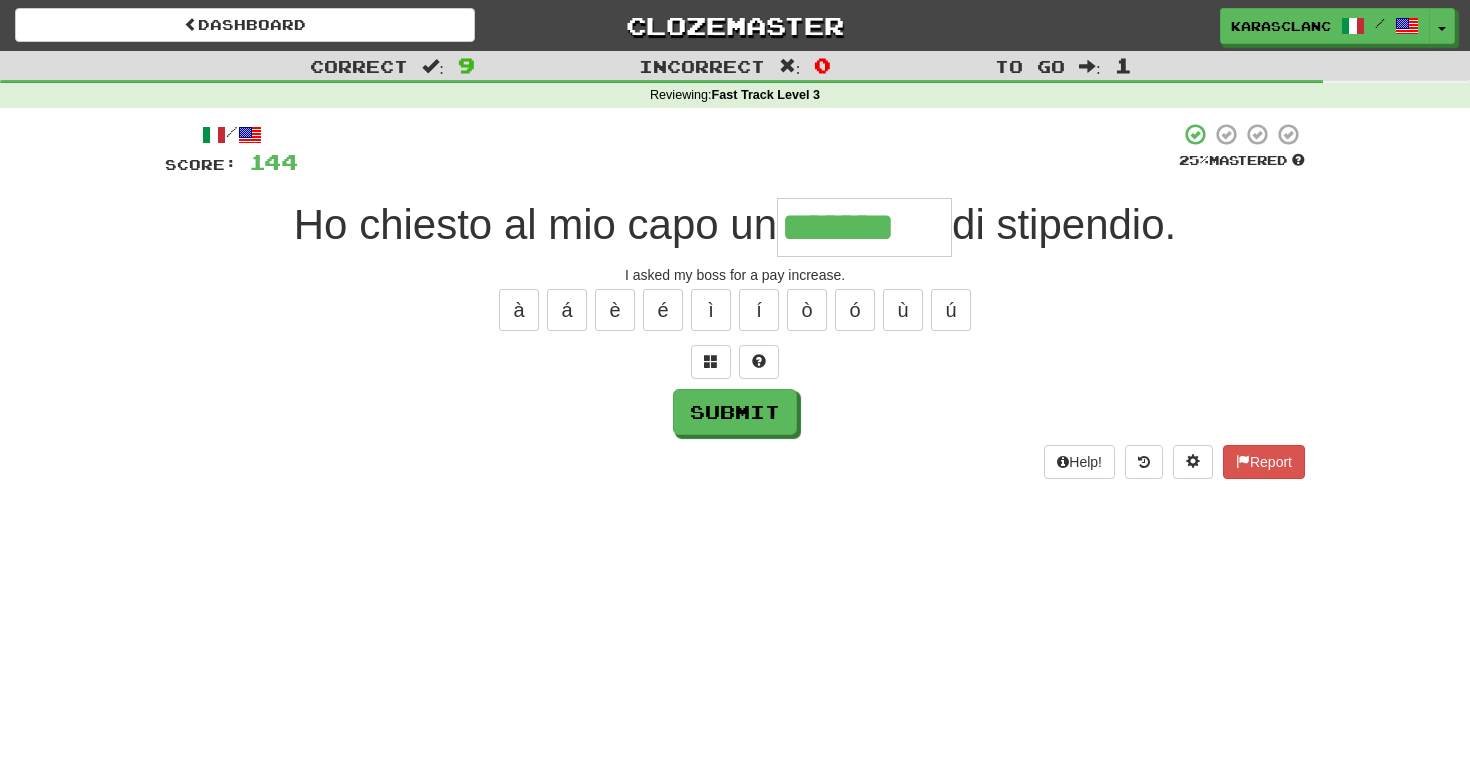 type on "*******" 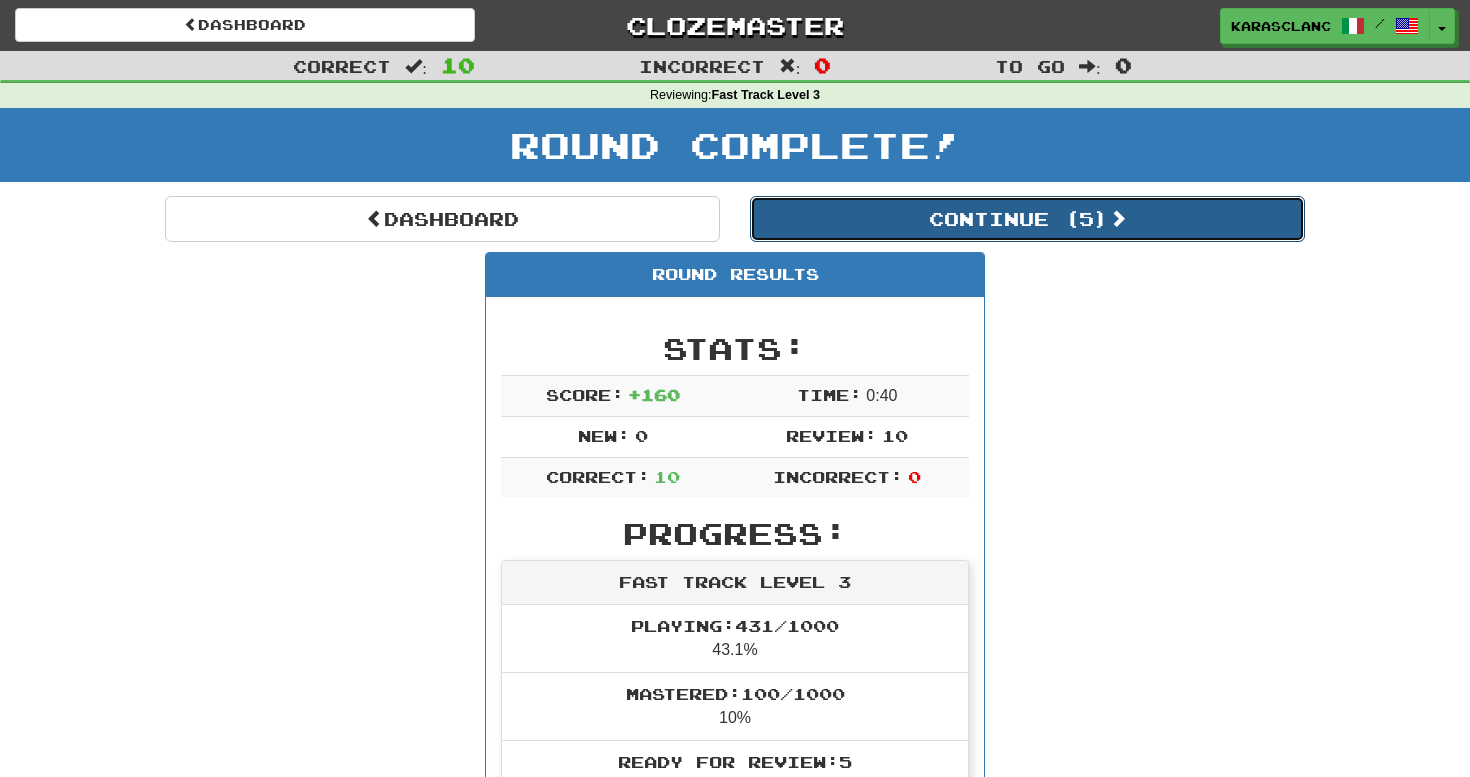 click on "Continue ( 5 )" at bounding box center [1027, 219] 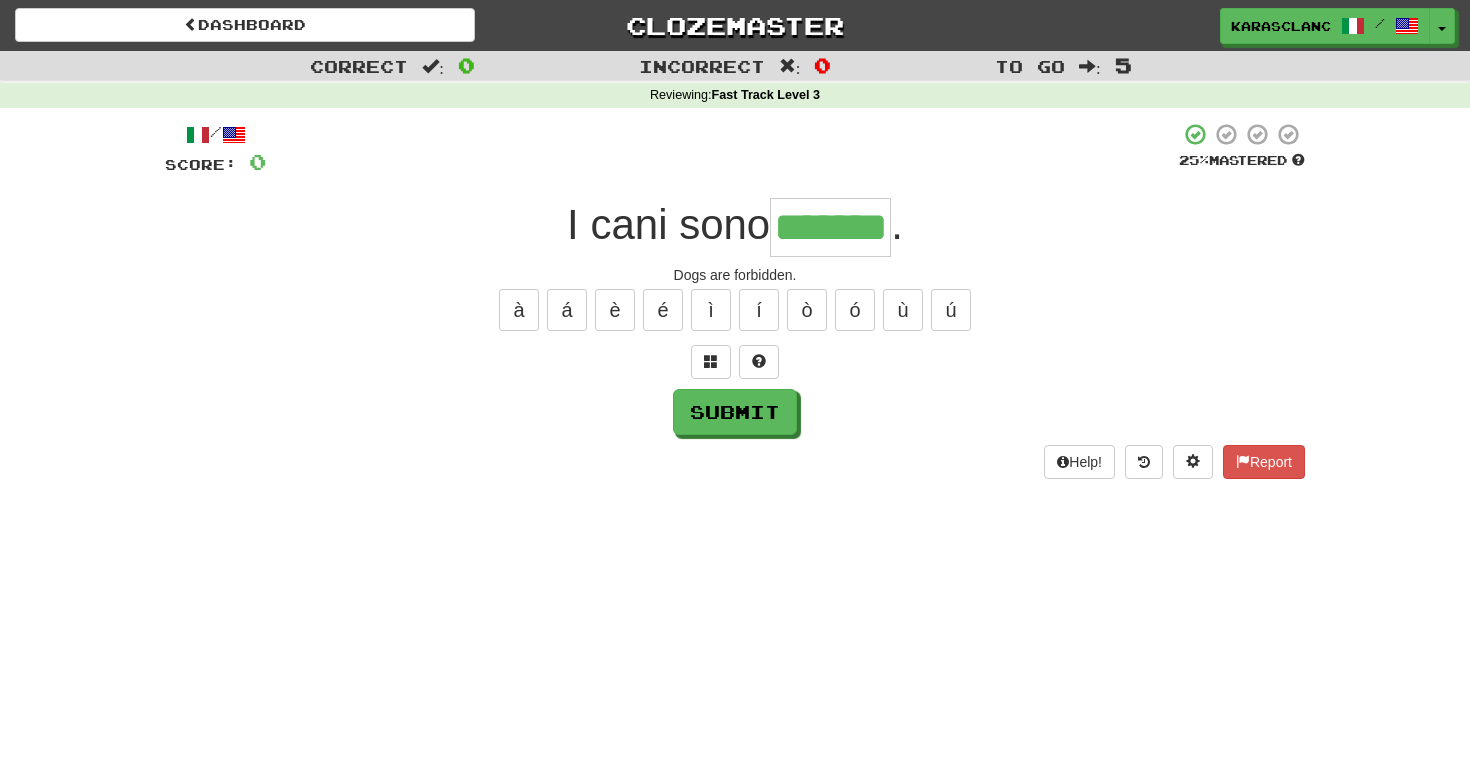 type on "*******" 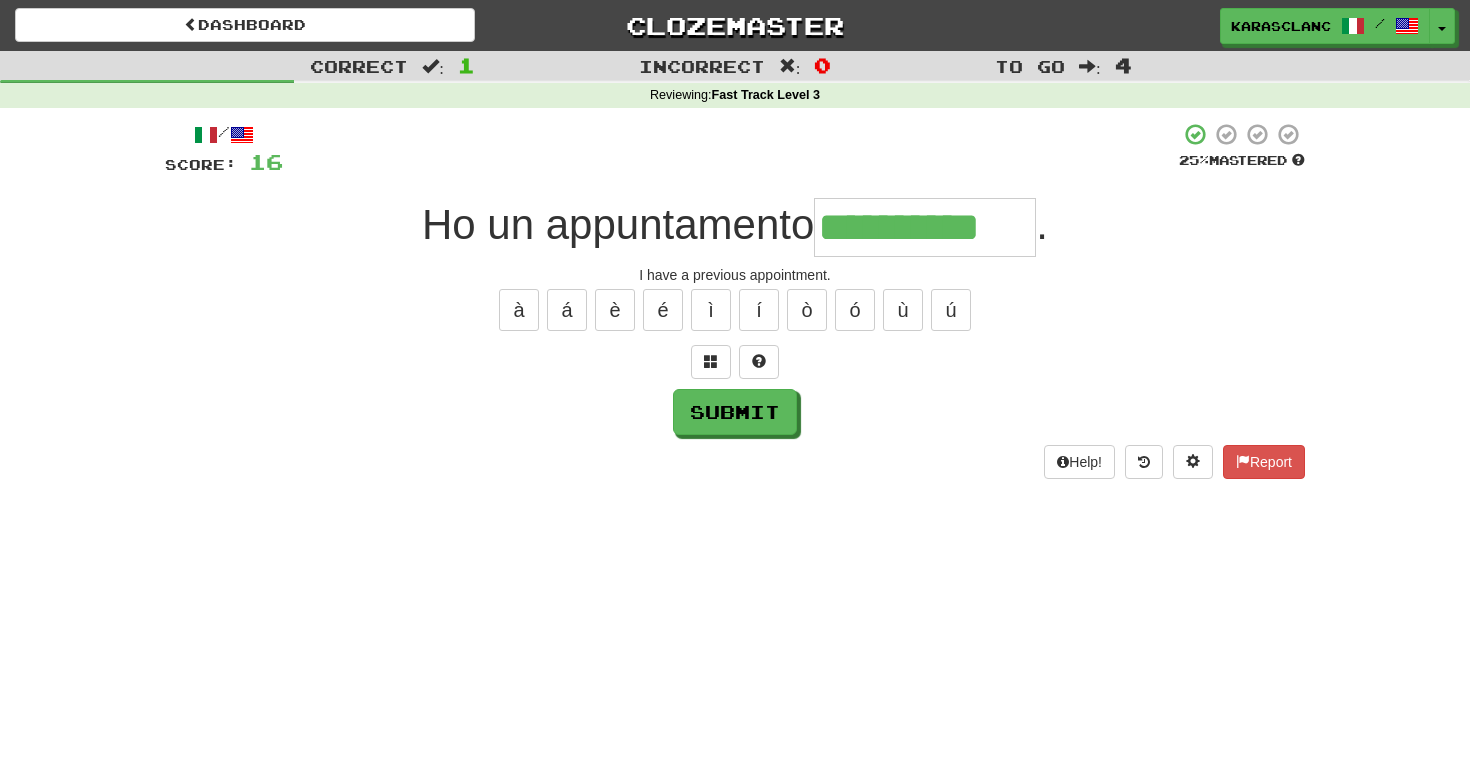 type on "**********" 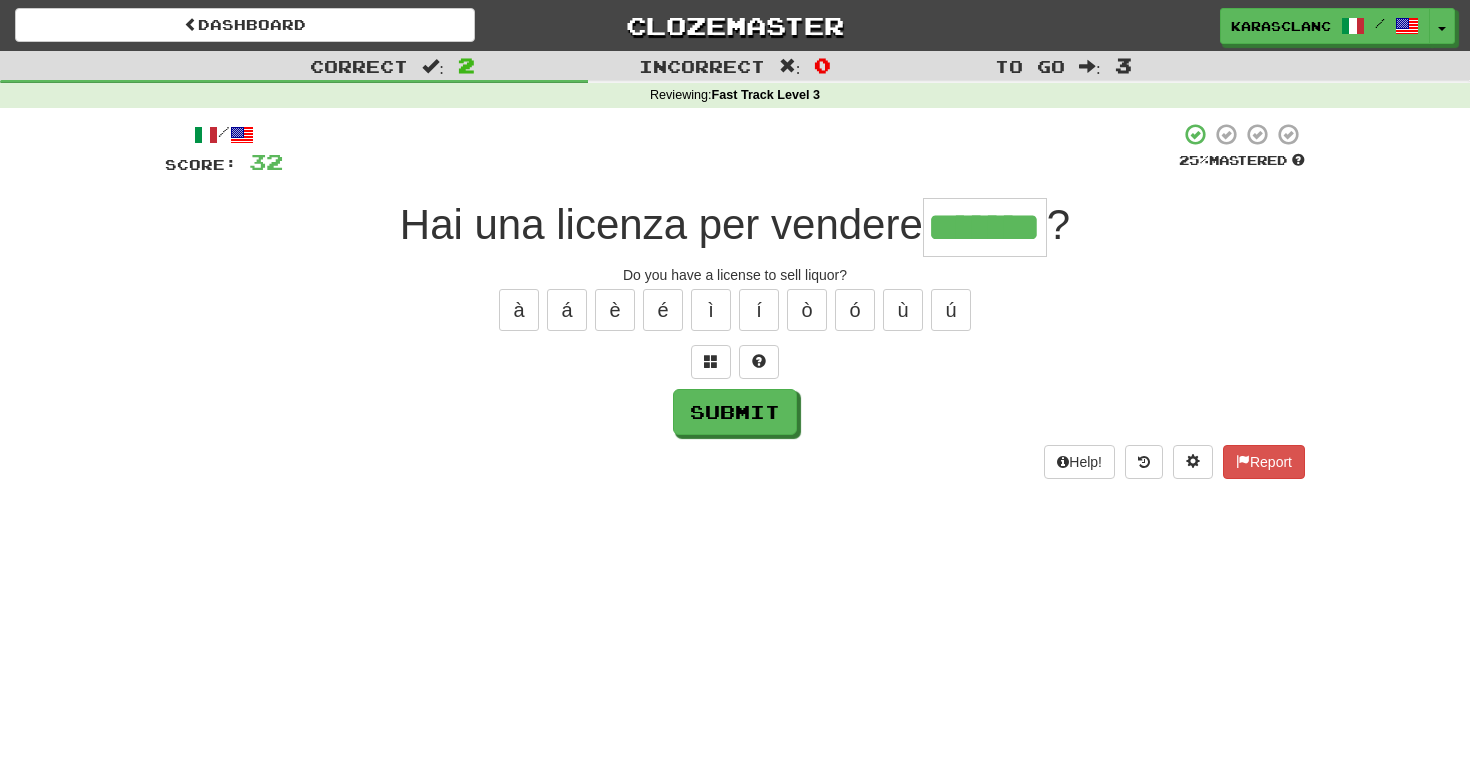 type on "*******" 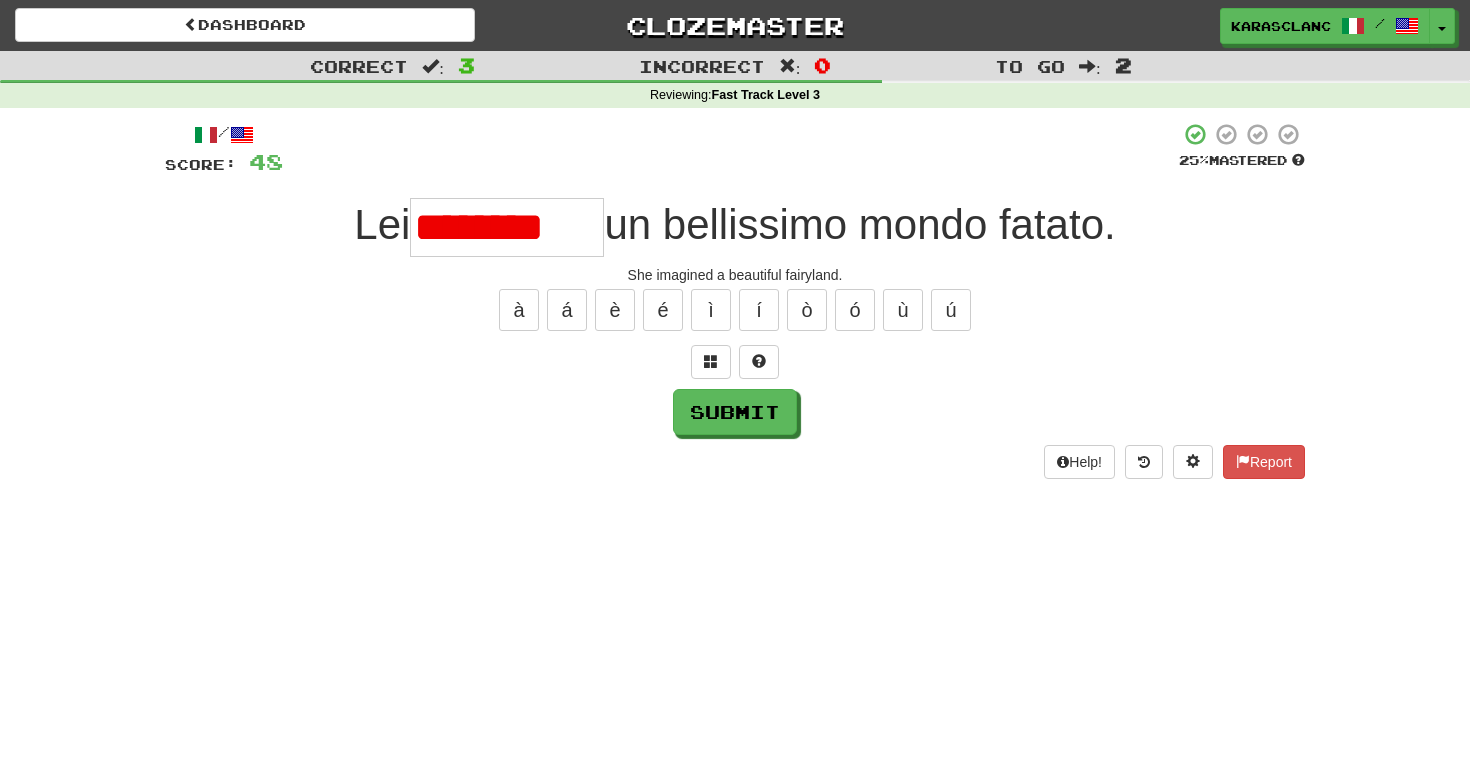 scroll, scrollTop: 0, scrollLeft: 0, axis: both 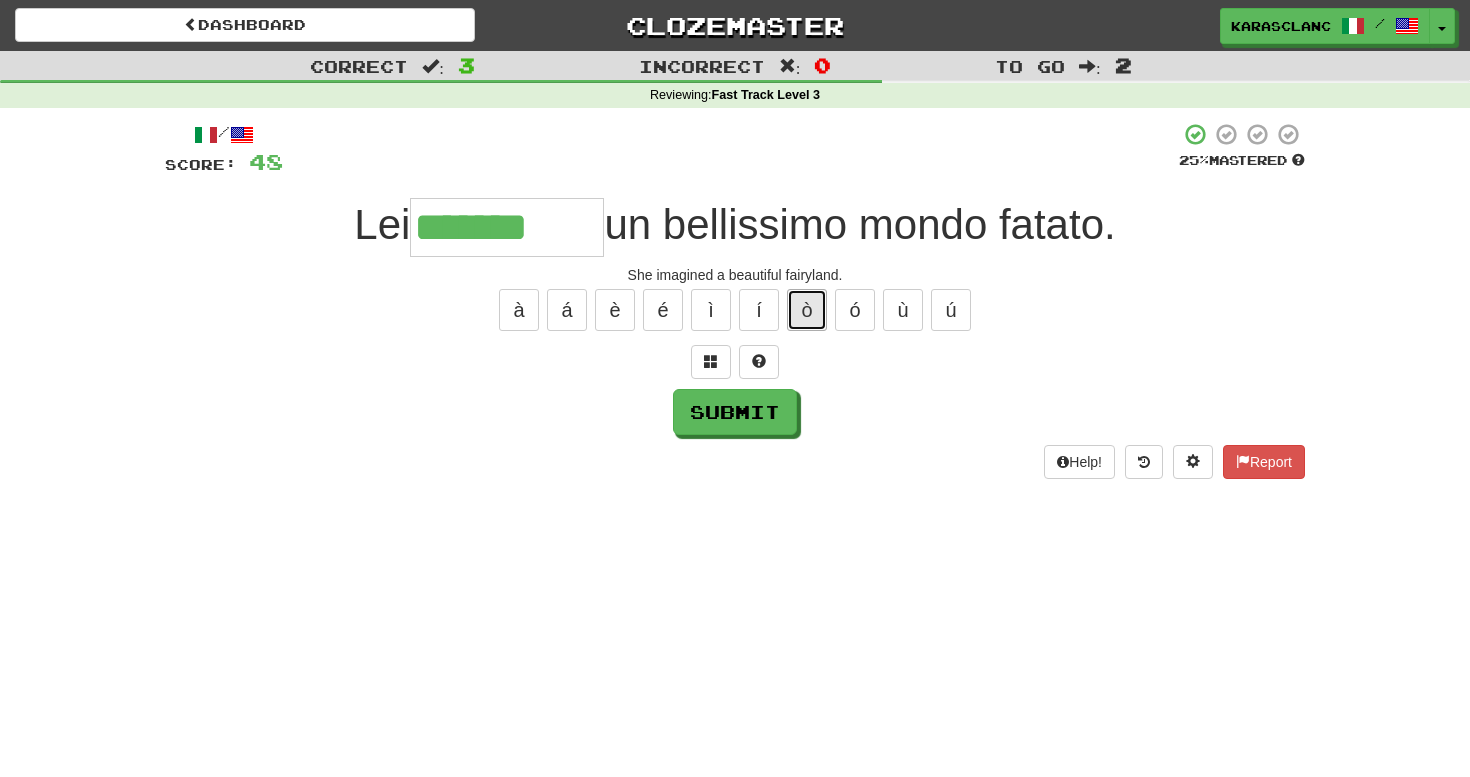 click on "ò" at bounding box center (807, 310) 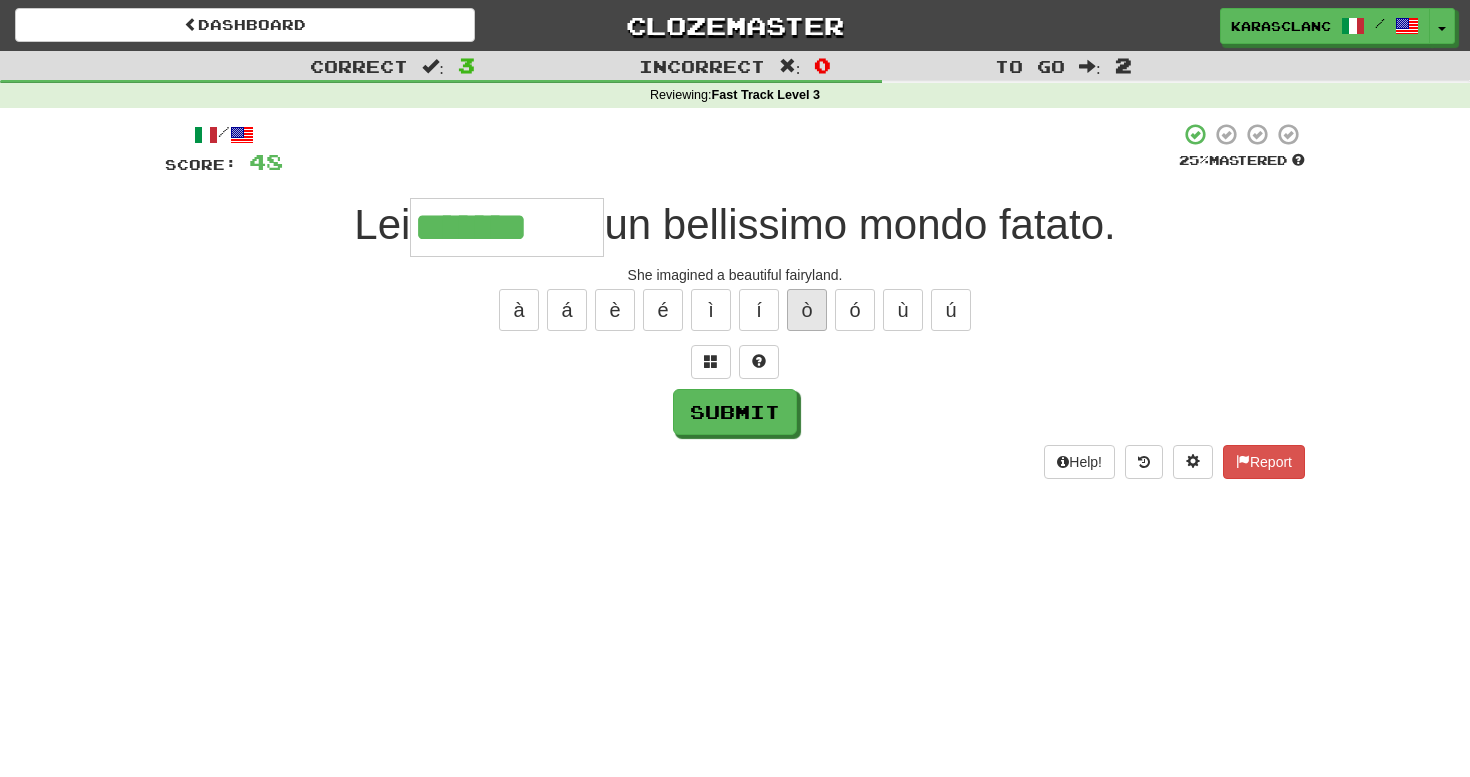 type on "********" 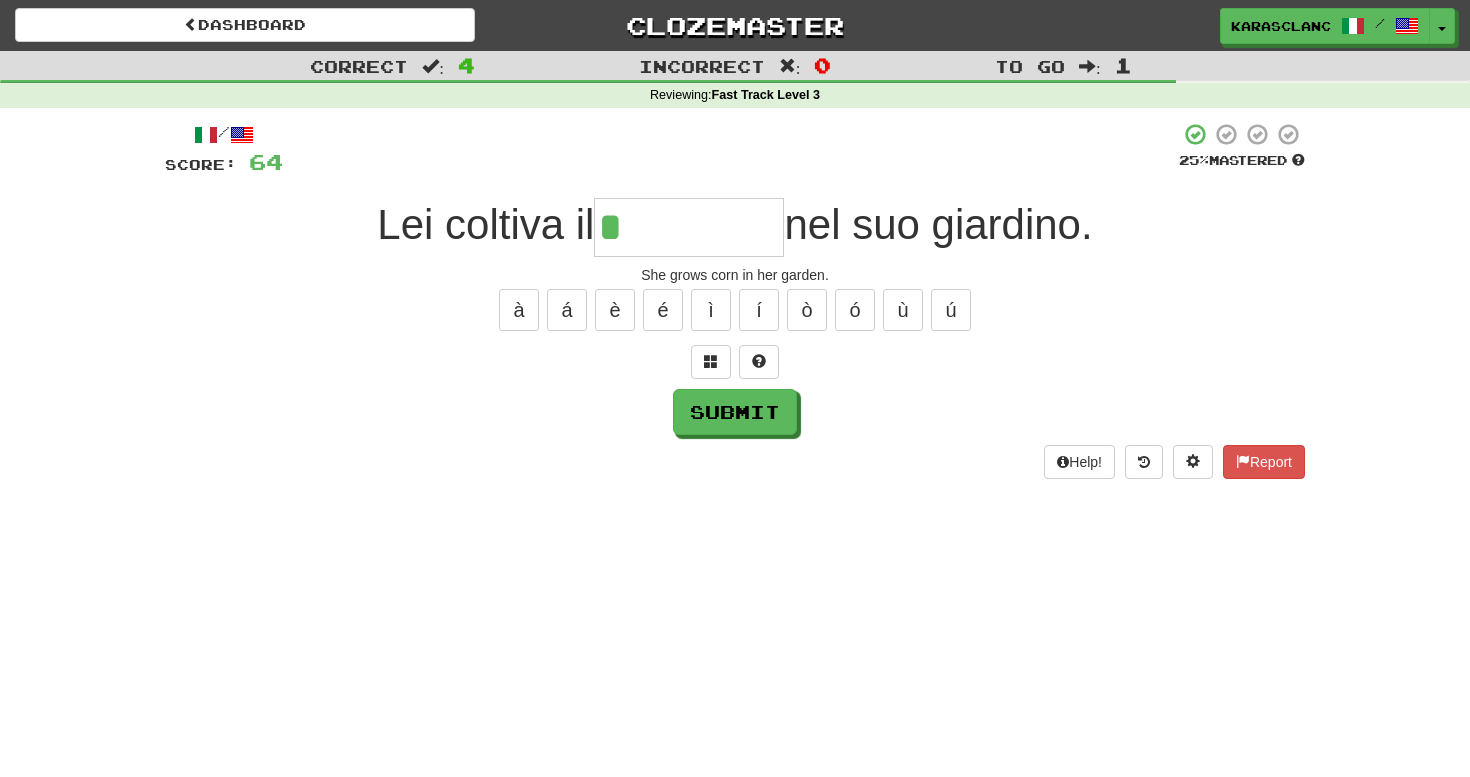 type on "*********" 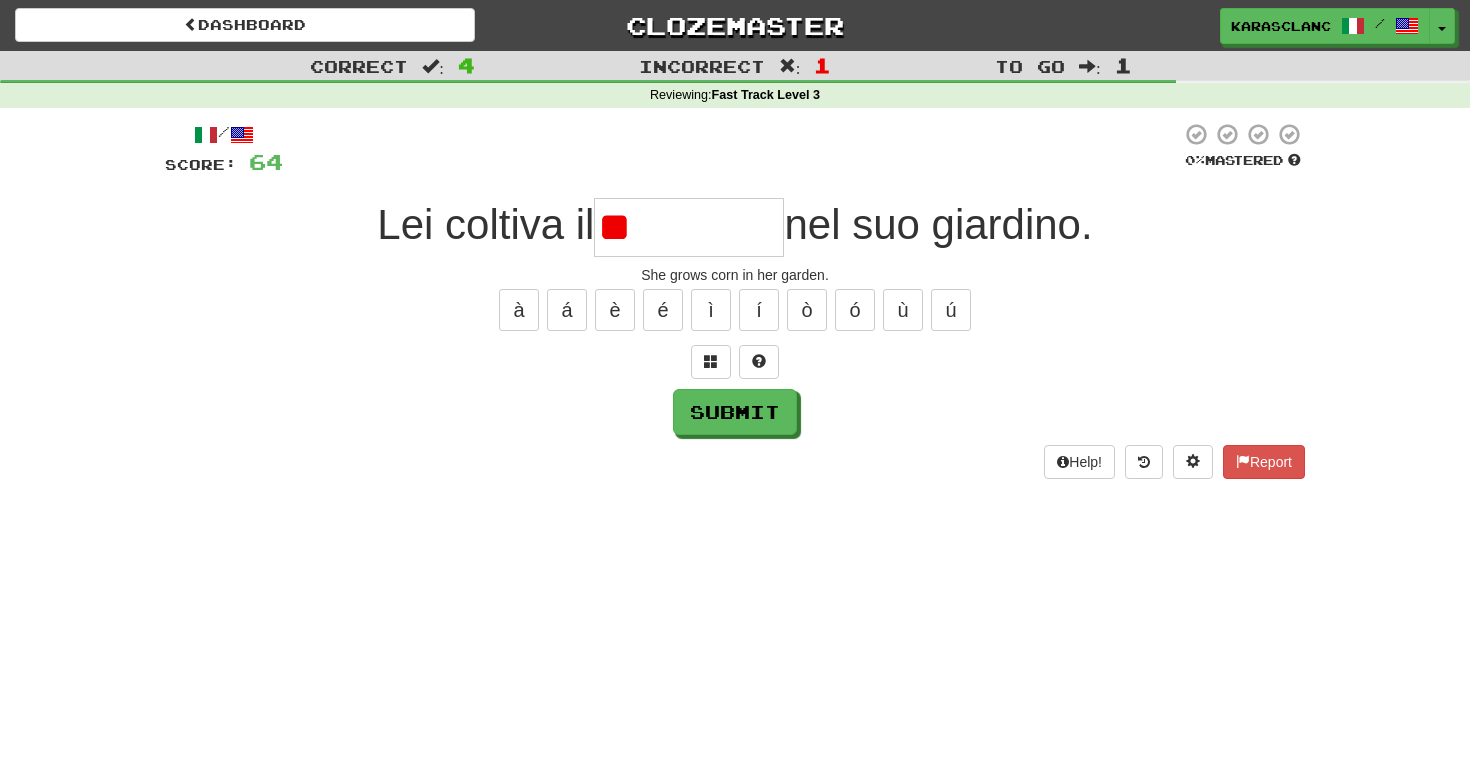 type on "*" 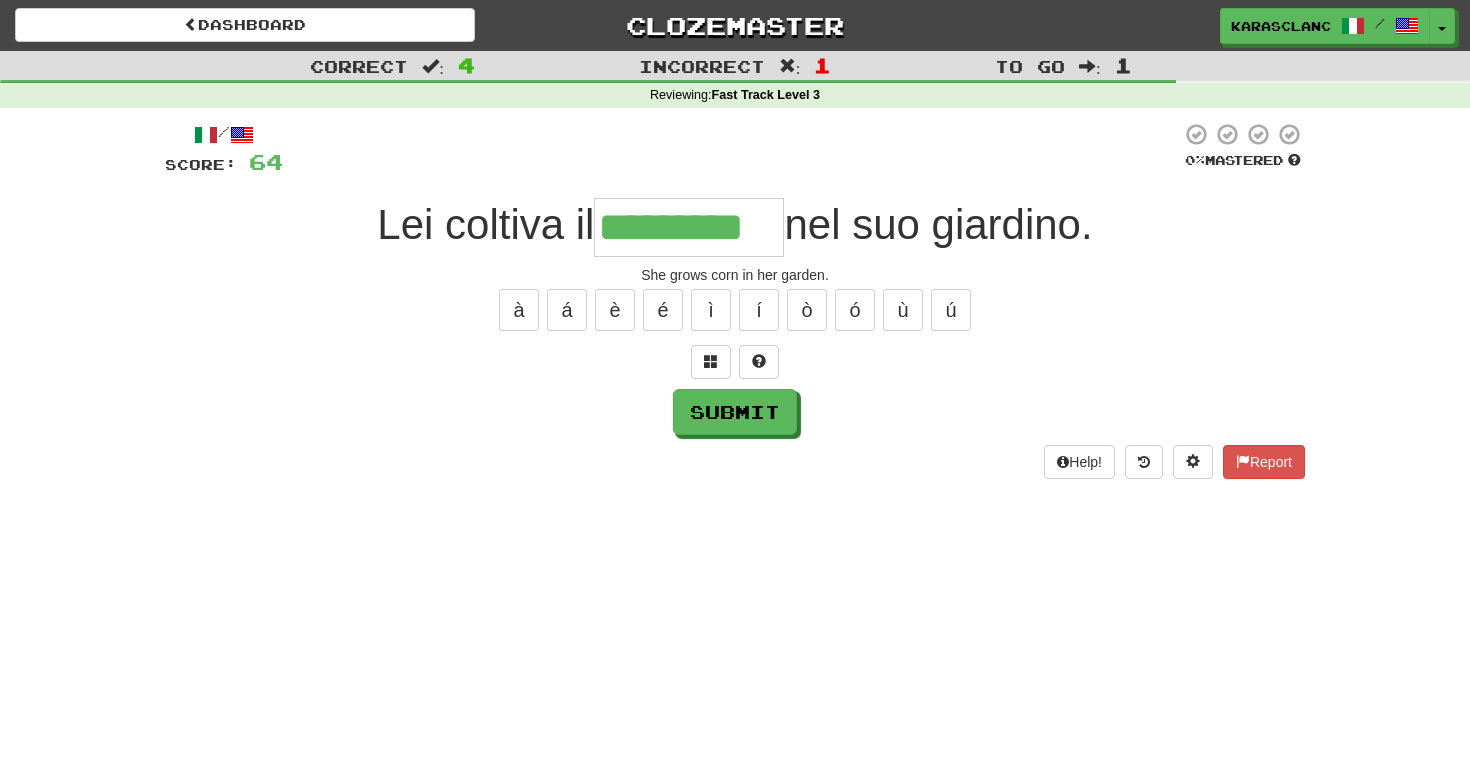 type on "*********" 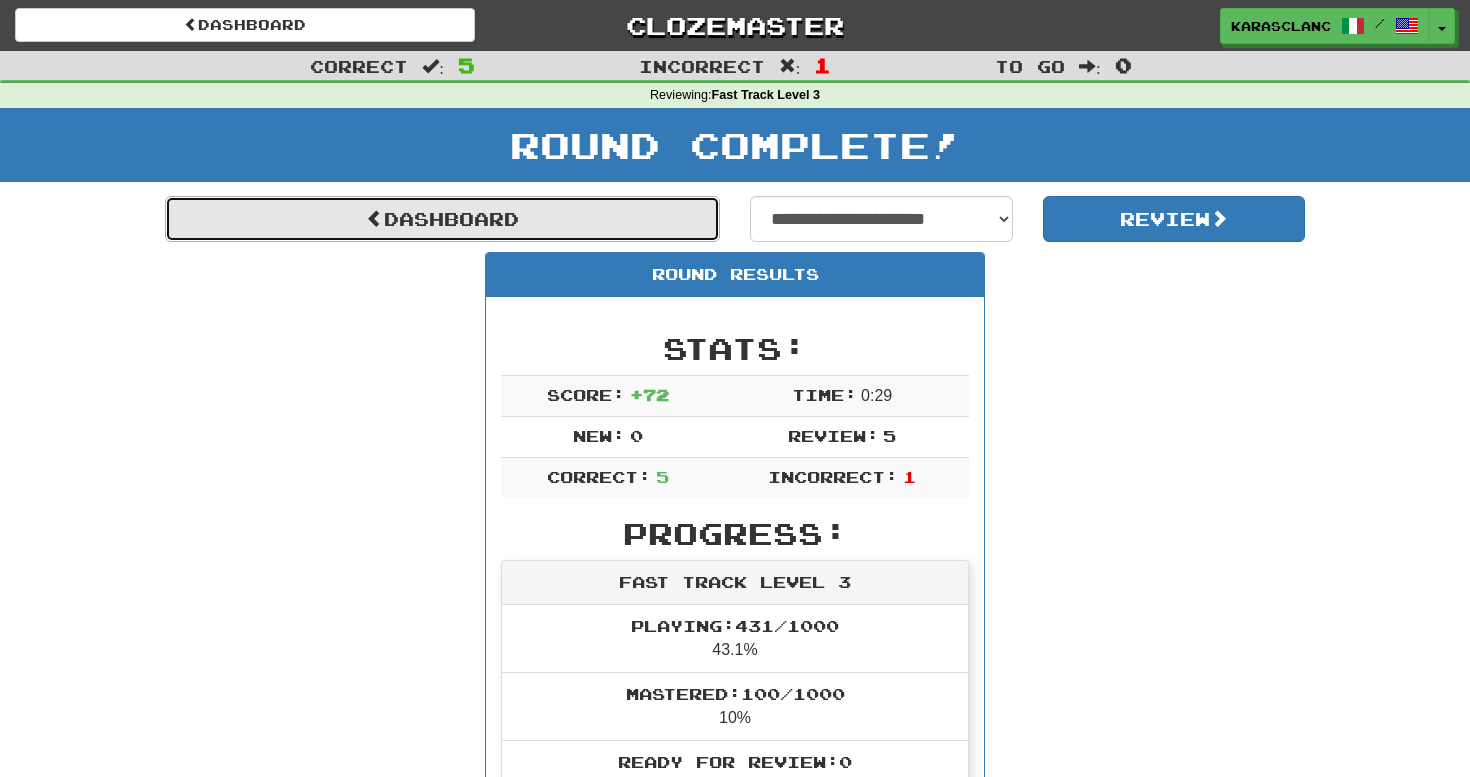 click on "Dashboard" at bounding box center [442, 219] 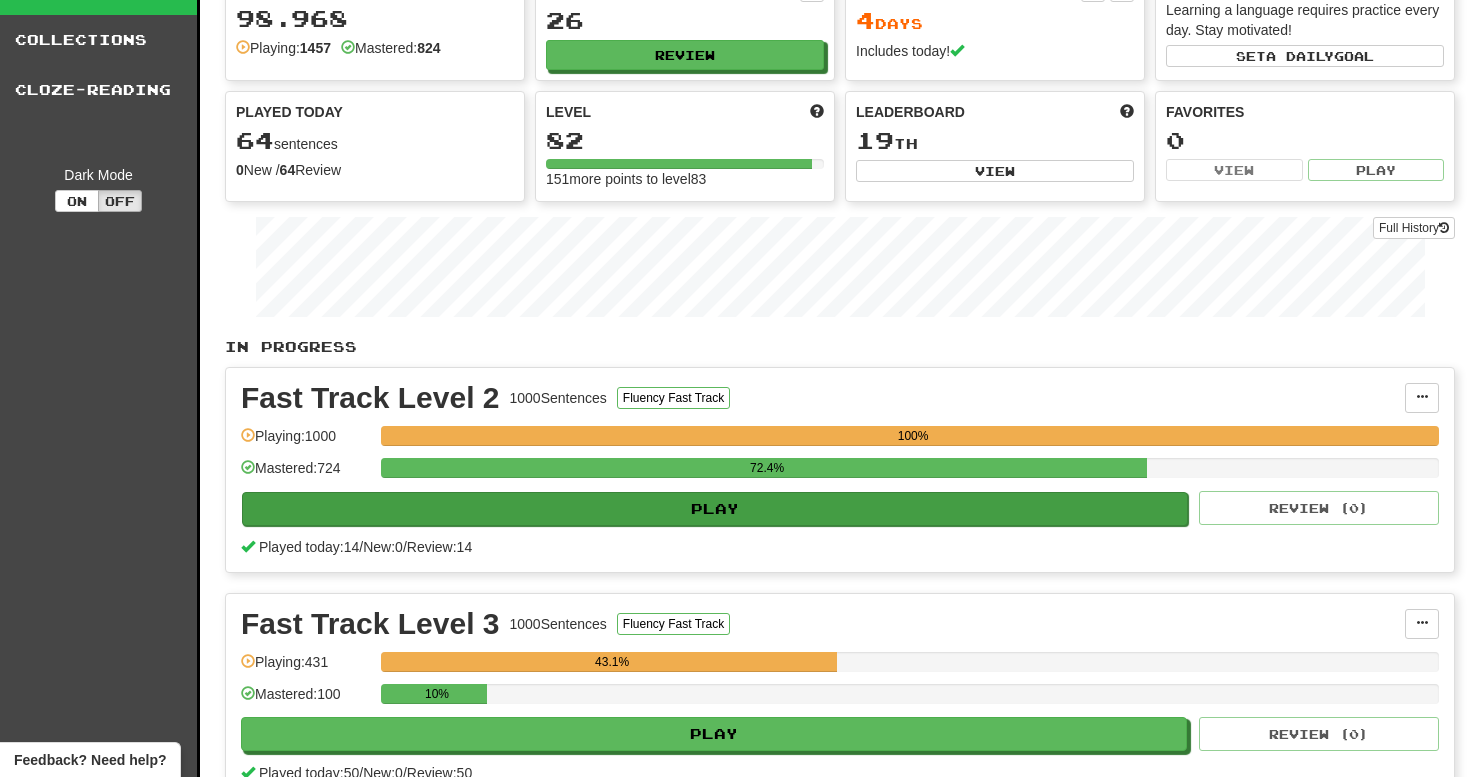 scroll, scrollTop: 101, scrollLeft: 0, axis: vertical 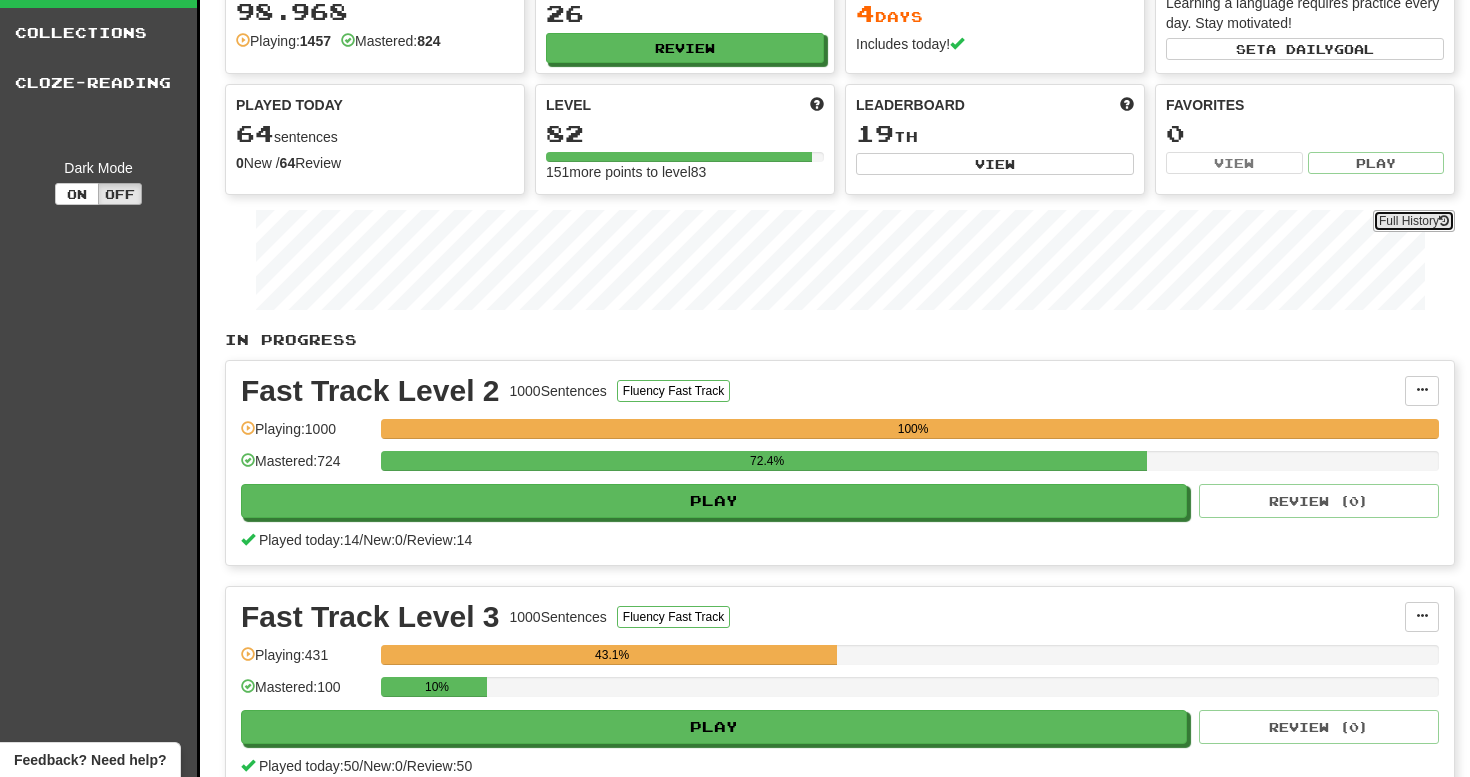 click on "Full History" at bounding box center [1414, 221] 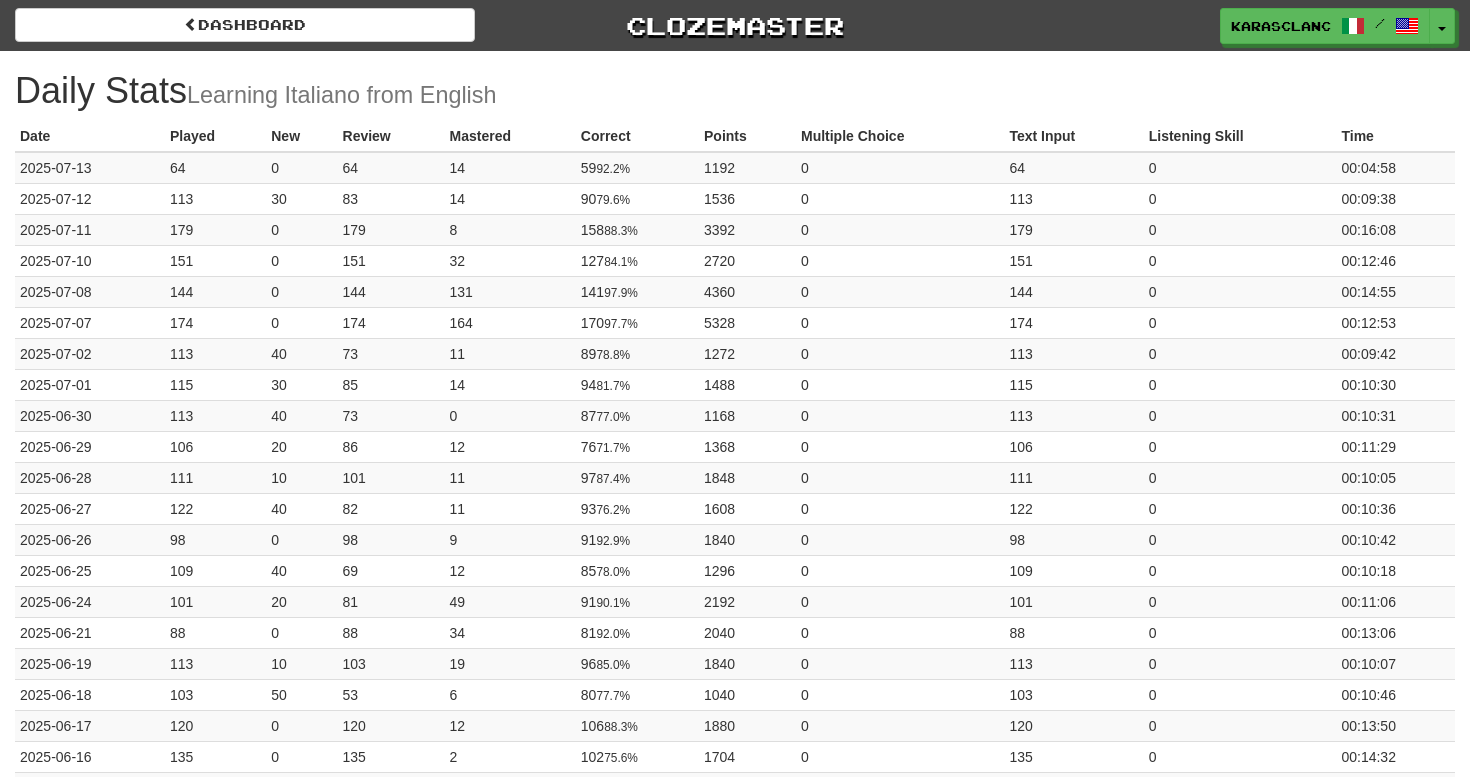 scroll, scrollTop: 0, scrollLeft: 0, axis: both 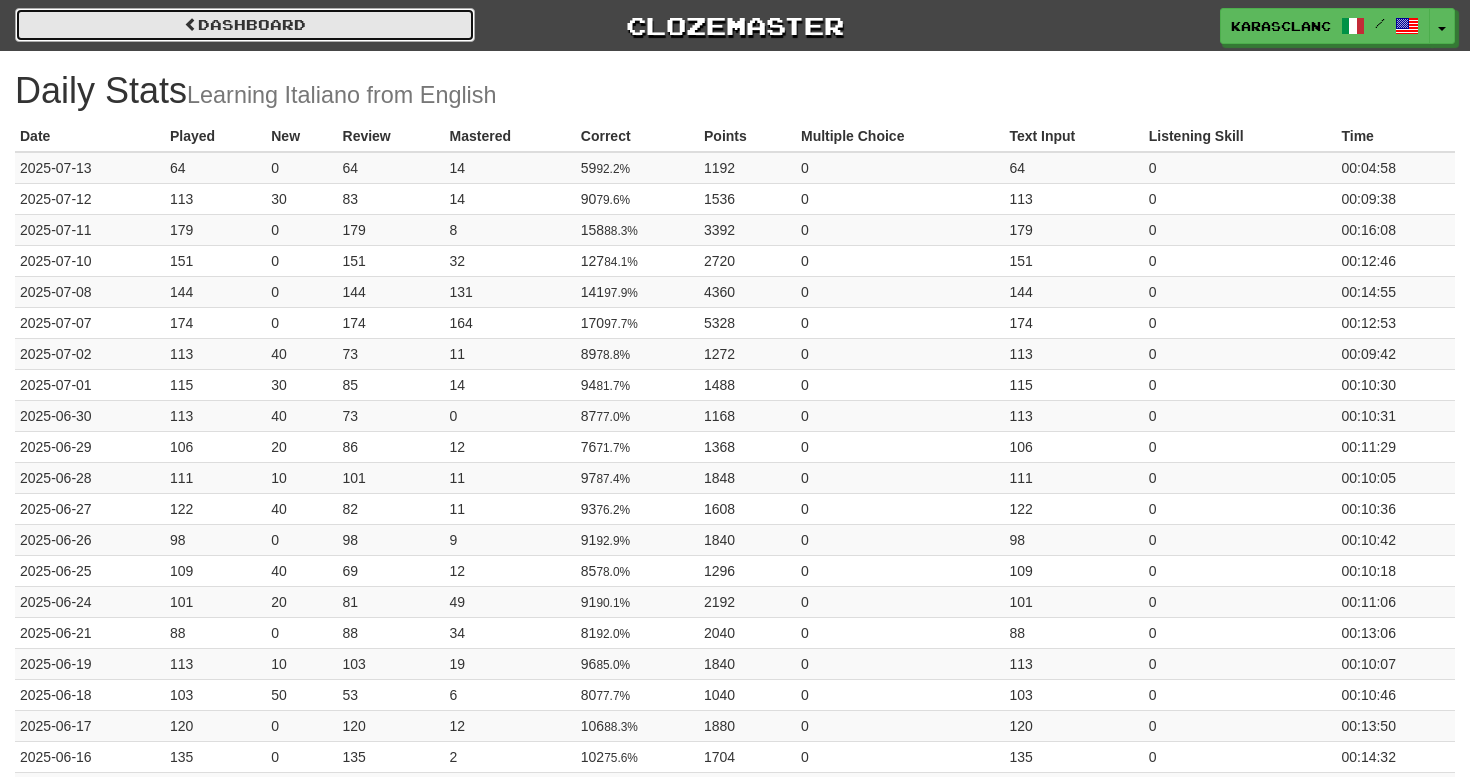 click on "Dashboard" at bounding box center (245, 25) 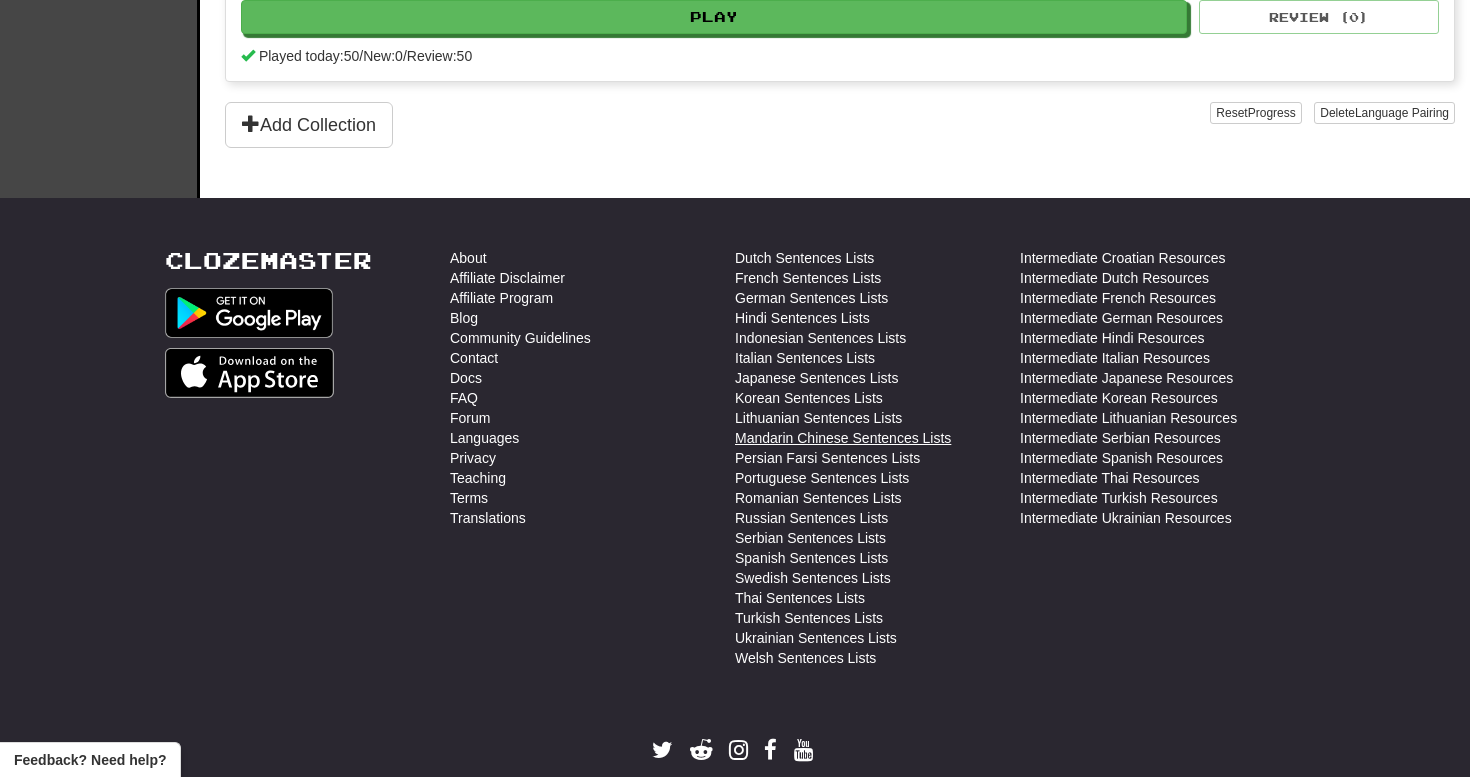 scroll, scrollTop: 665, scrollLeft: 0, axis: vertical 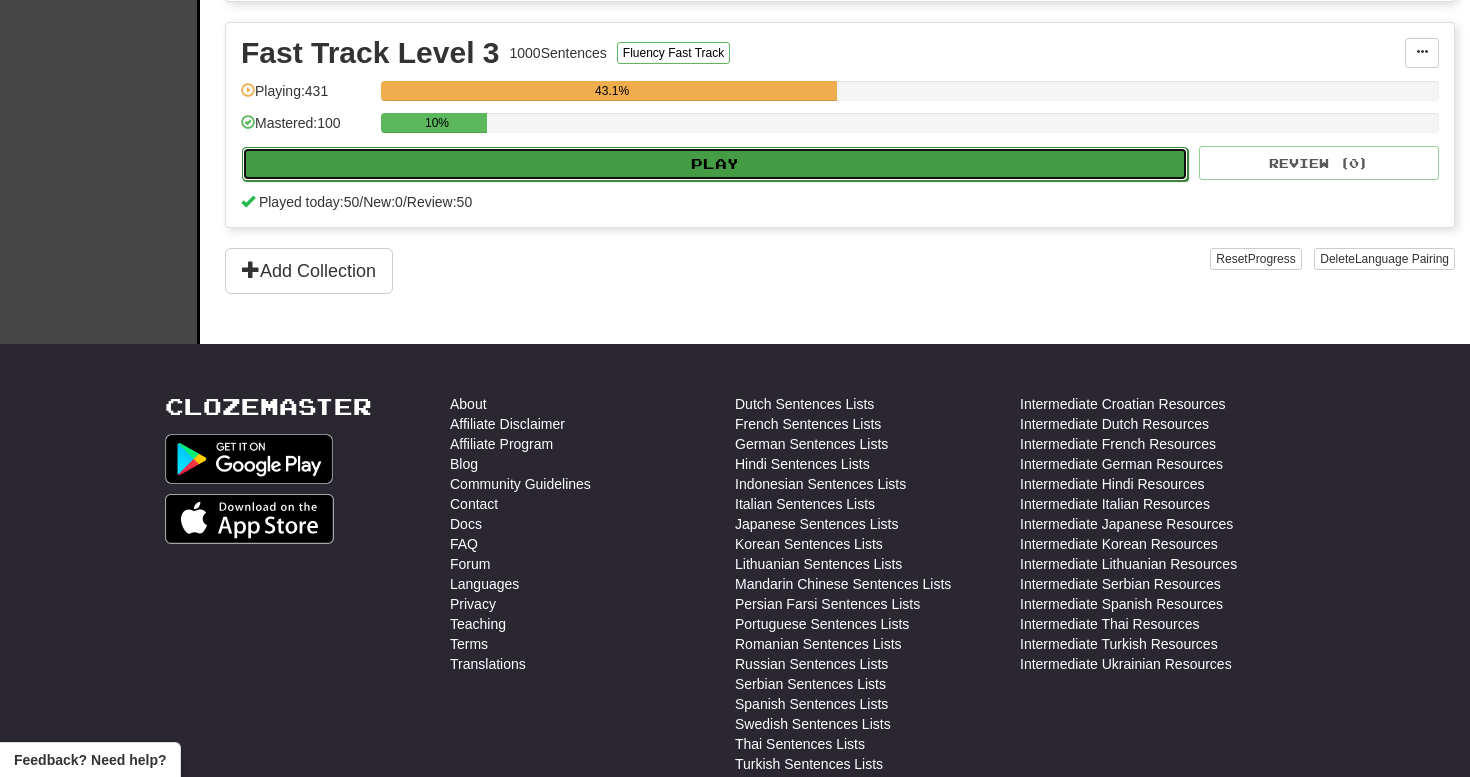 click on "Play" at bounding box center [715, 164] 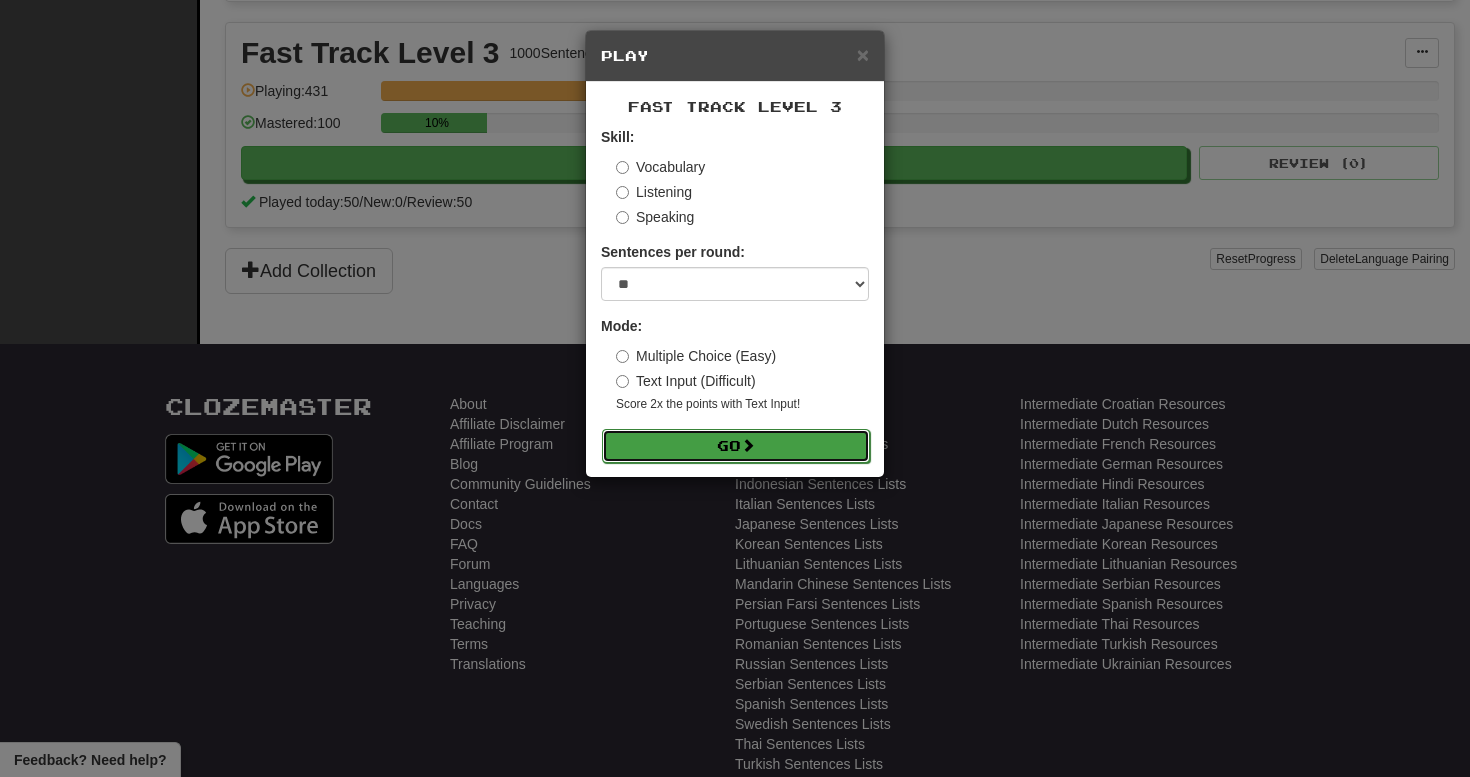 click on "Go" at bounding box center [736, 446] 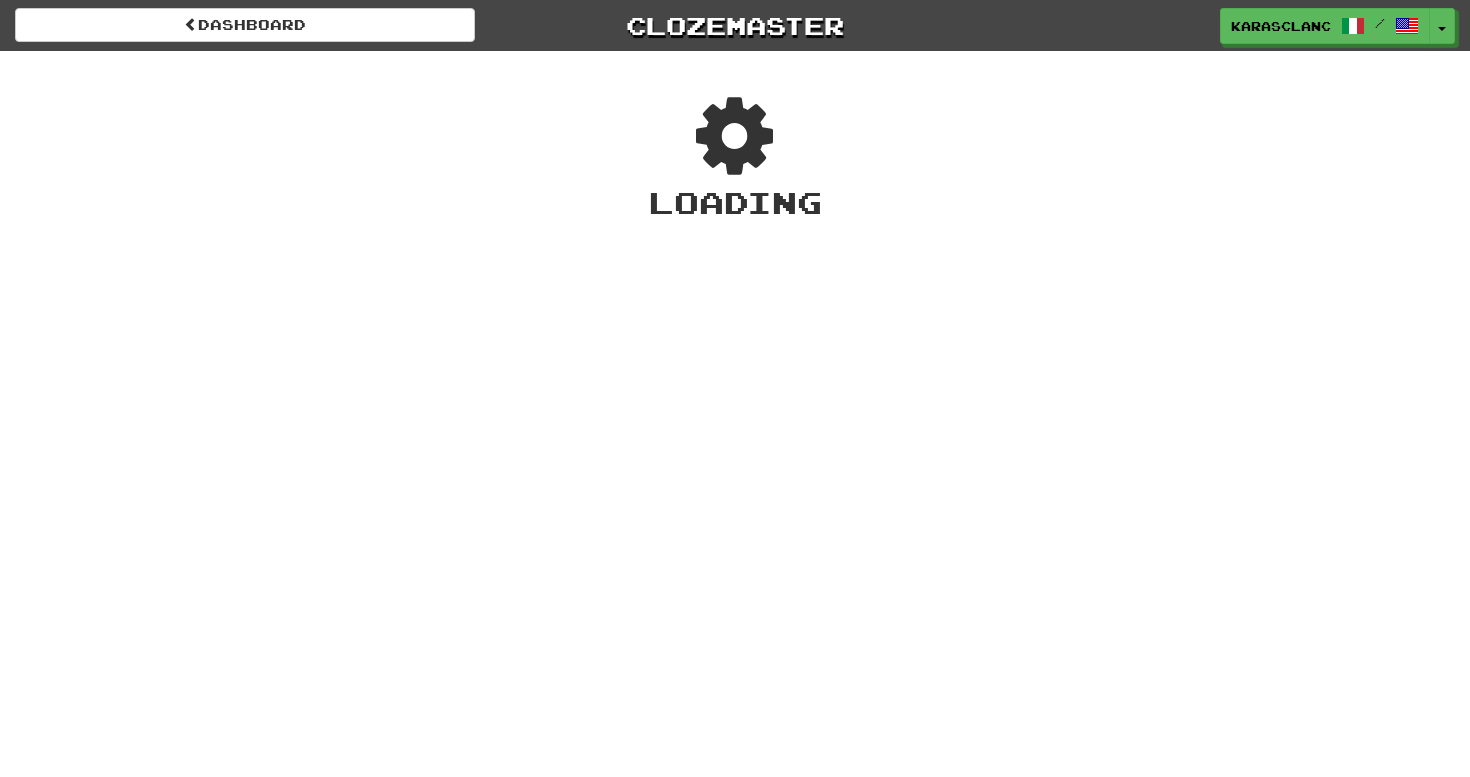 scroll, scrollTop: 0, scrollLeft: 0, axis: both 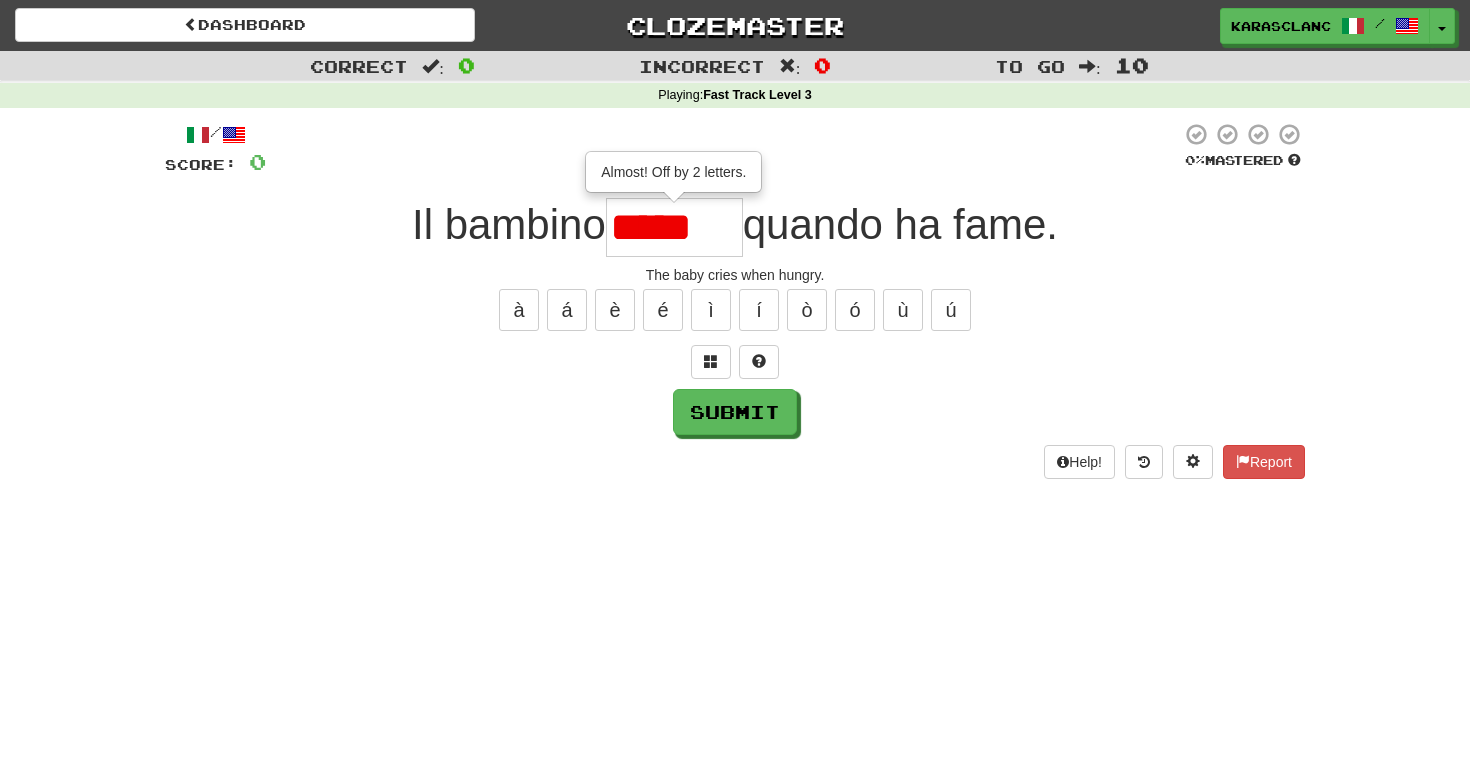 type on "******" 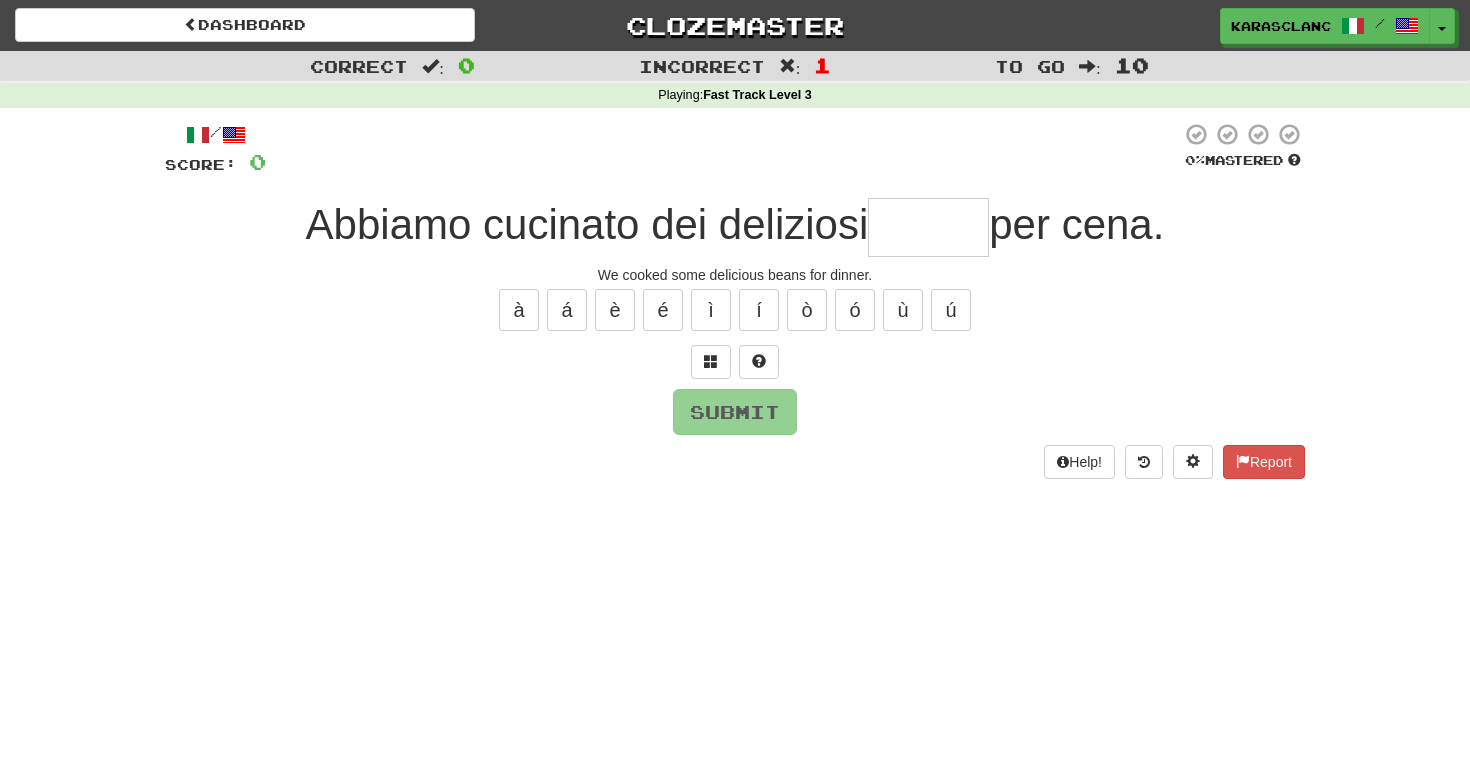 type on "*******" 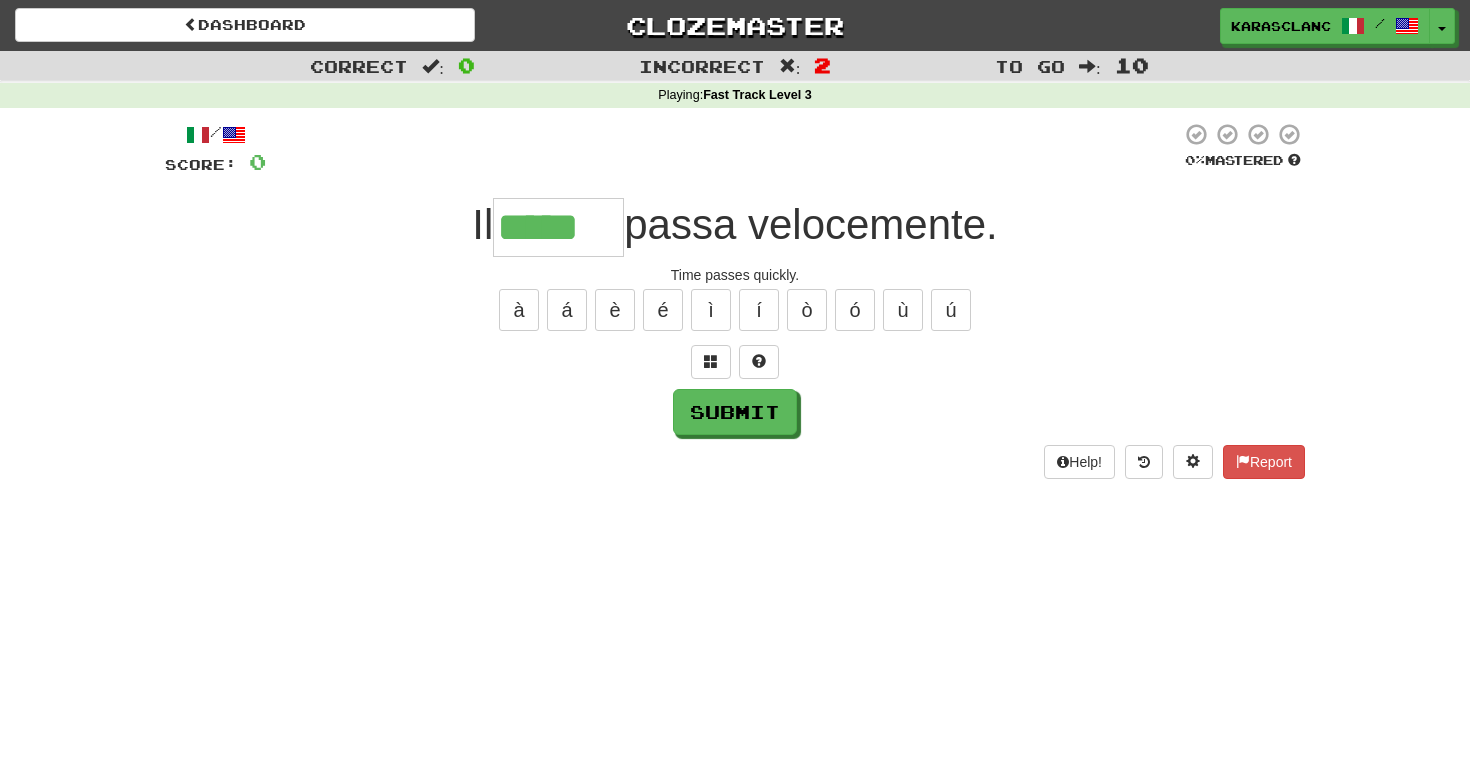 type on "*****" 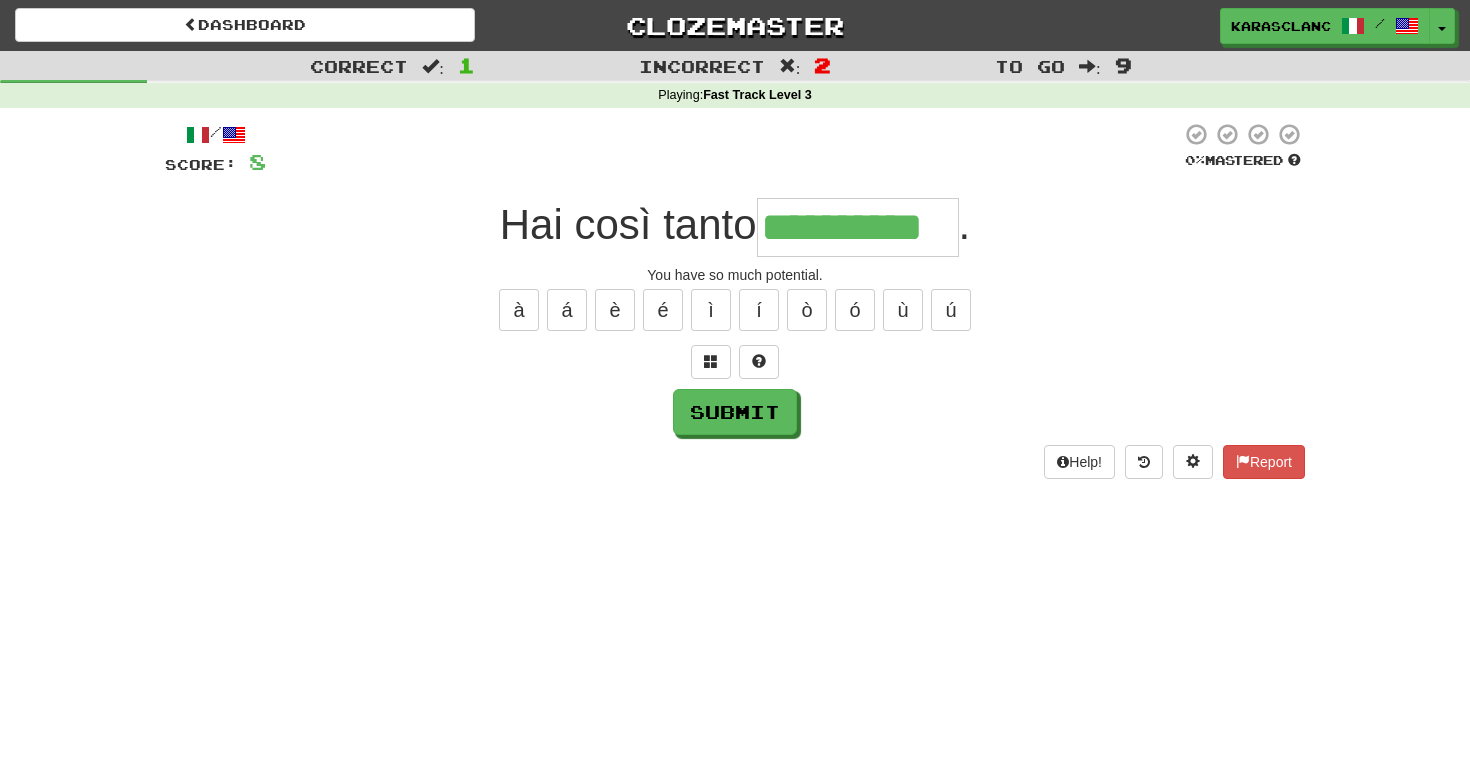 type on "**********" 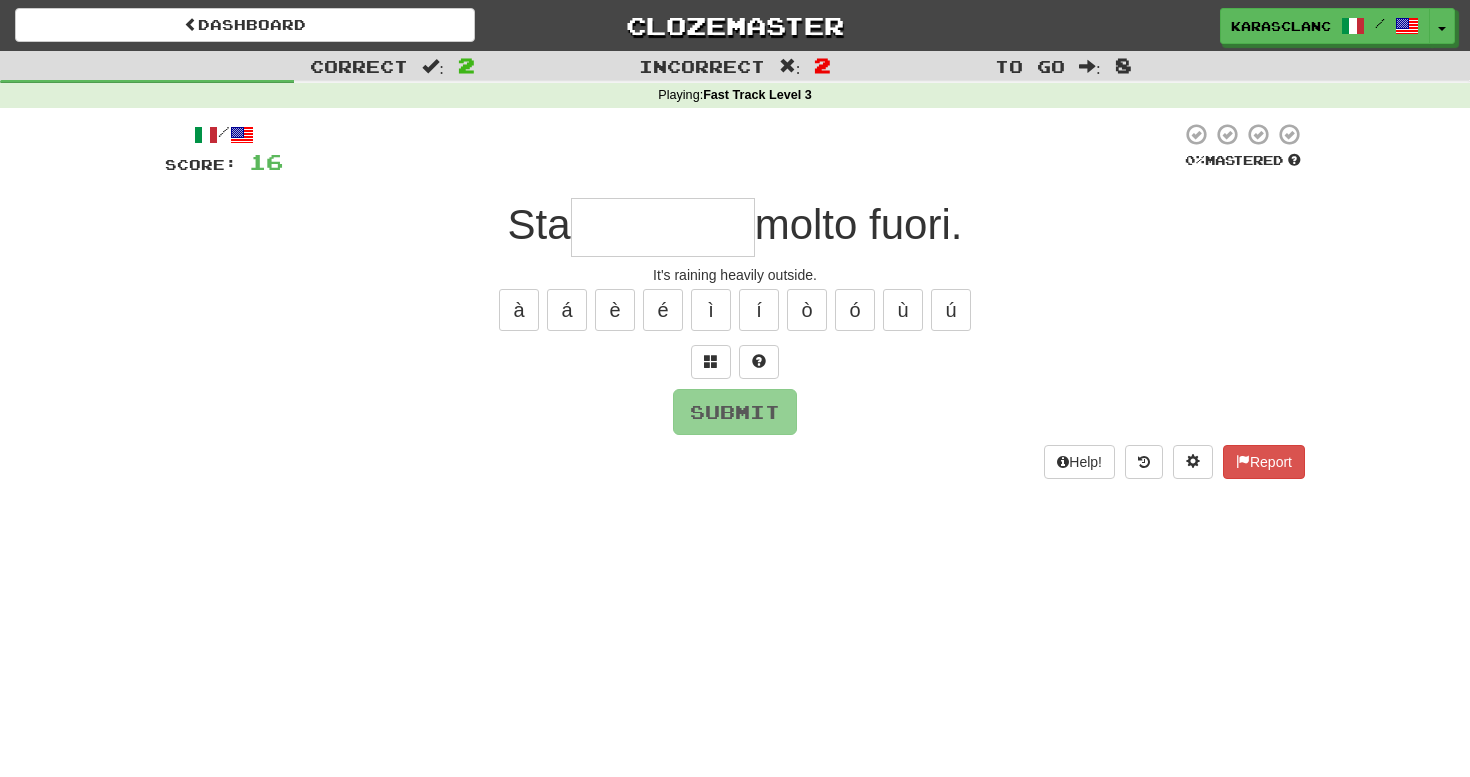 type on "********" 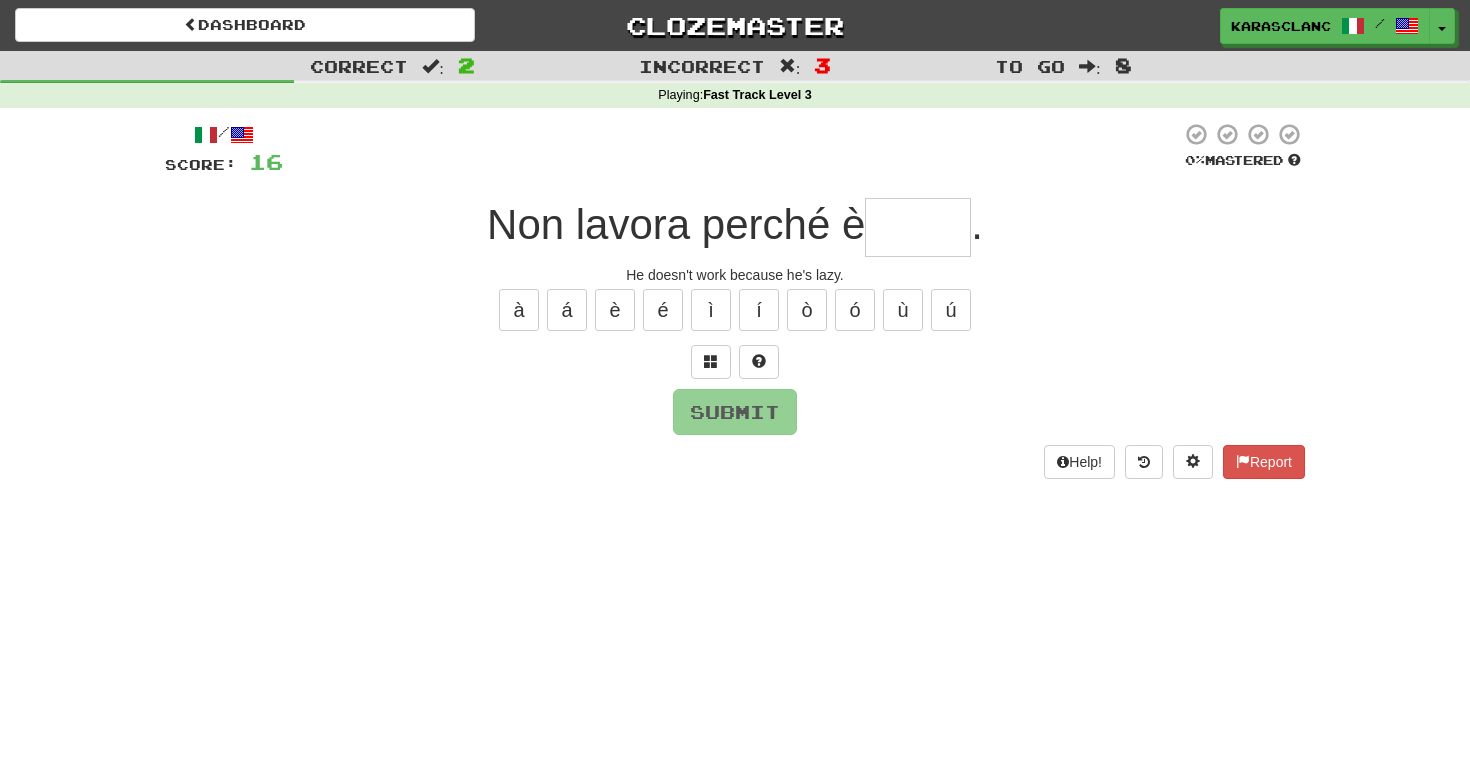 type on "*****" 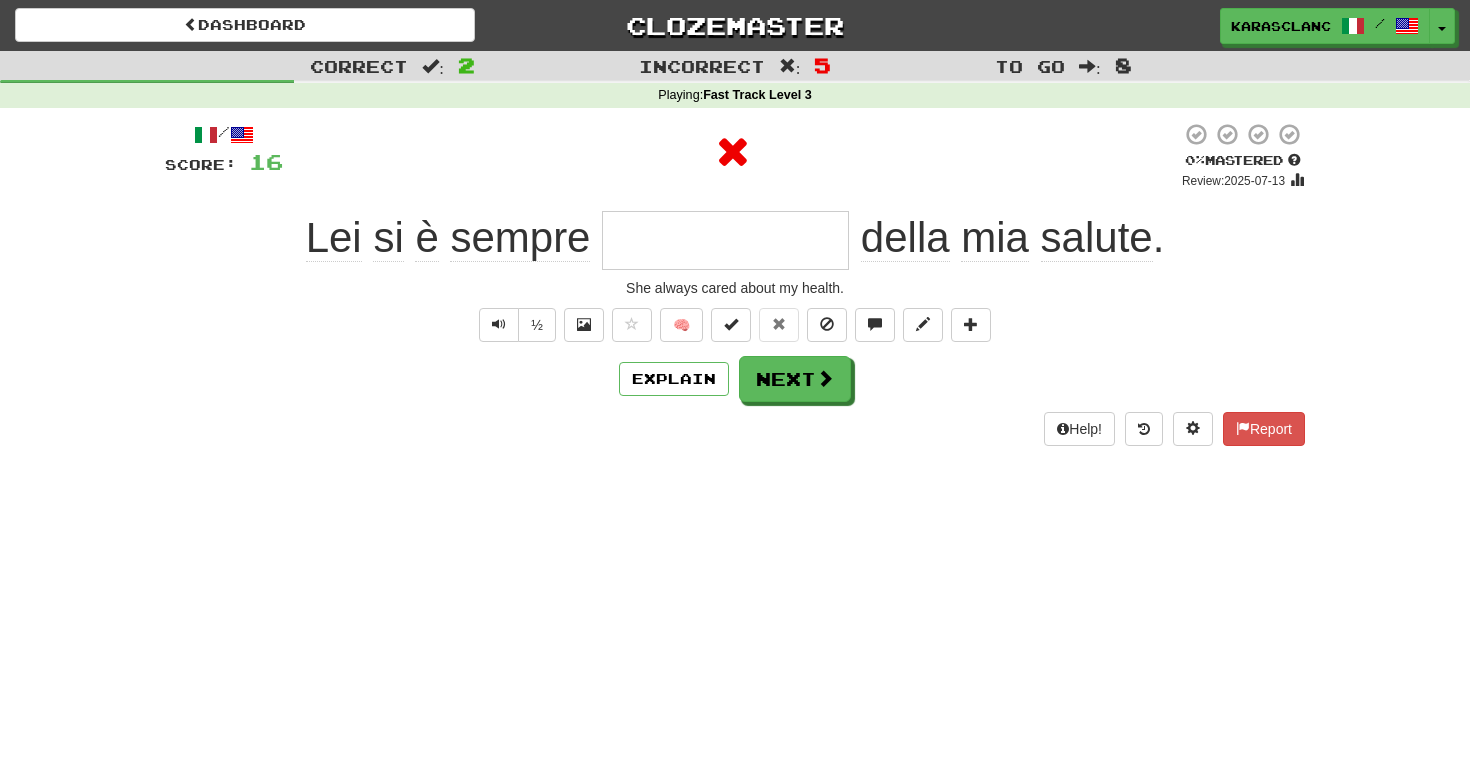type on "**********" 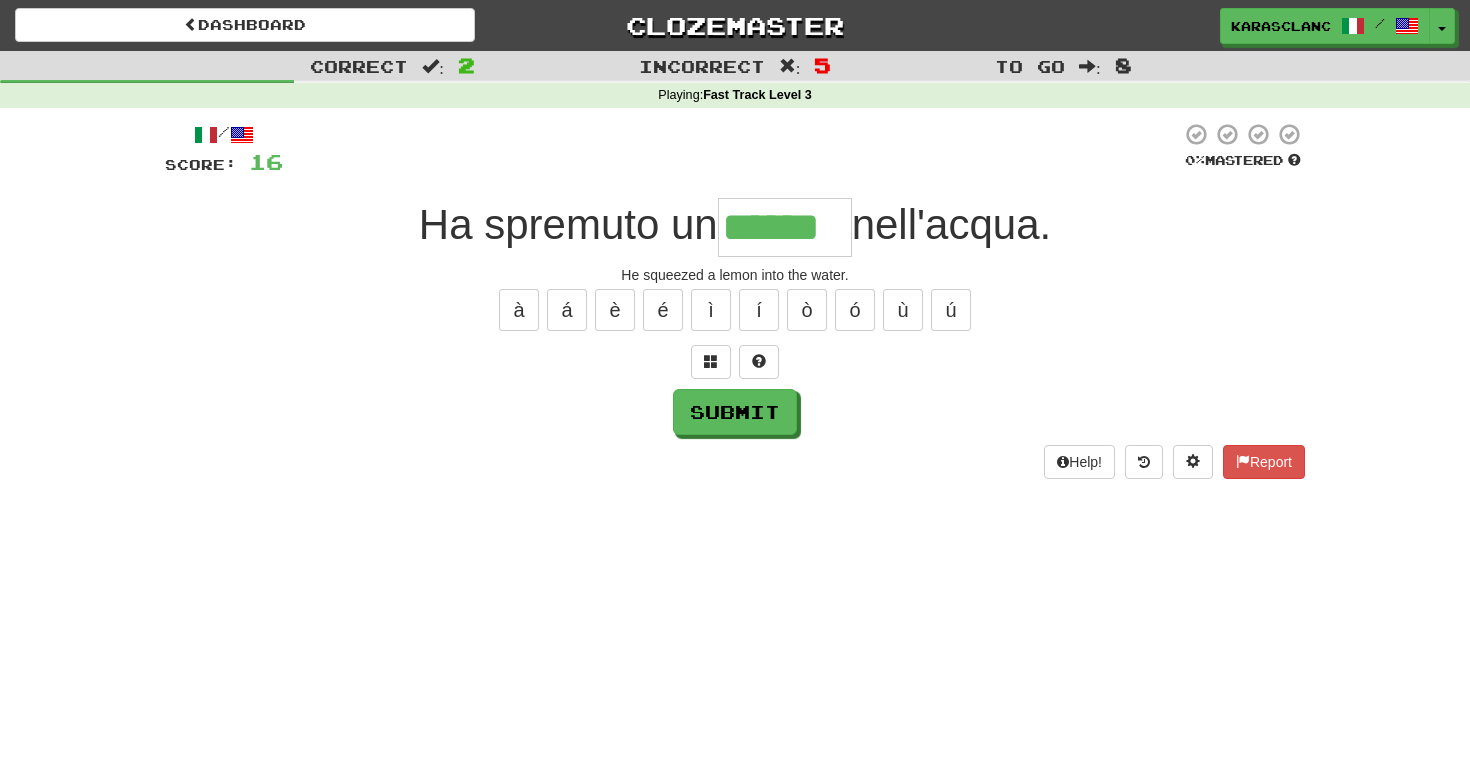 type on "******" 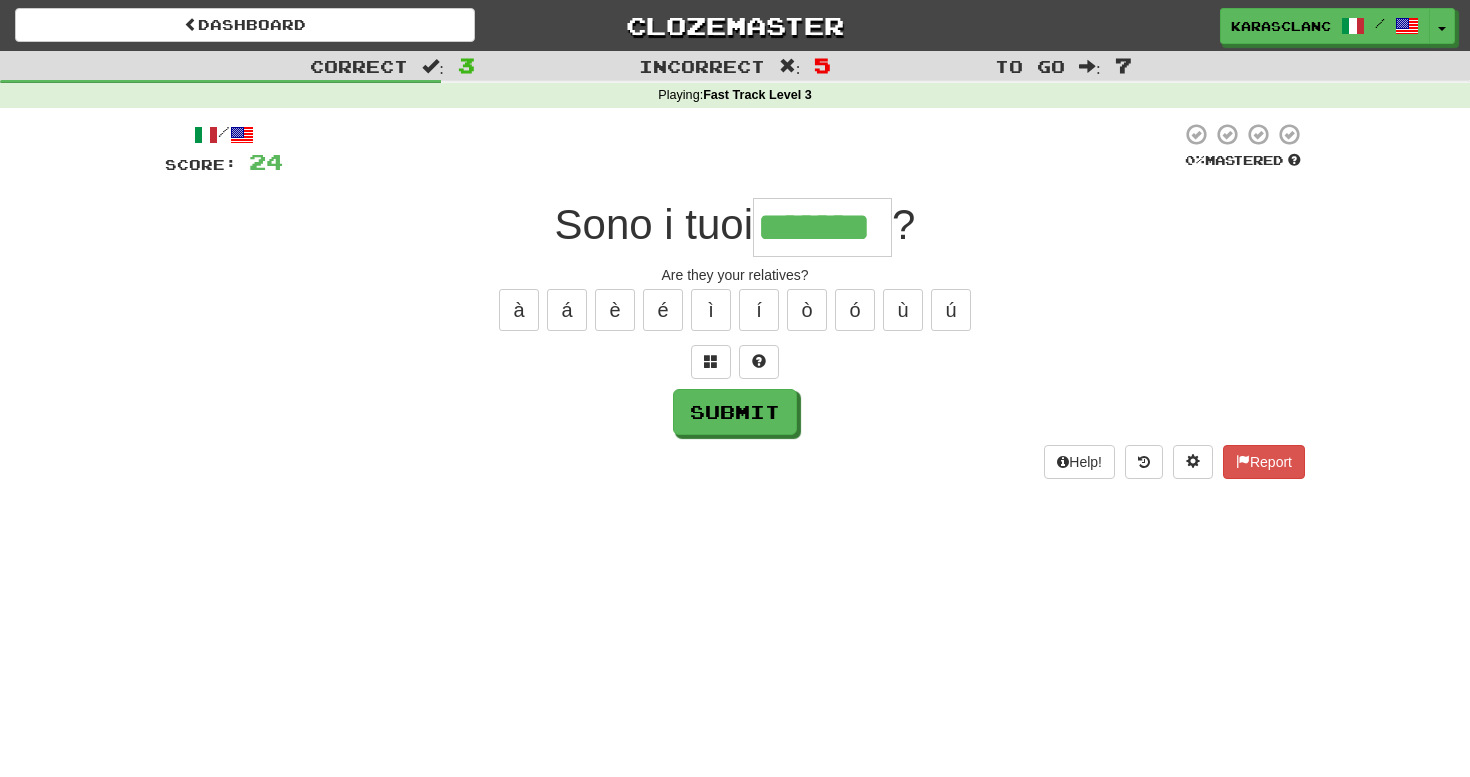 type on "*******" 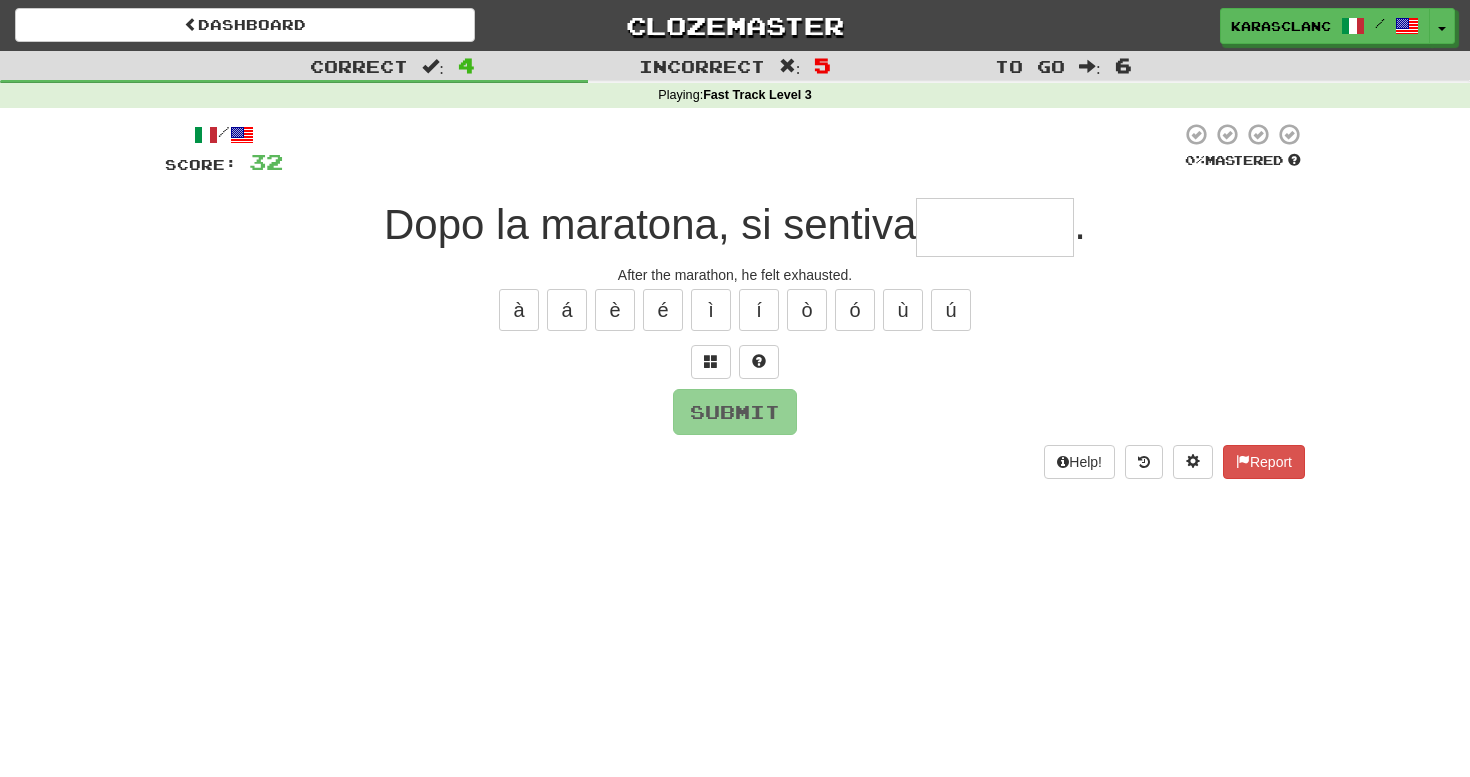 type on "*******" 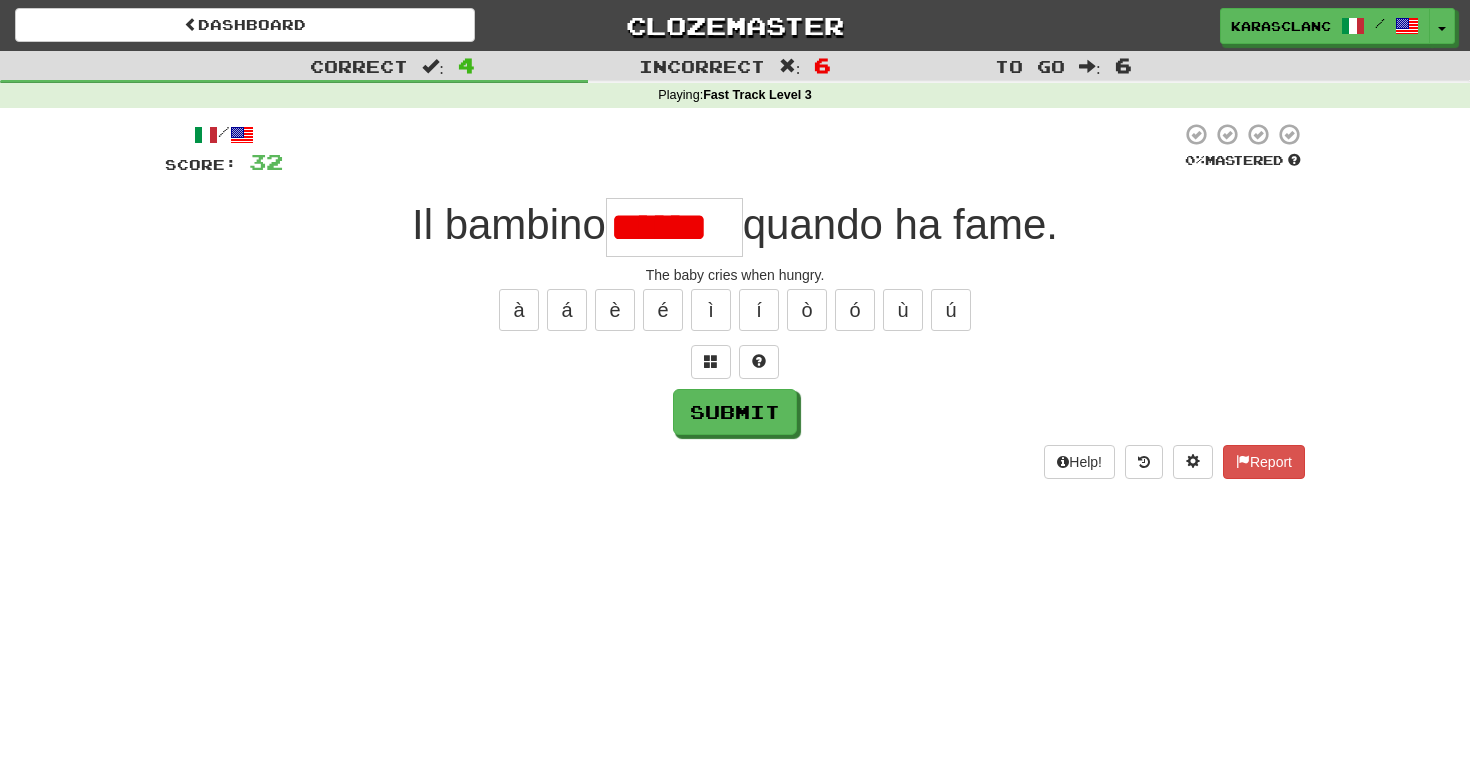 scroll, scrollTop: 0, scrollLeft: 0, axis: both 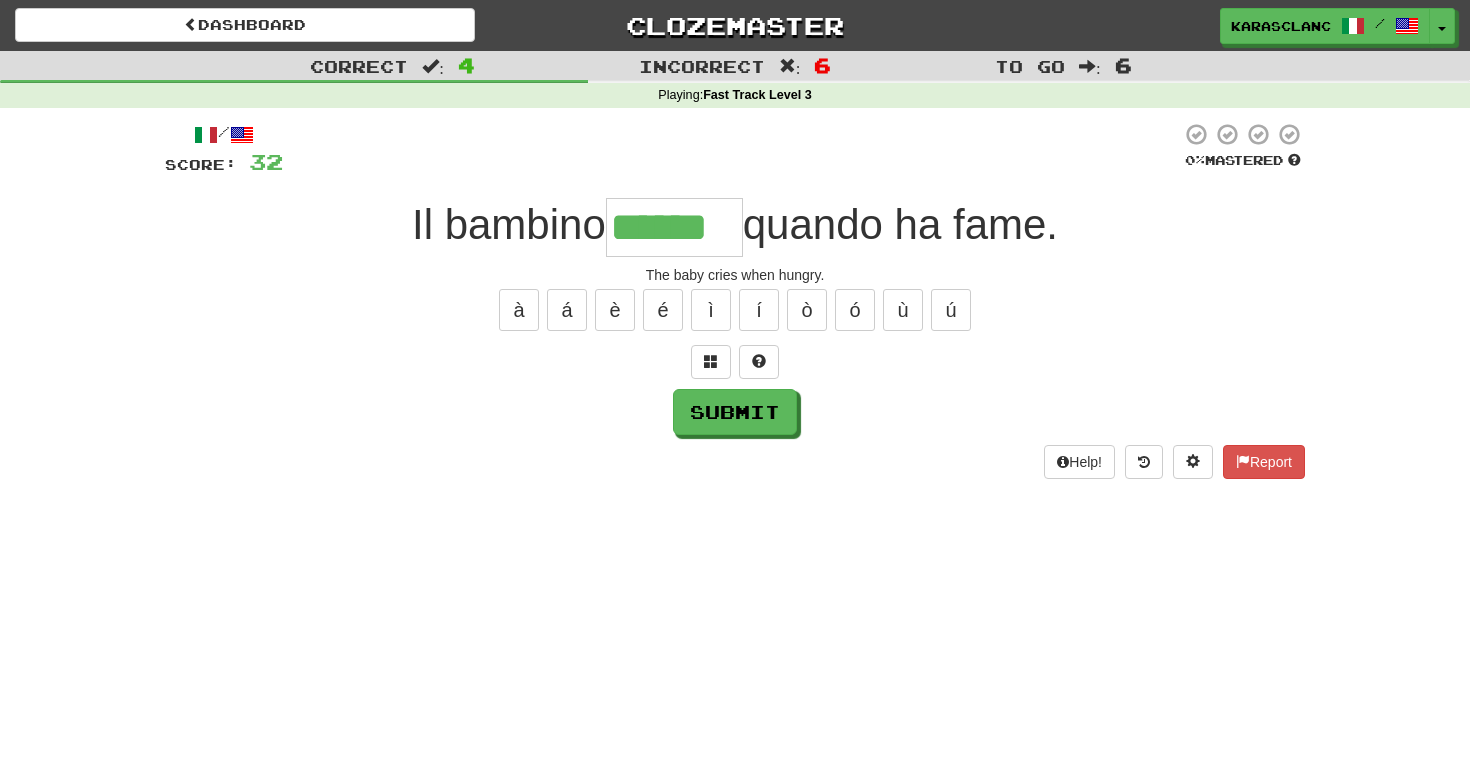 type on "******" 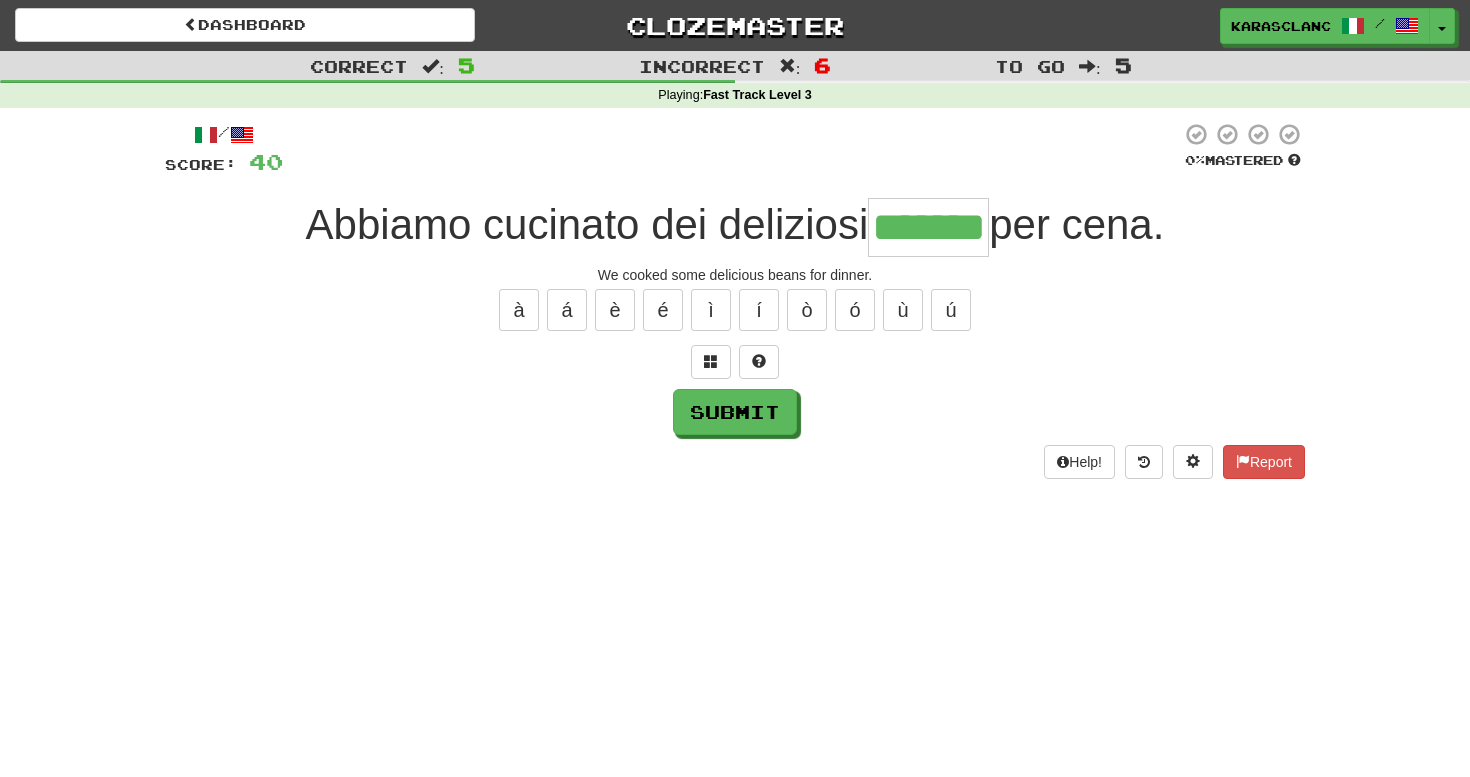 type on "*******" 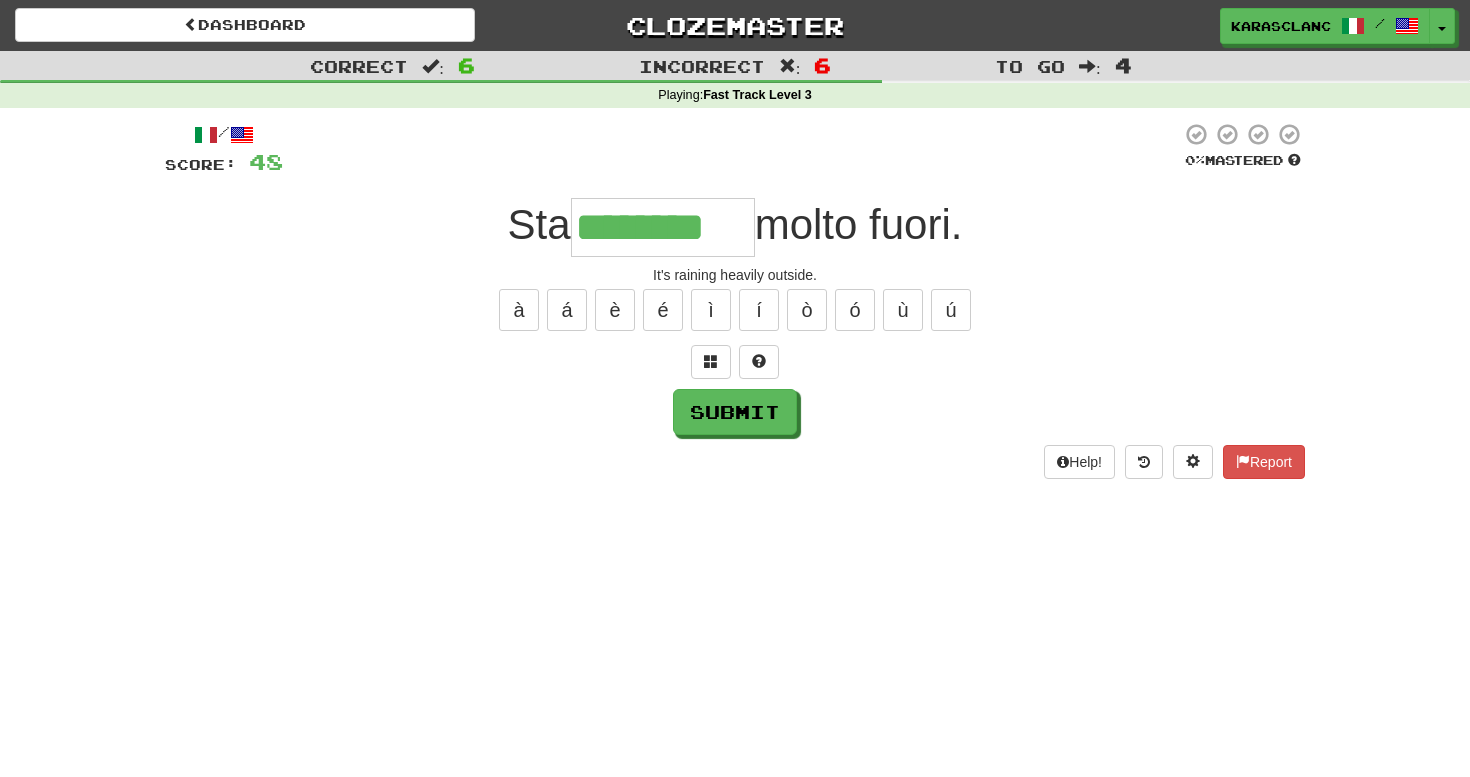 type on "********" 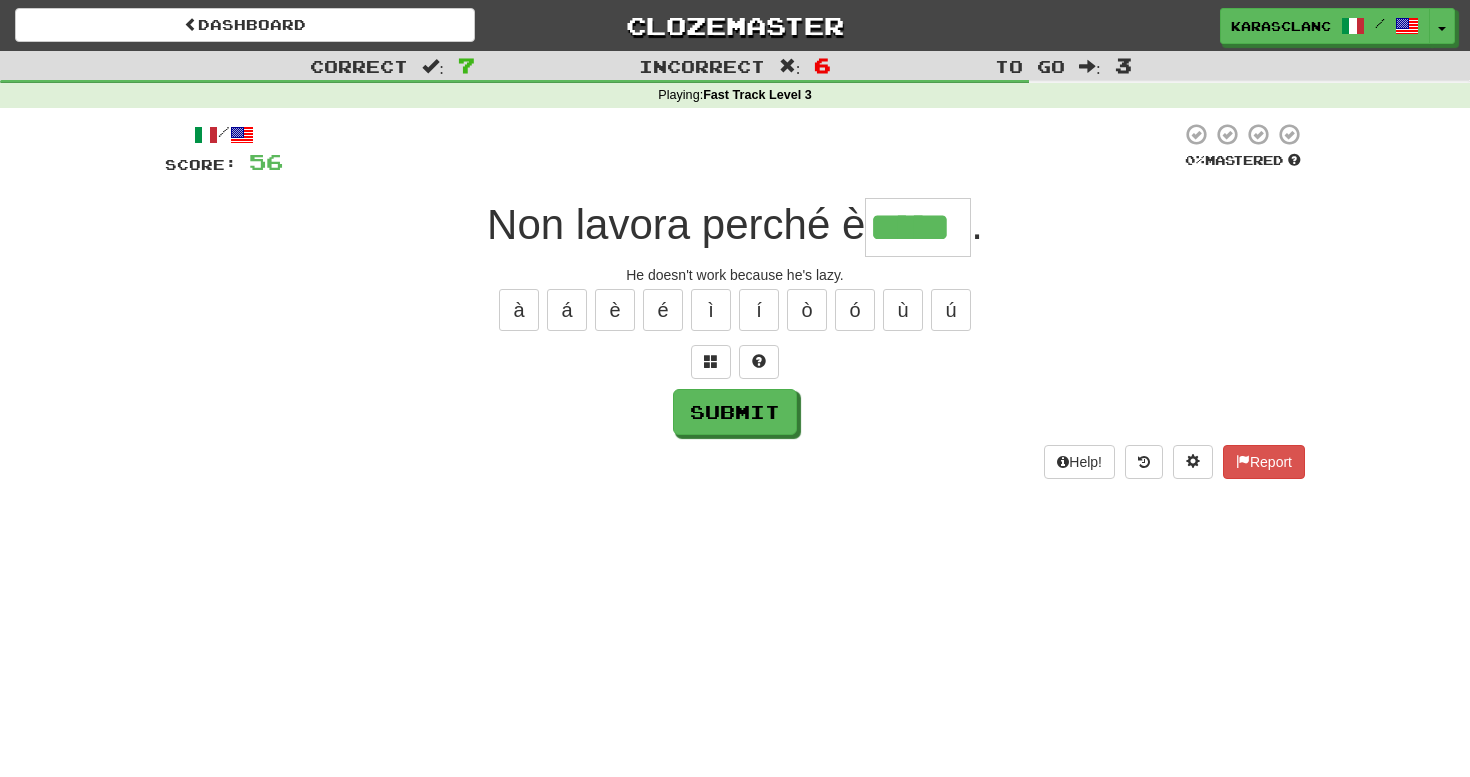type on "*****" 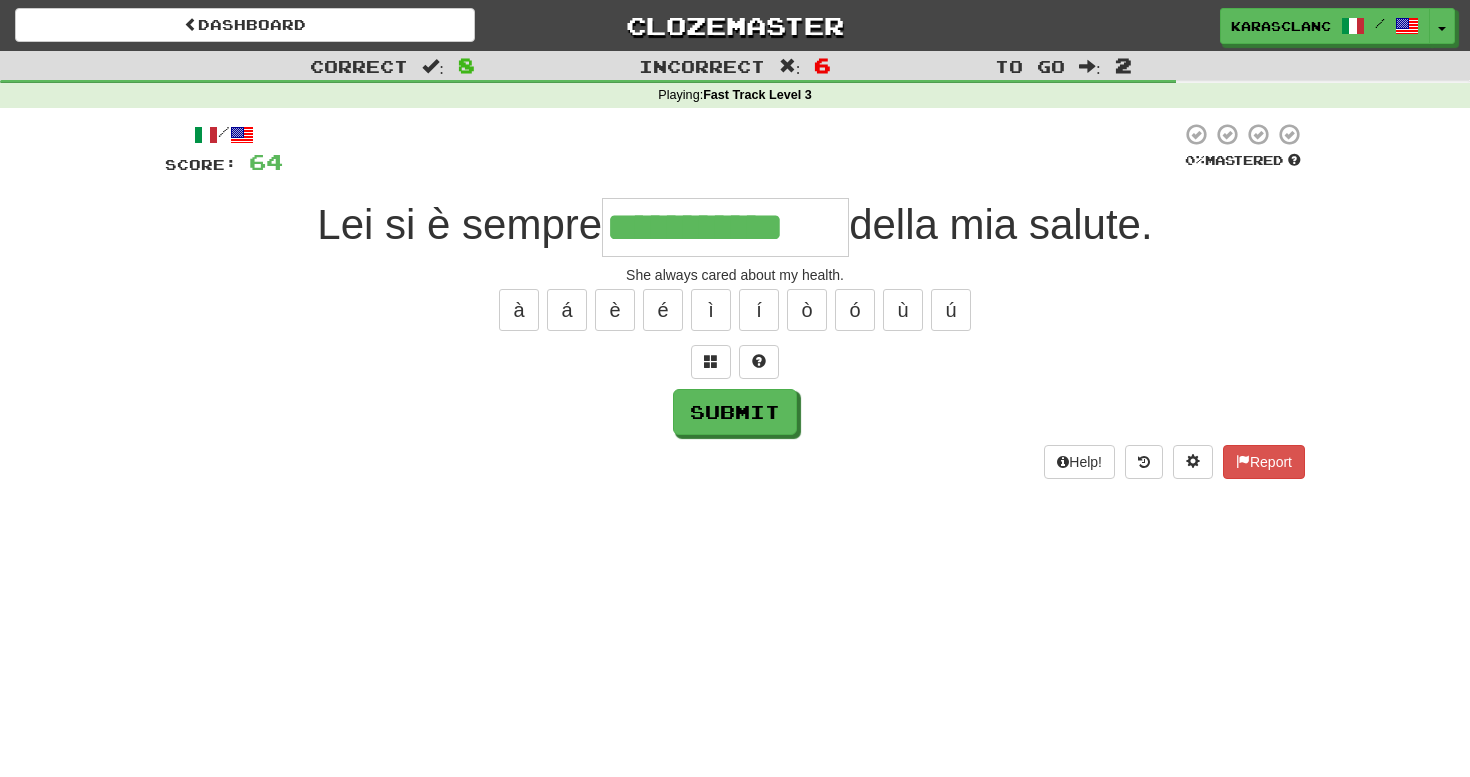 type on "**********" 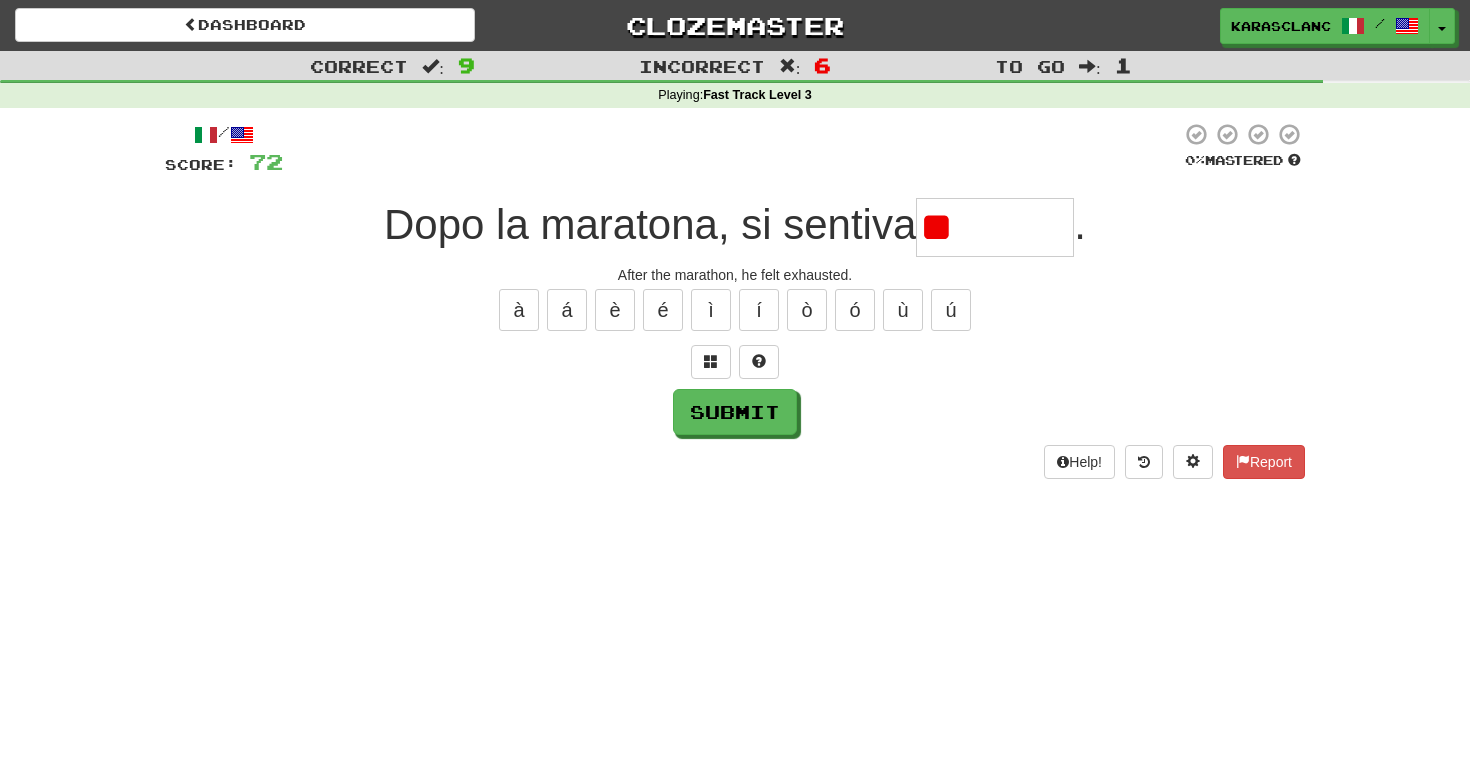 type on "*" 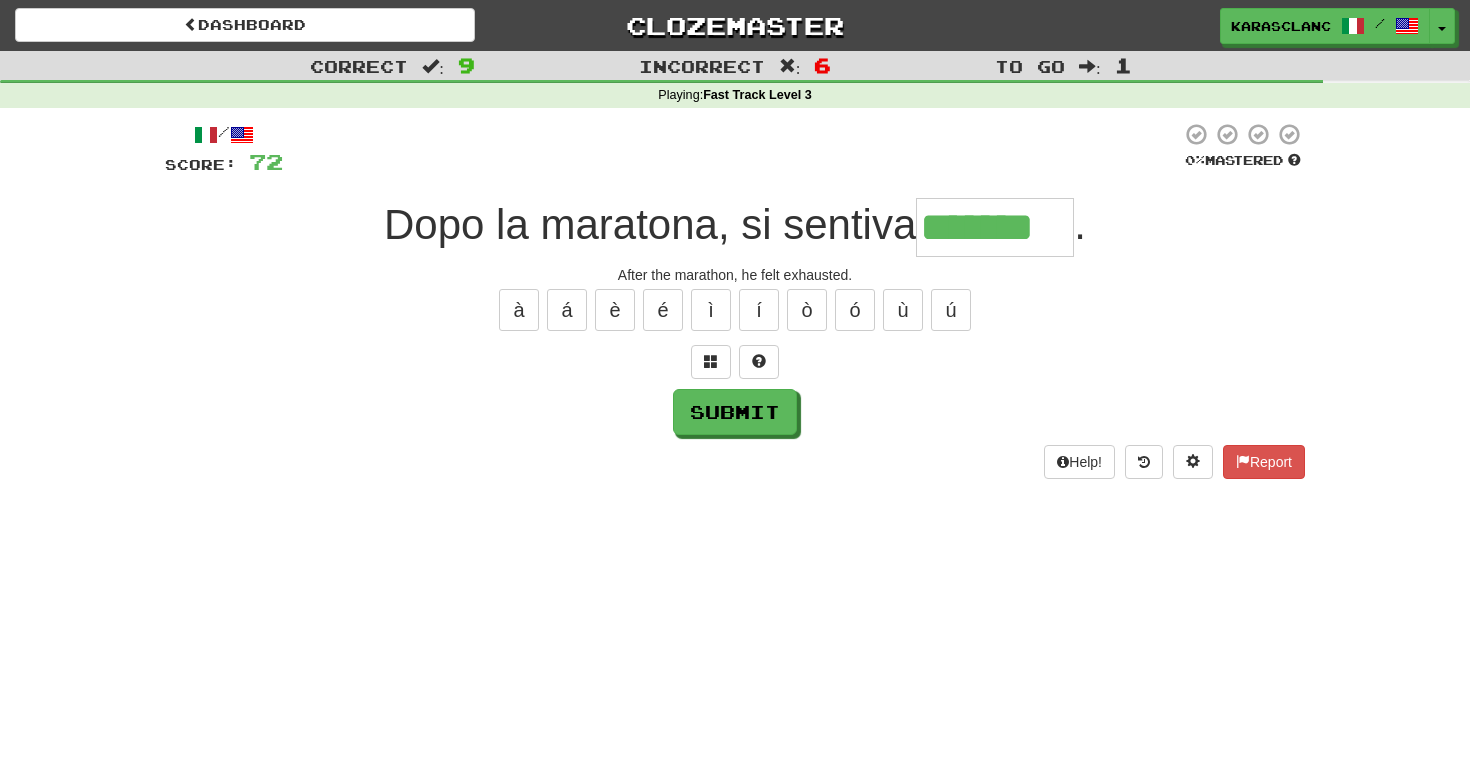 type on "*******" 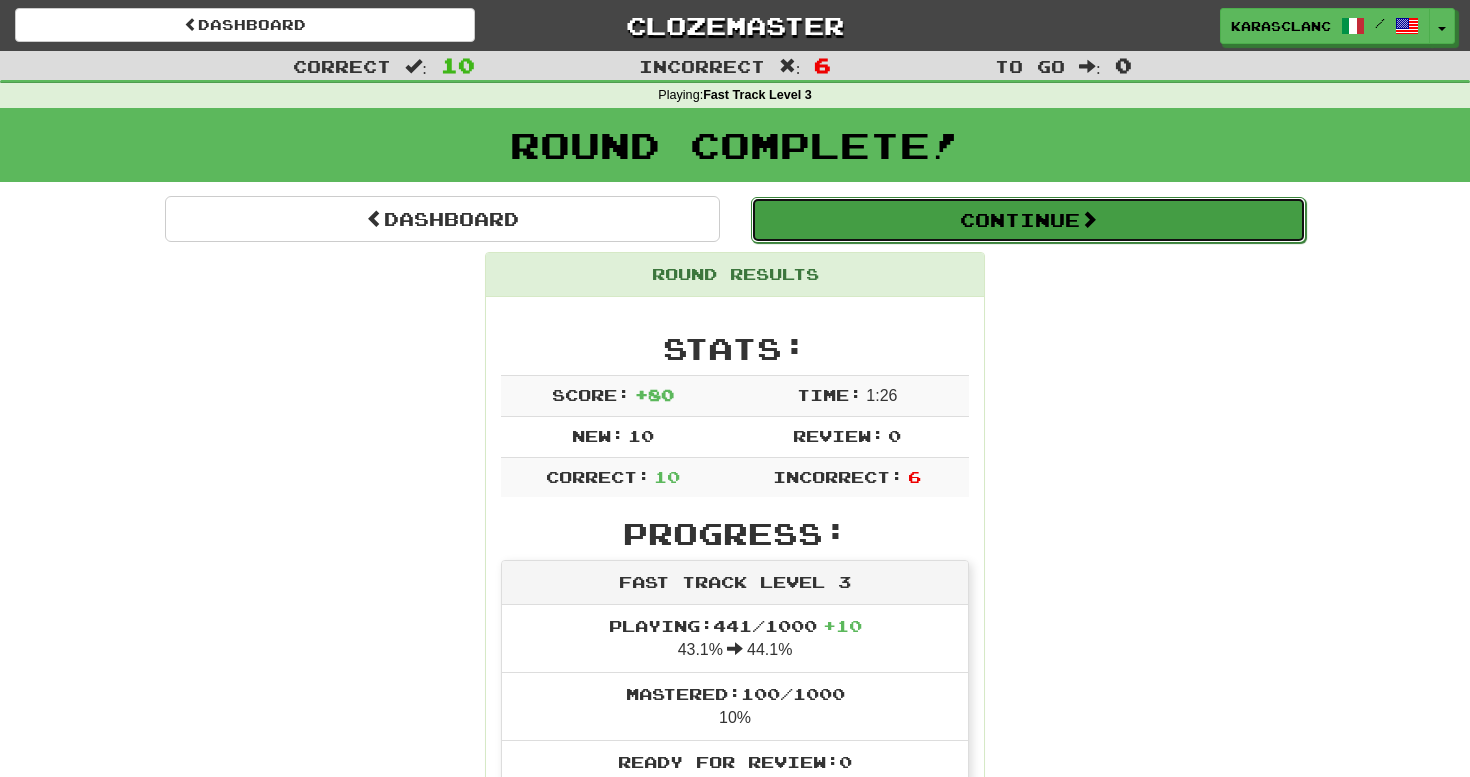 click on "Continue" at bounding box center [1028, 220] 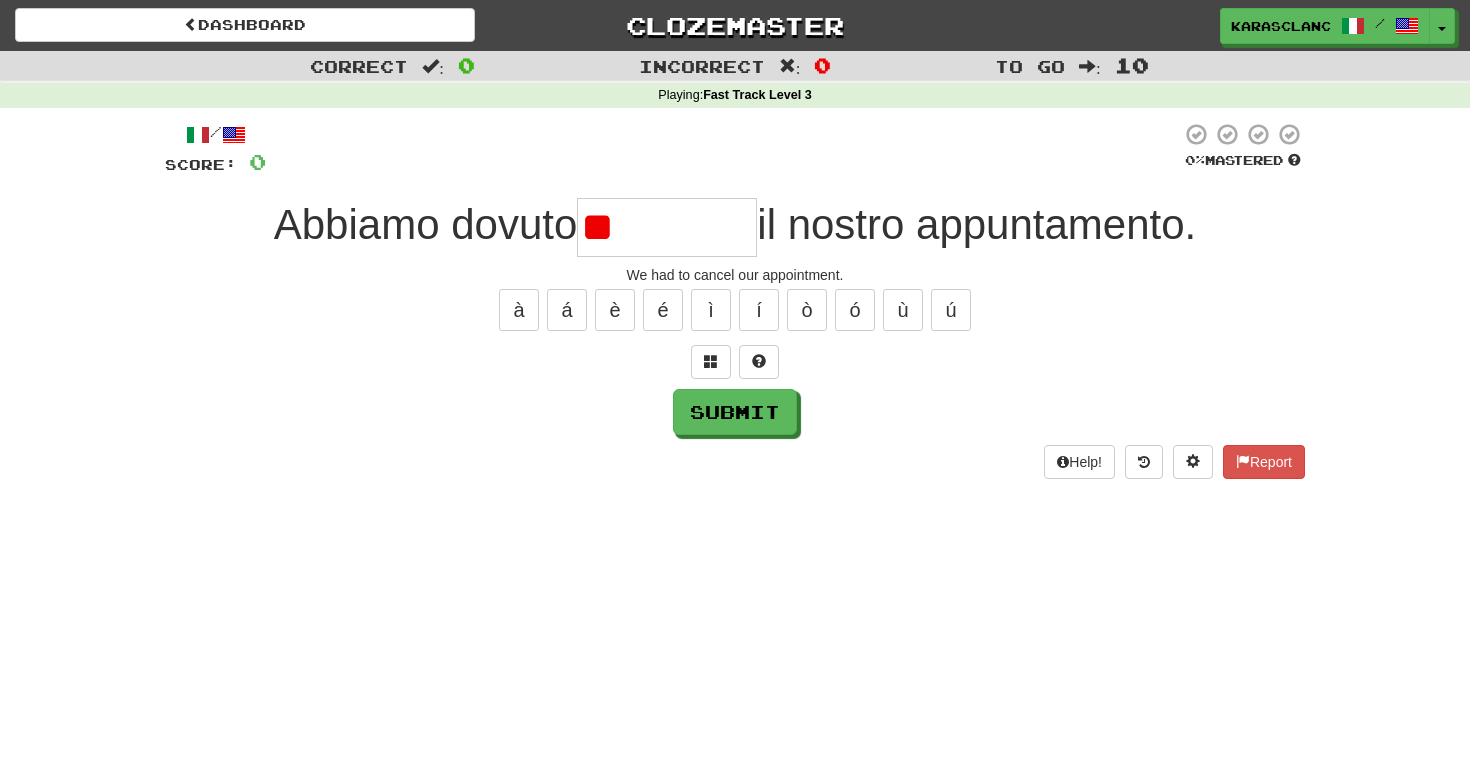 type on "*" 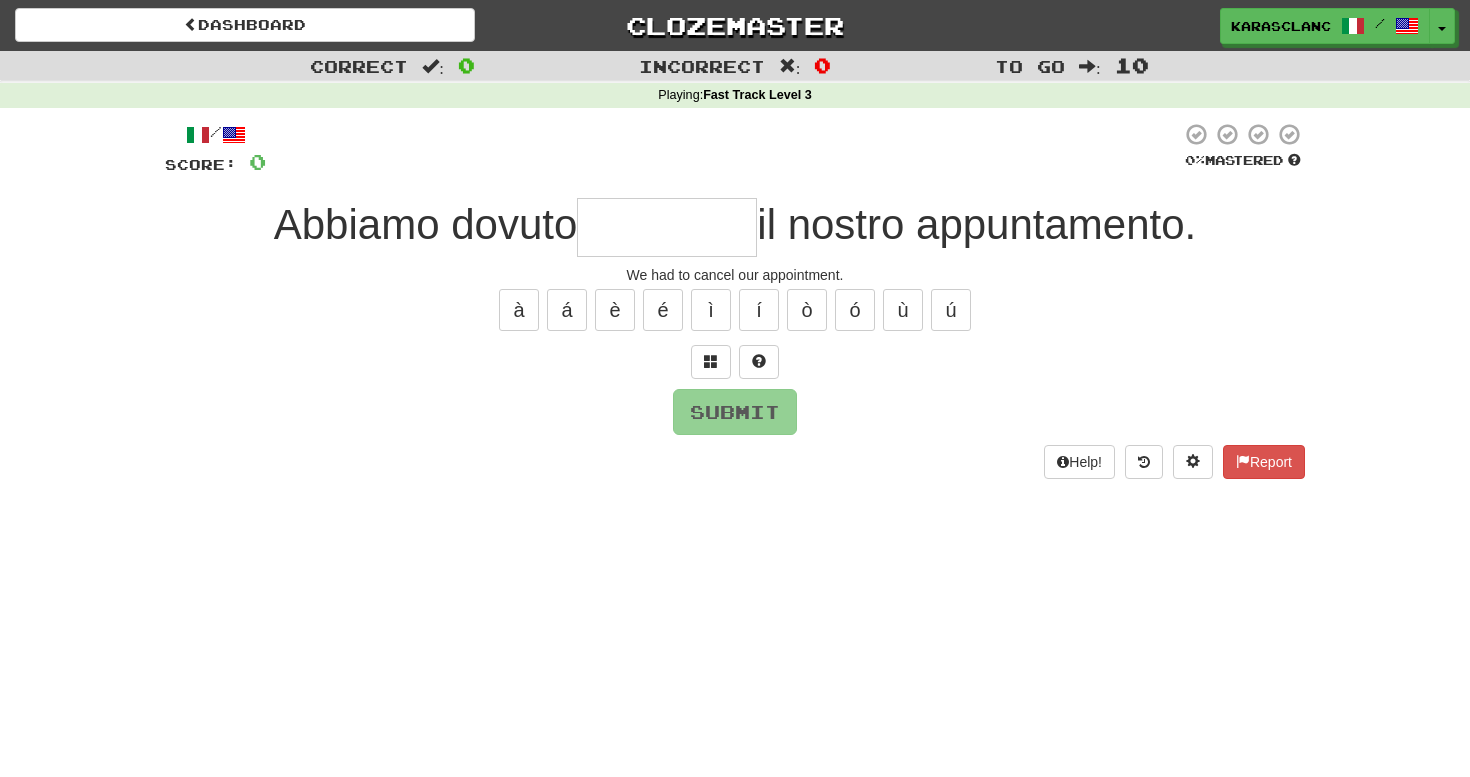 type on "*********" 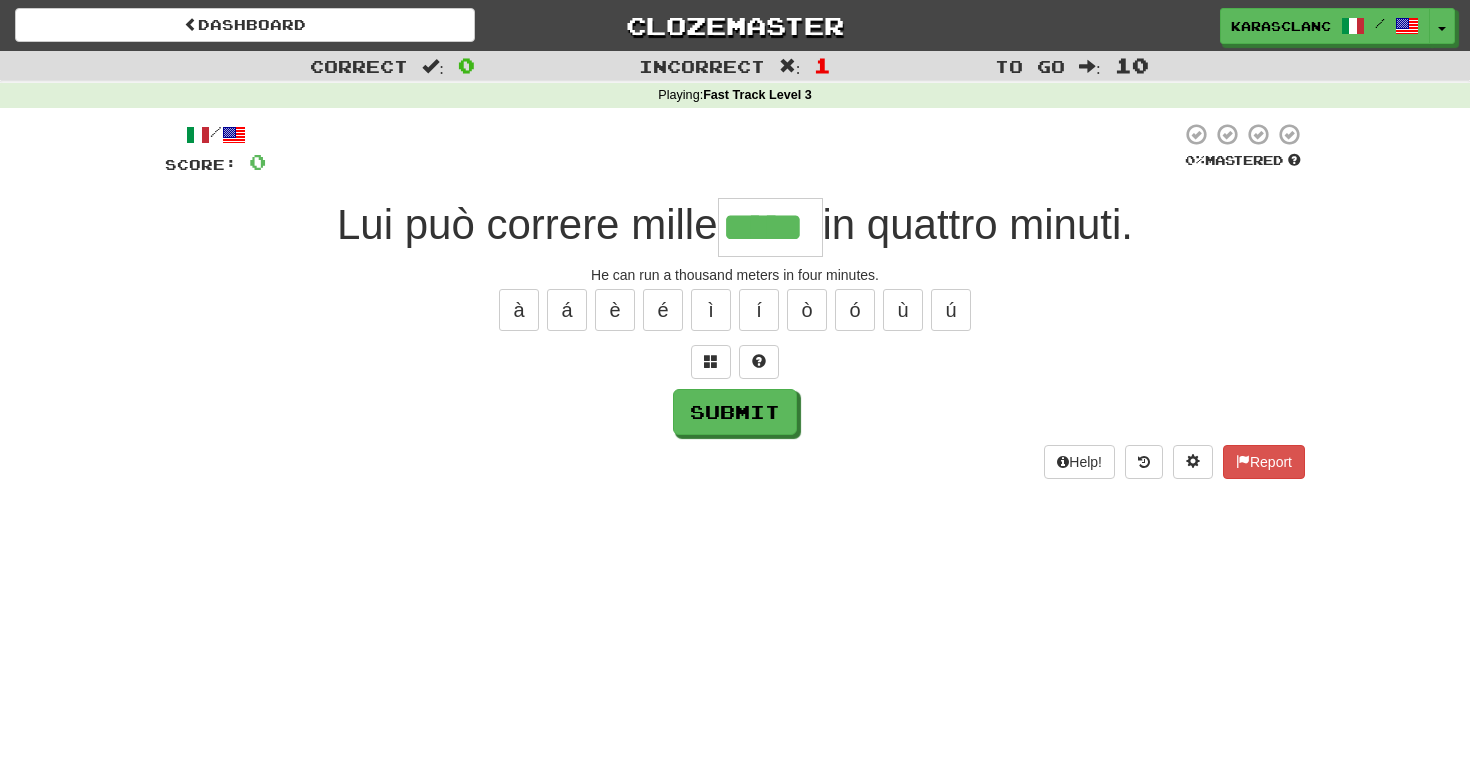 type on "*****" 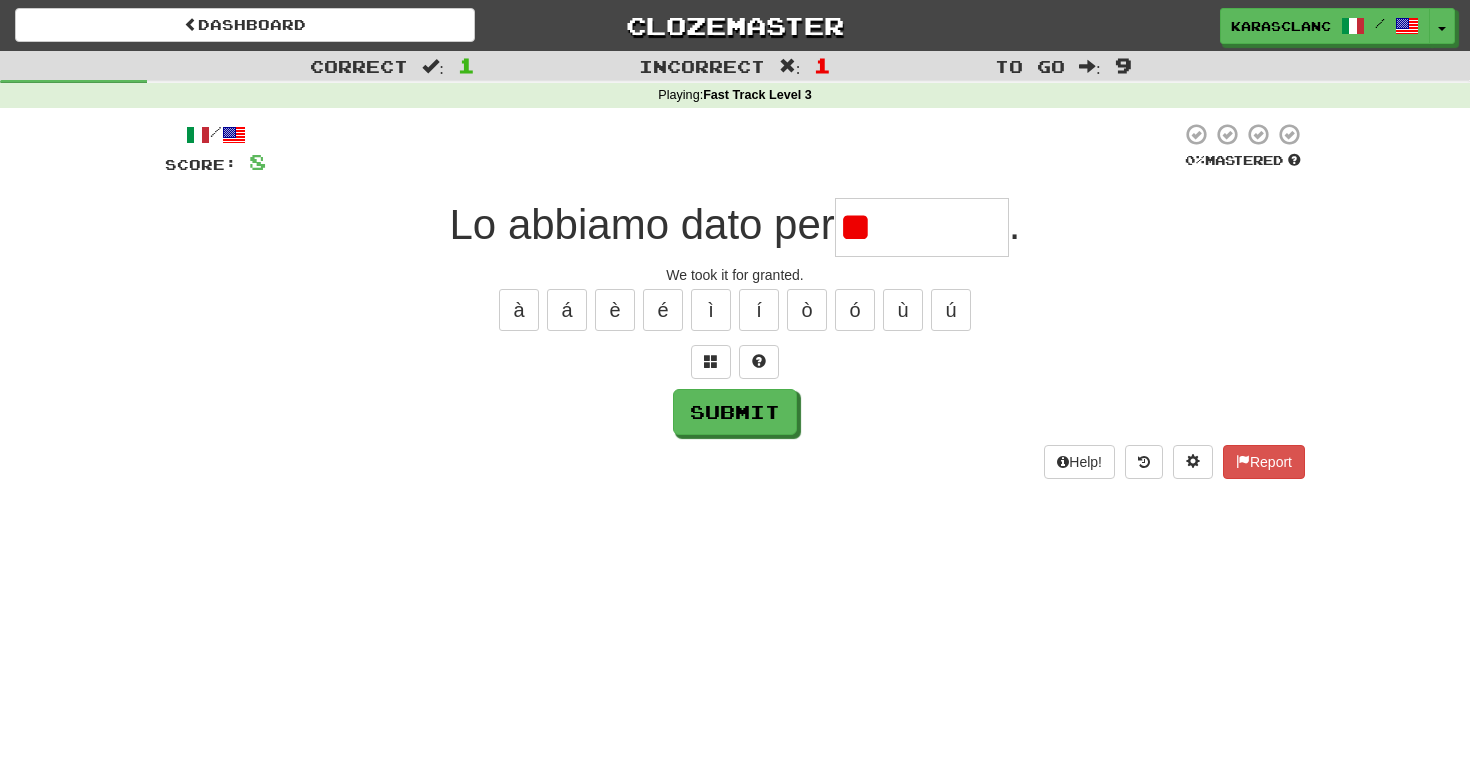 type on "********" 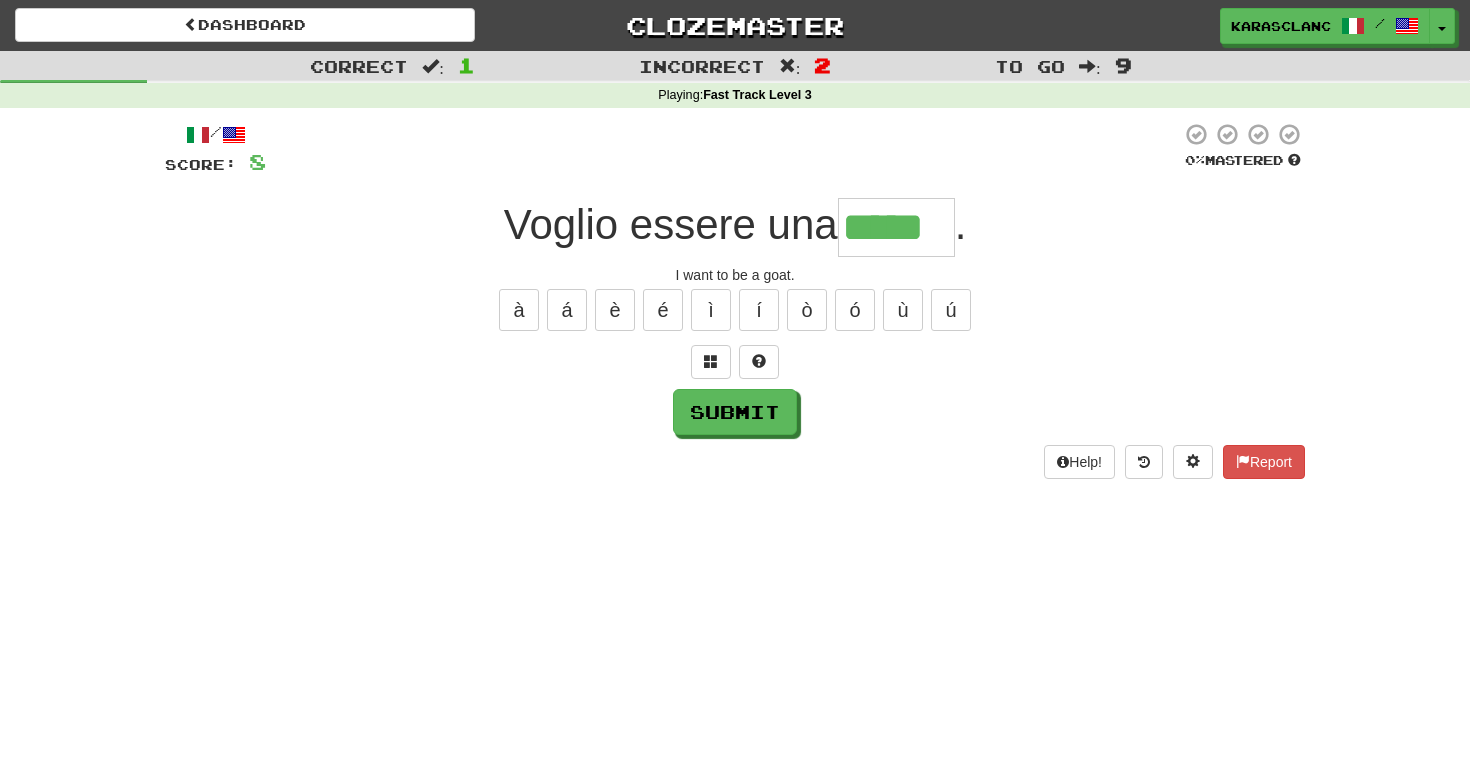 type on "*****" 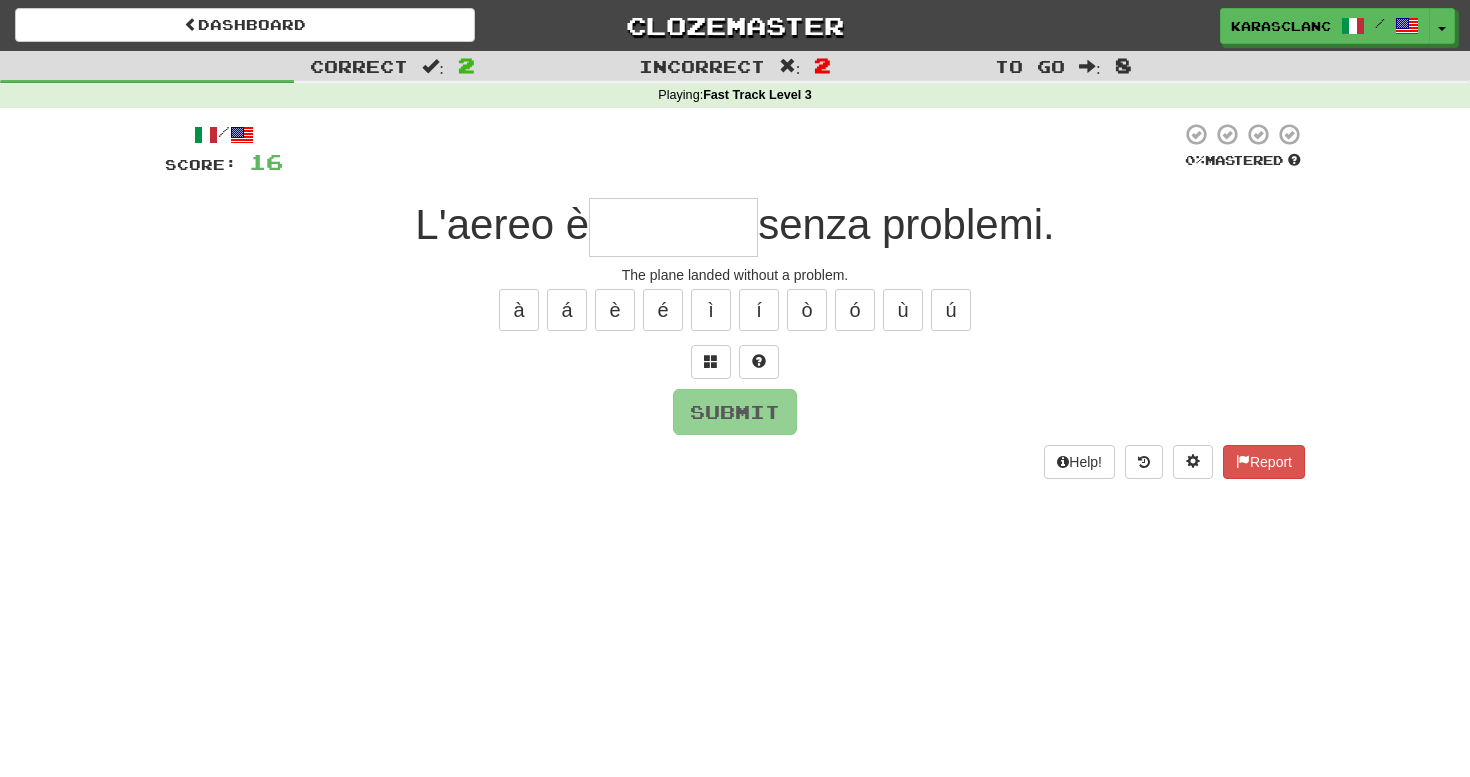 type on "*" 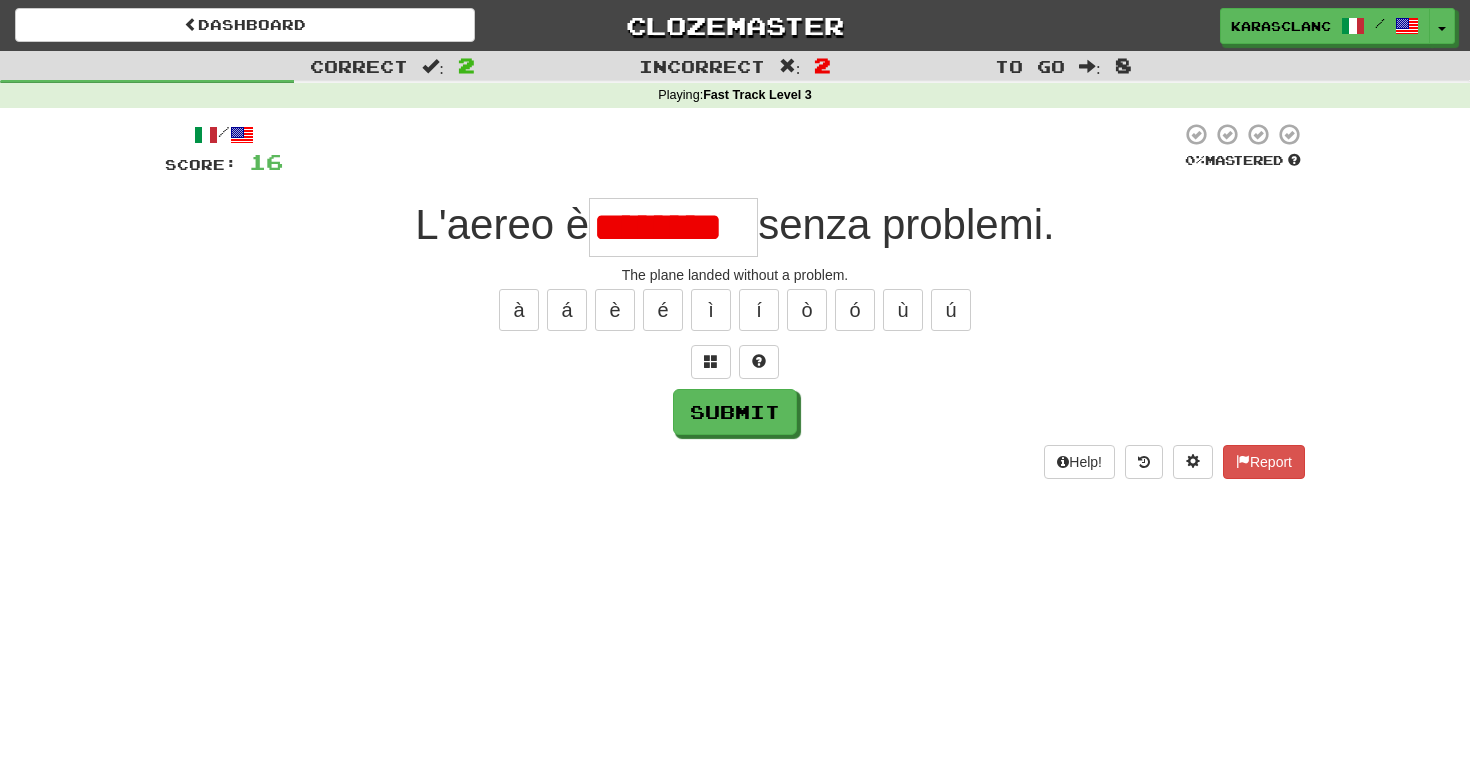 scroll, scrollTop: 0, scrollLeft: 0, axis: both 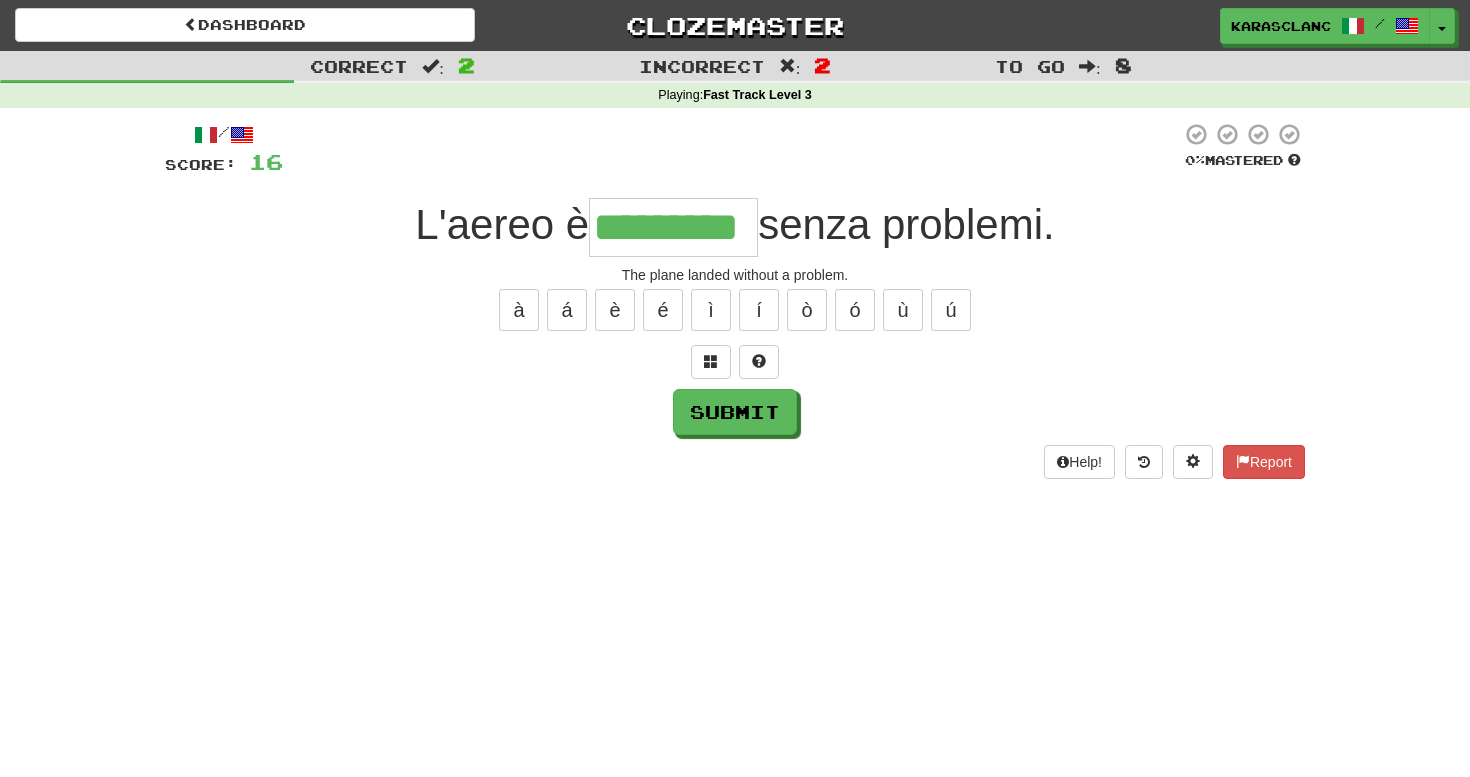 type on "*********" 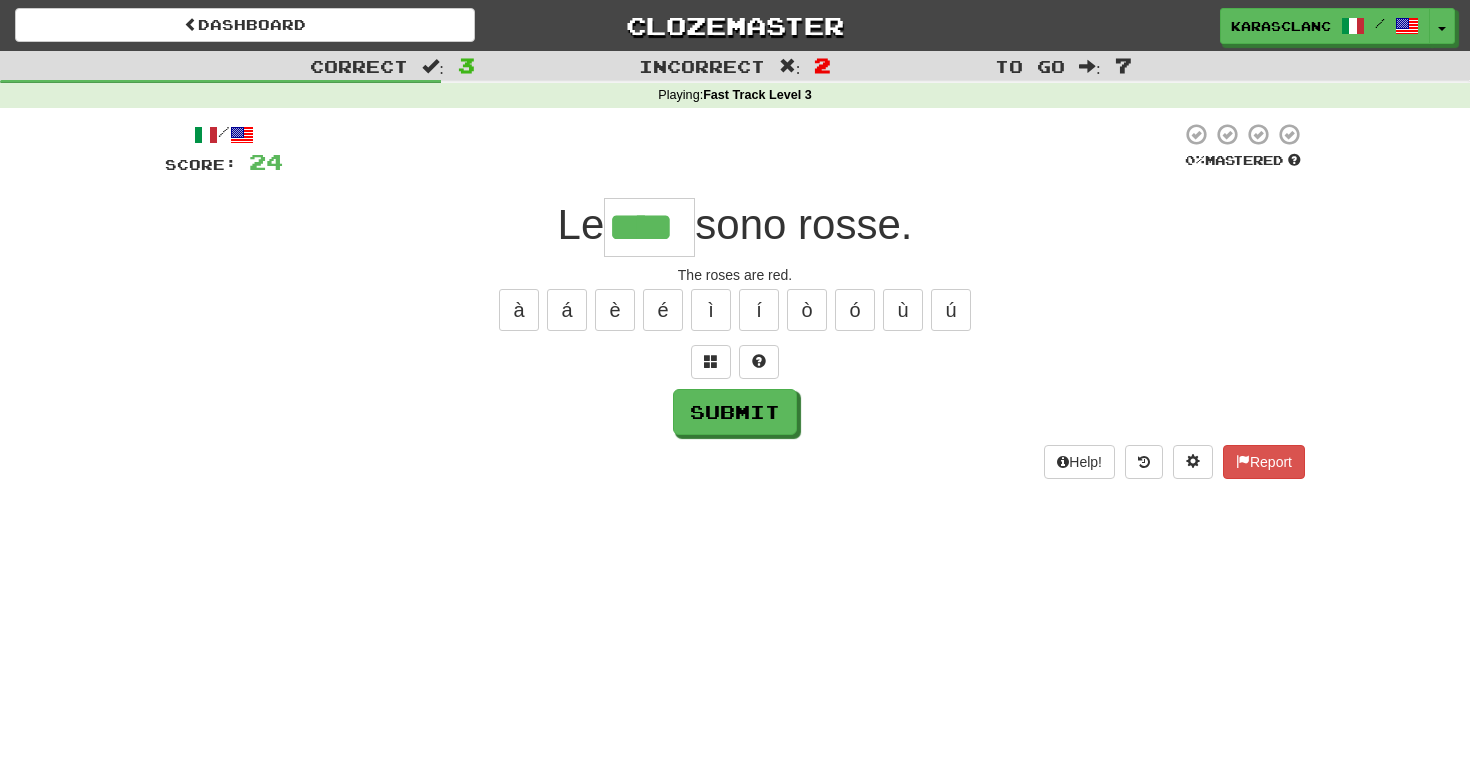 type on "****" 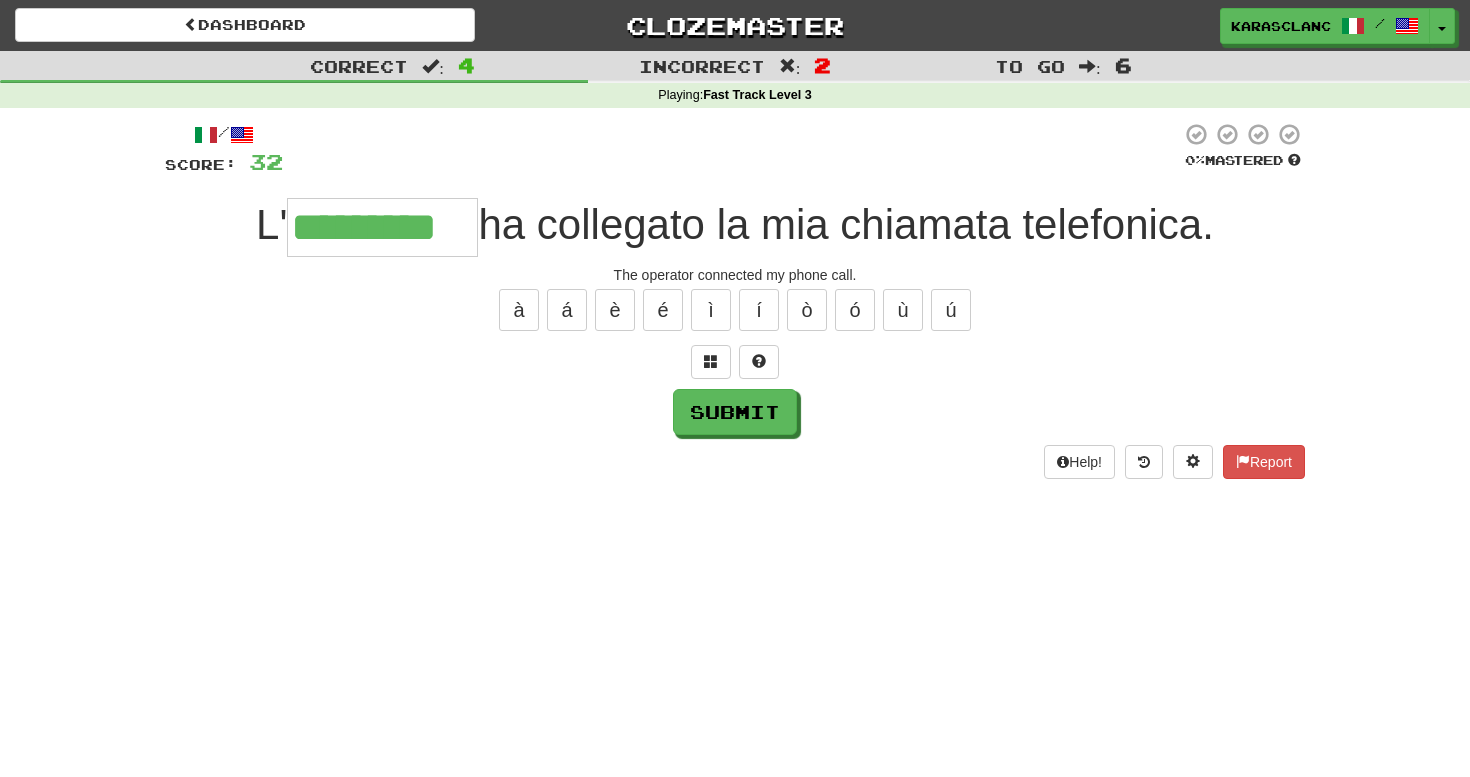 type on "*********" 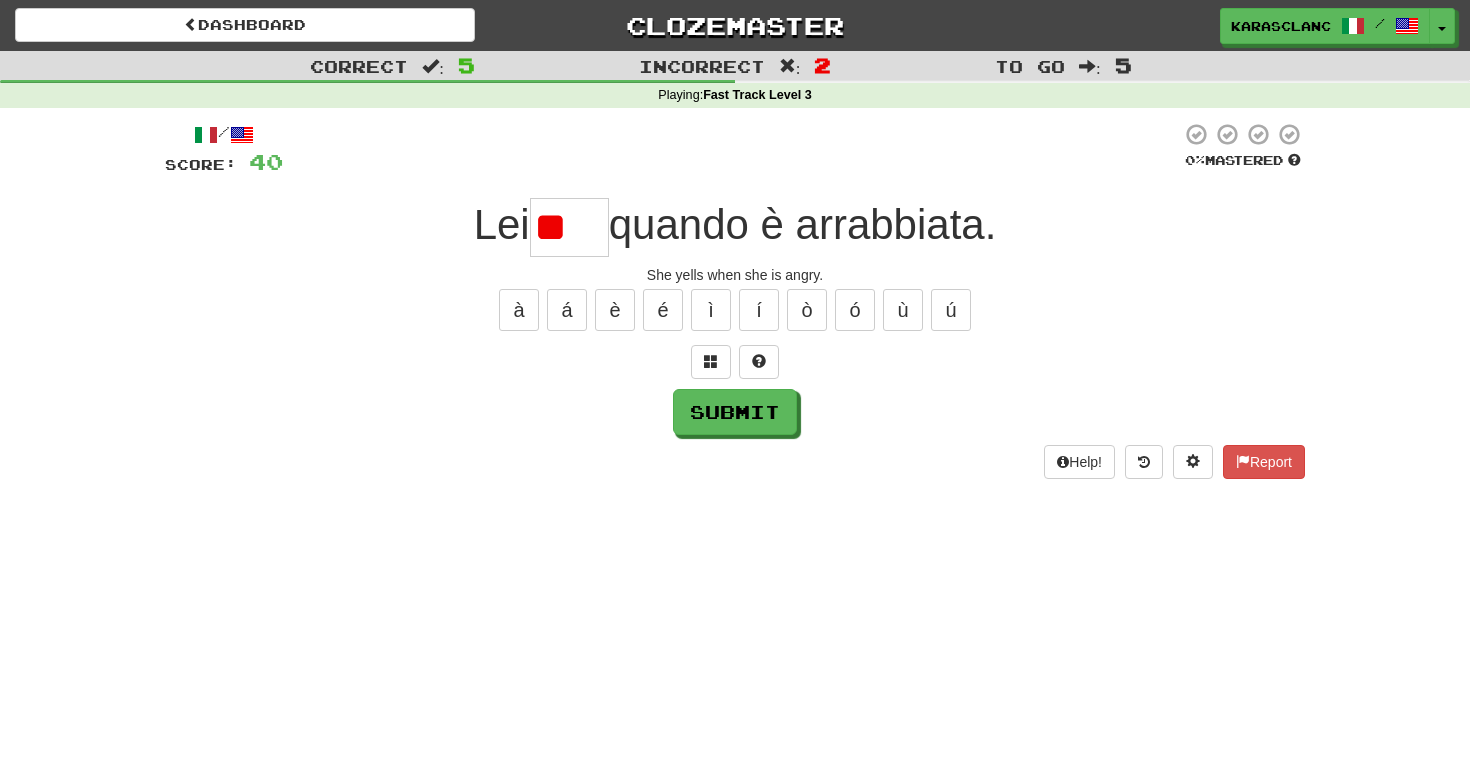 type on "*" 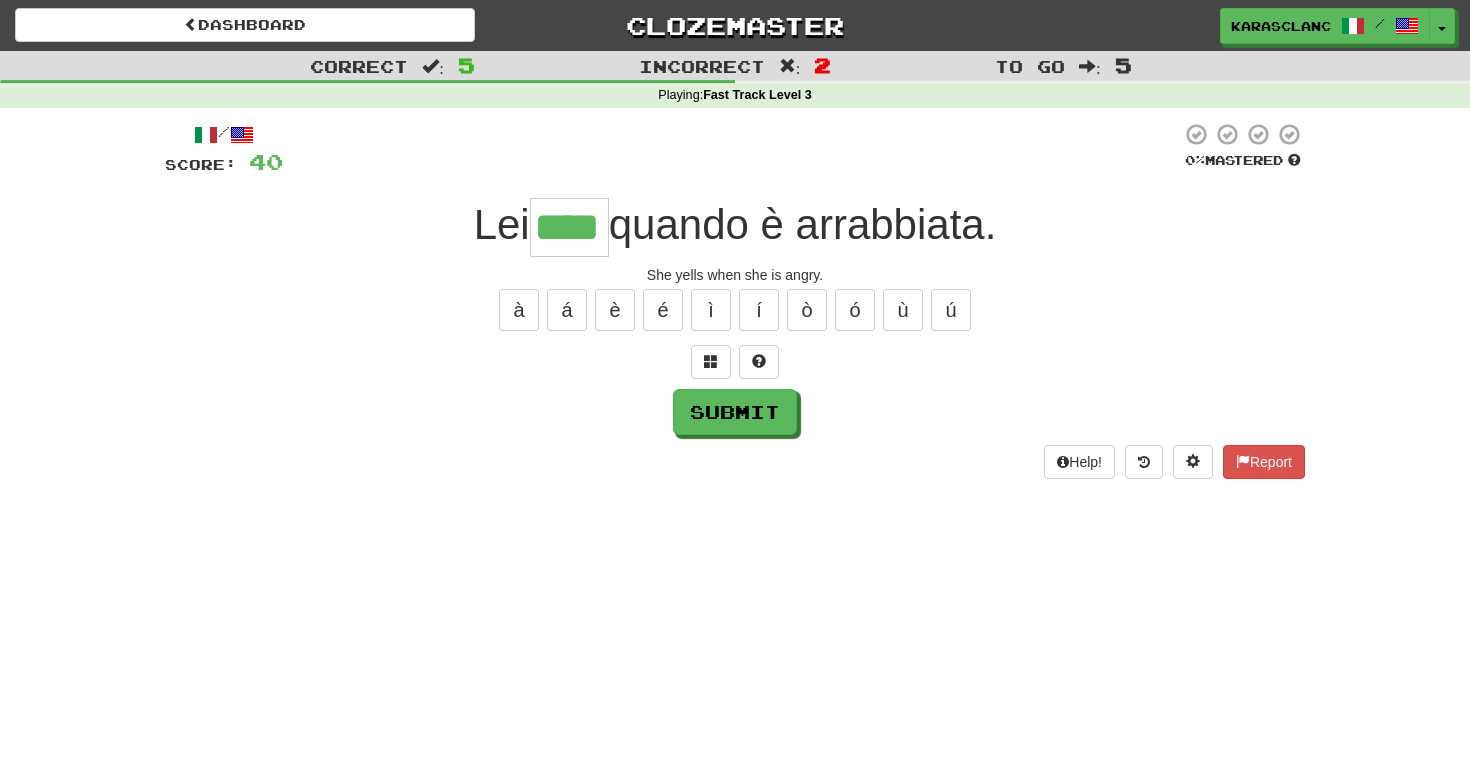 type on "****" 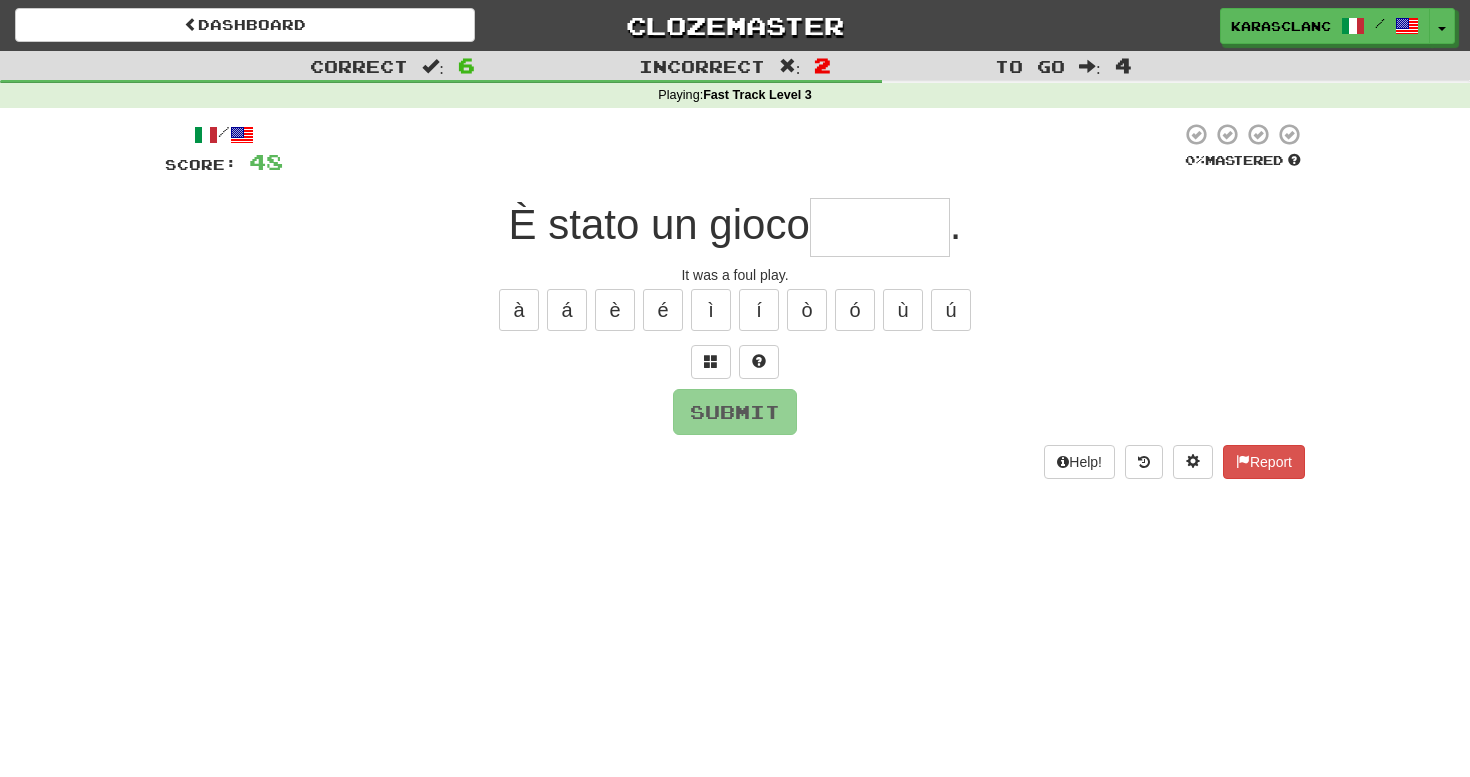 type on "******" 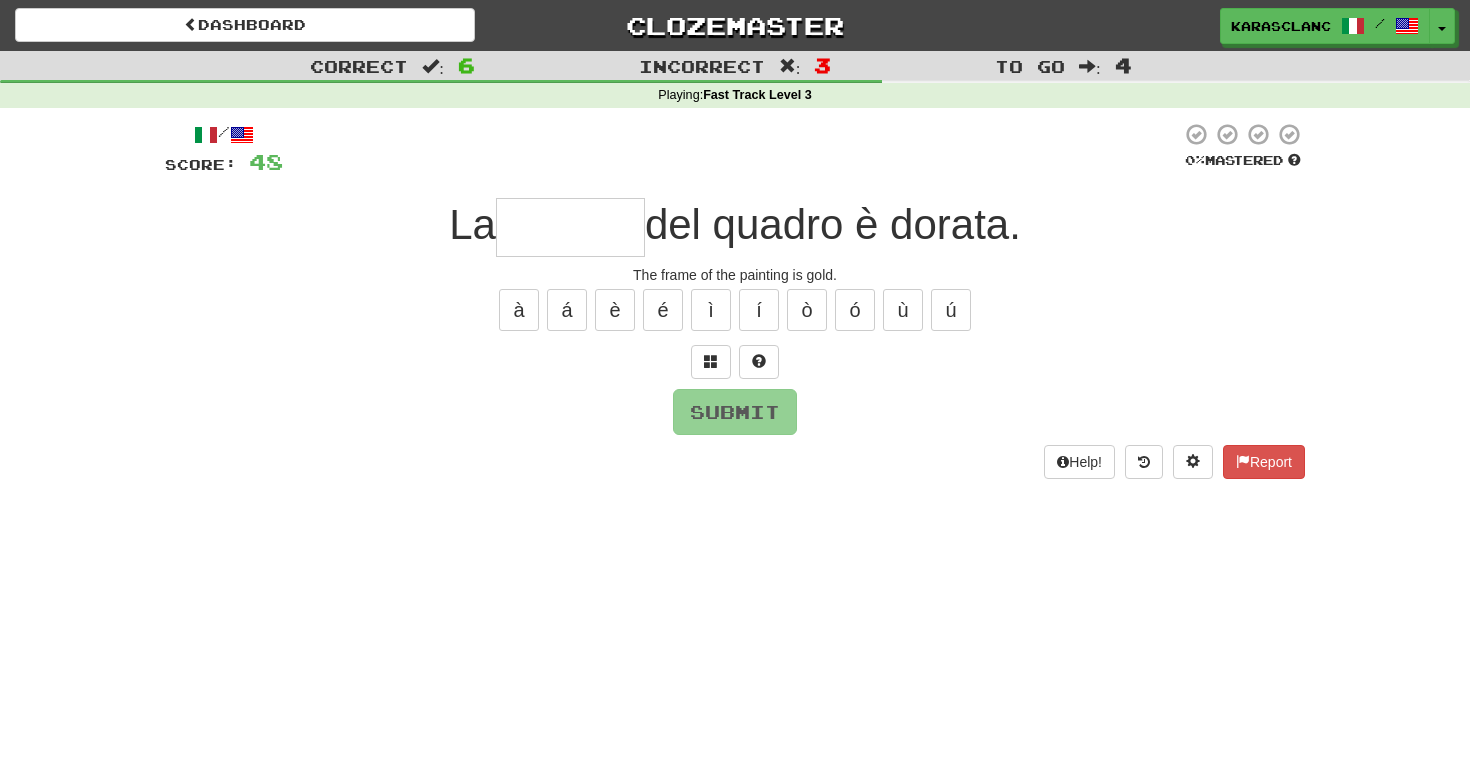 type on "*******" 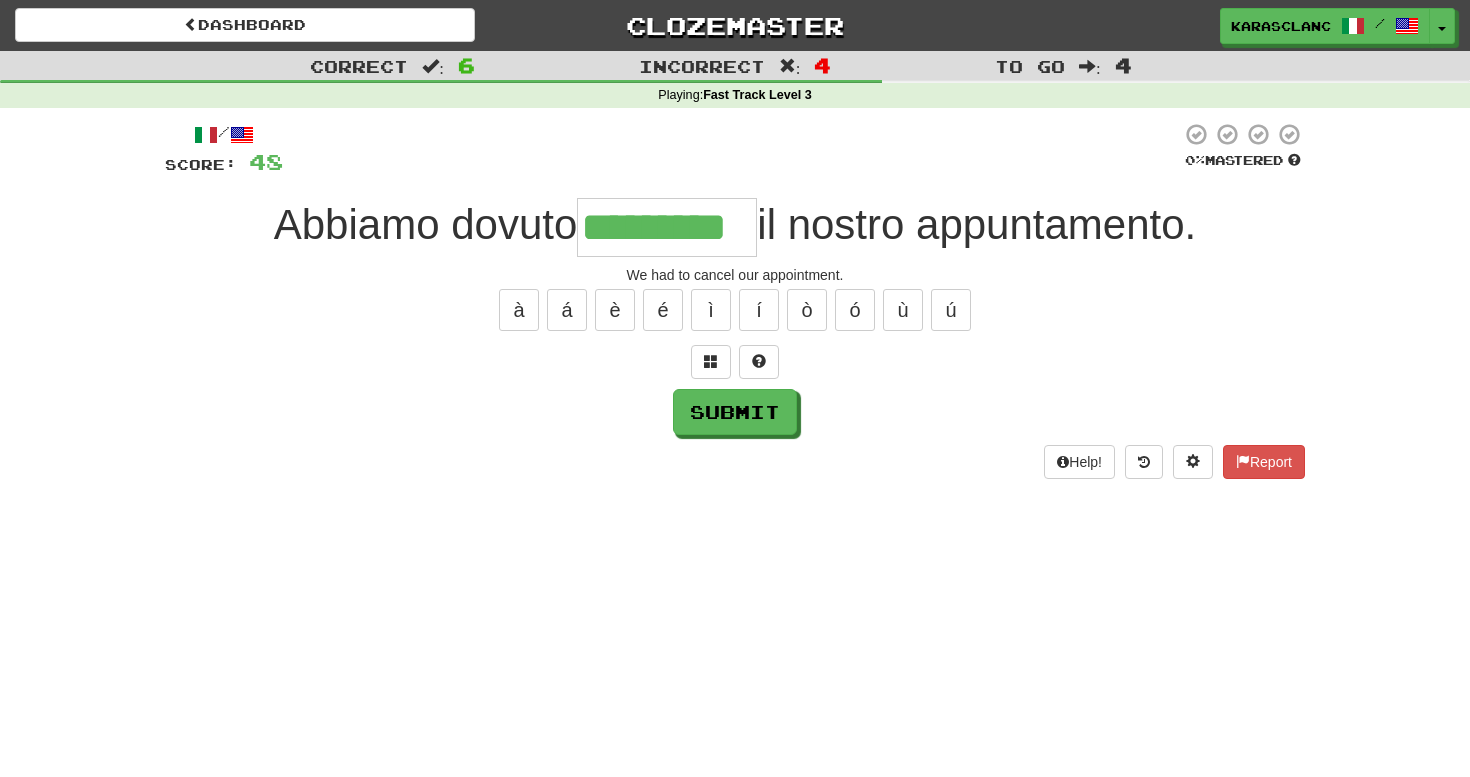 type on "*********" 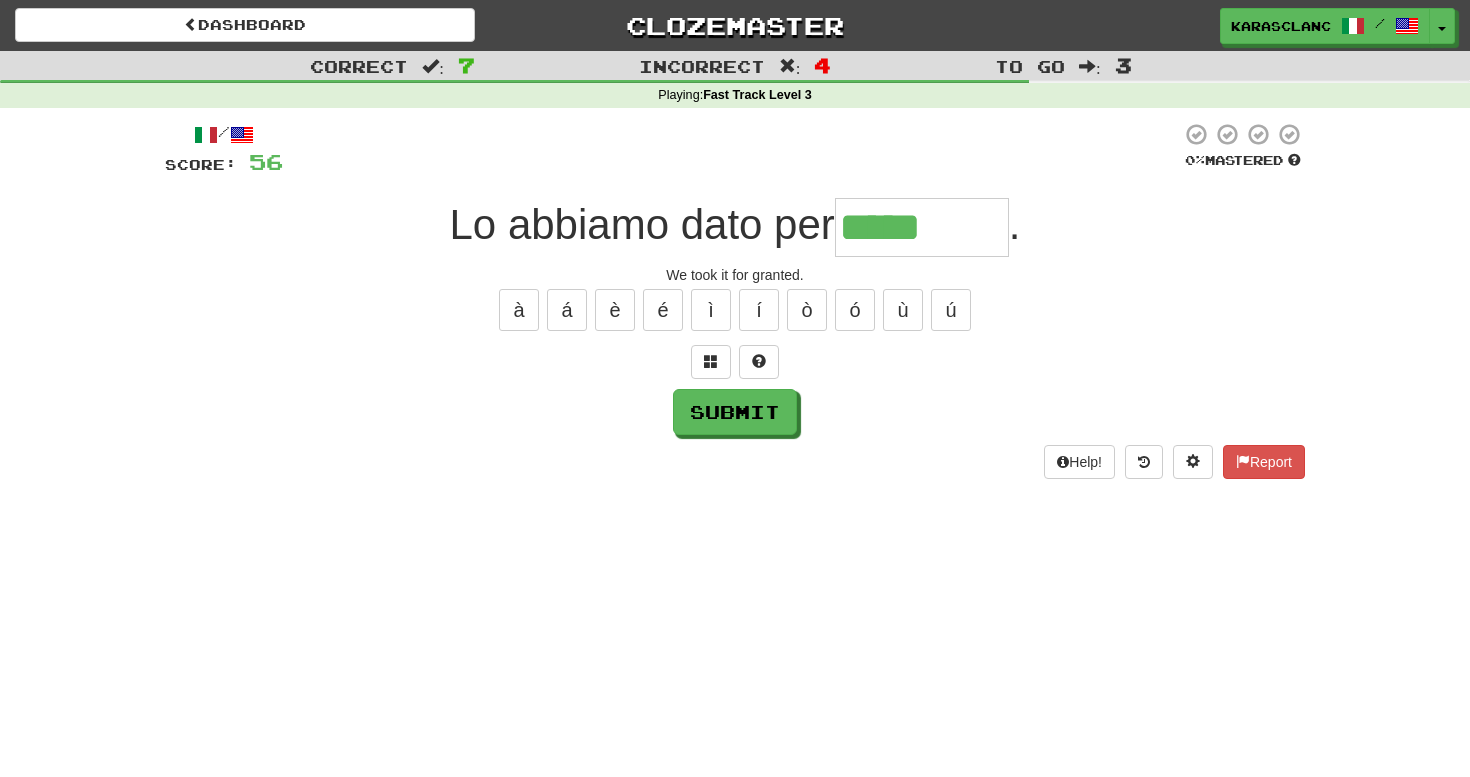 type on "********" 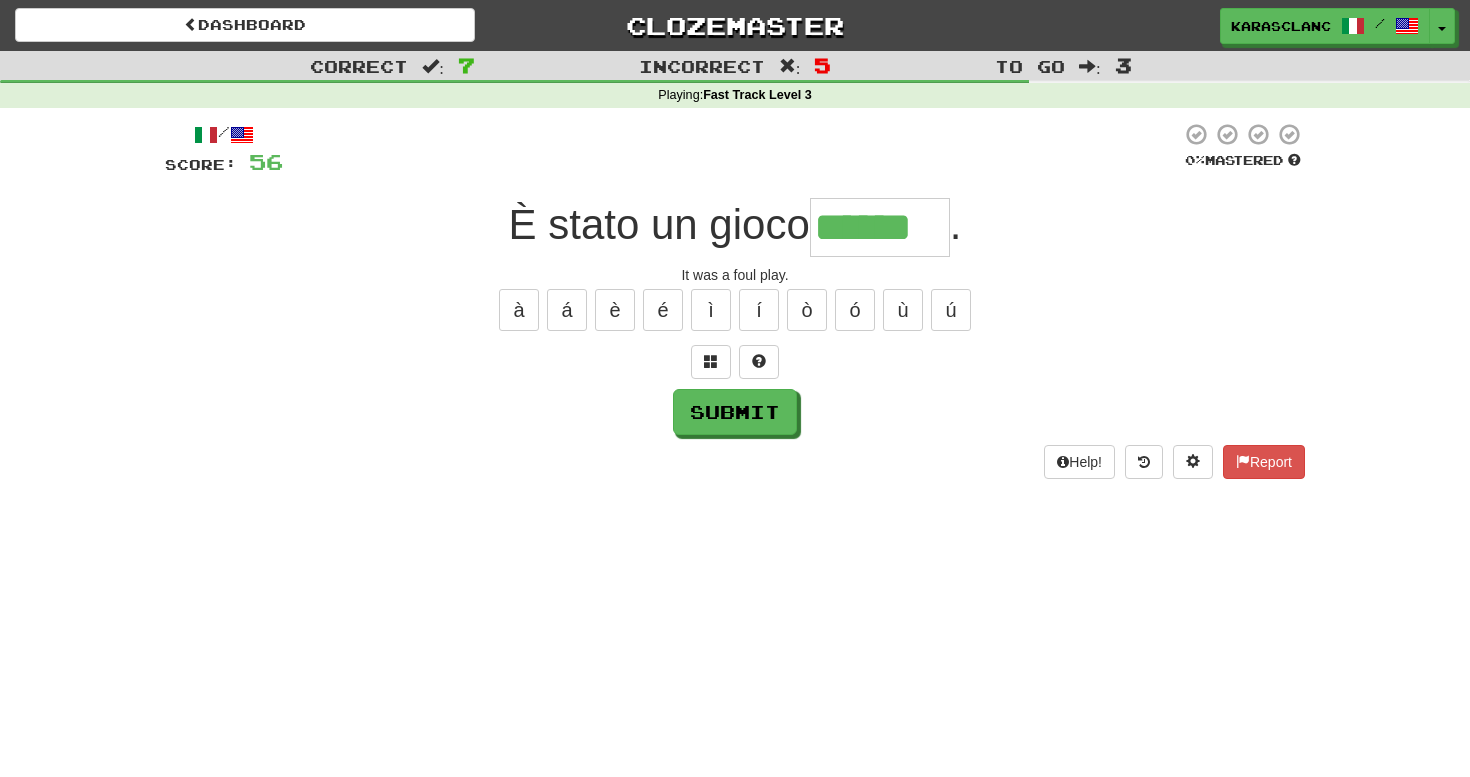 type on "******" 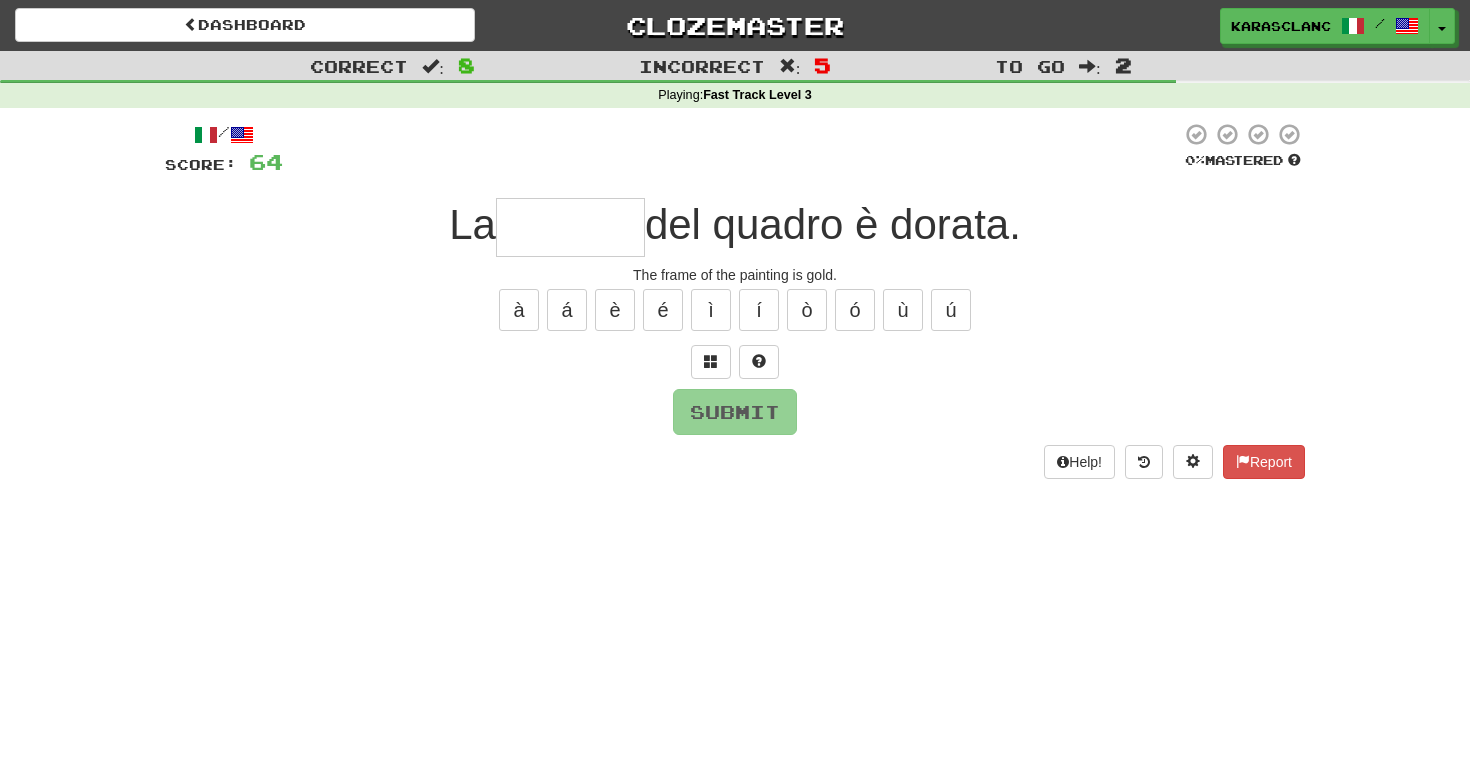 type on "*******" 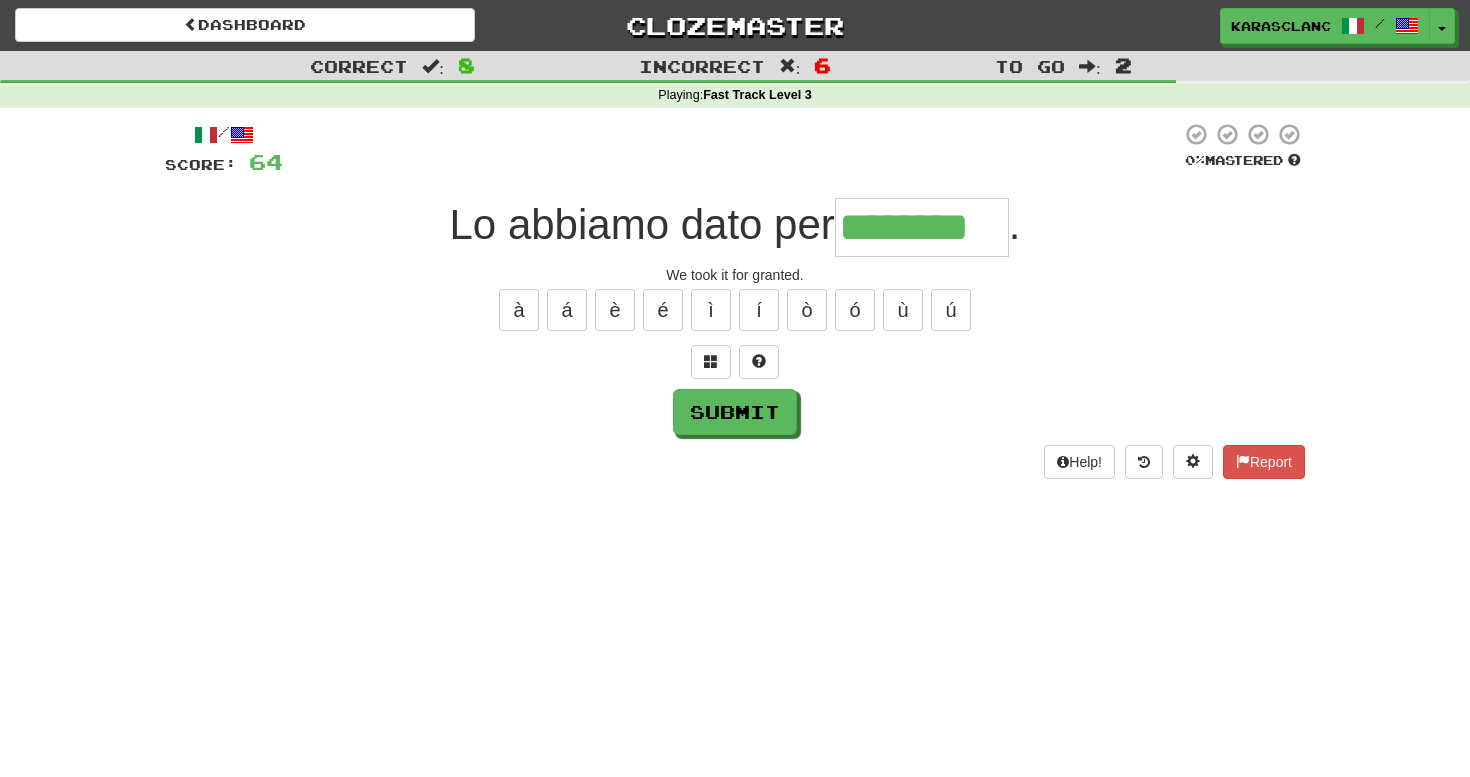type on "********" 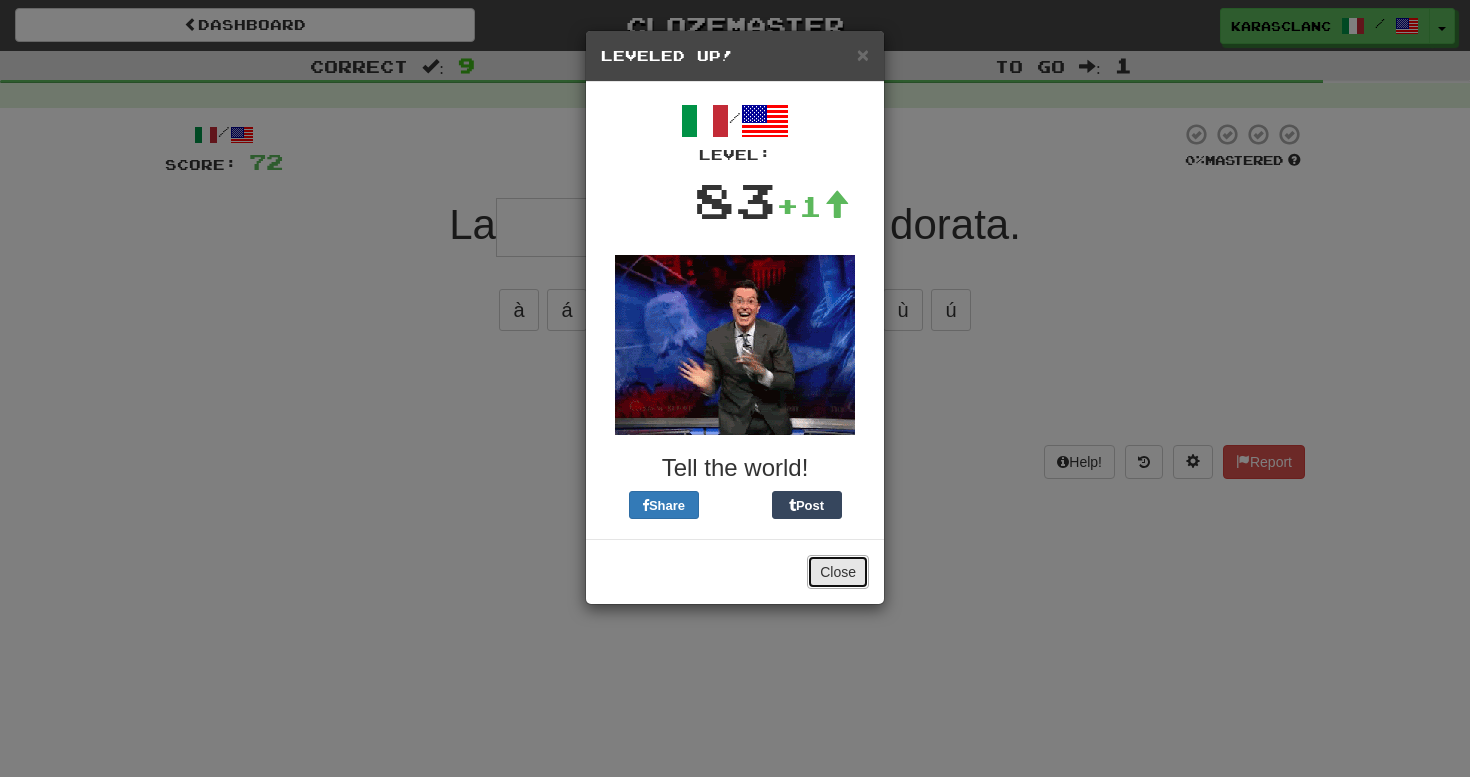 click on "Close" at bounding box center (838, 572) 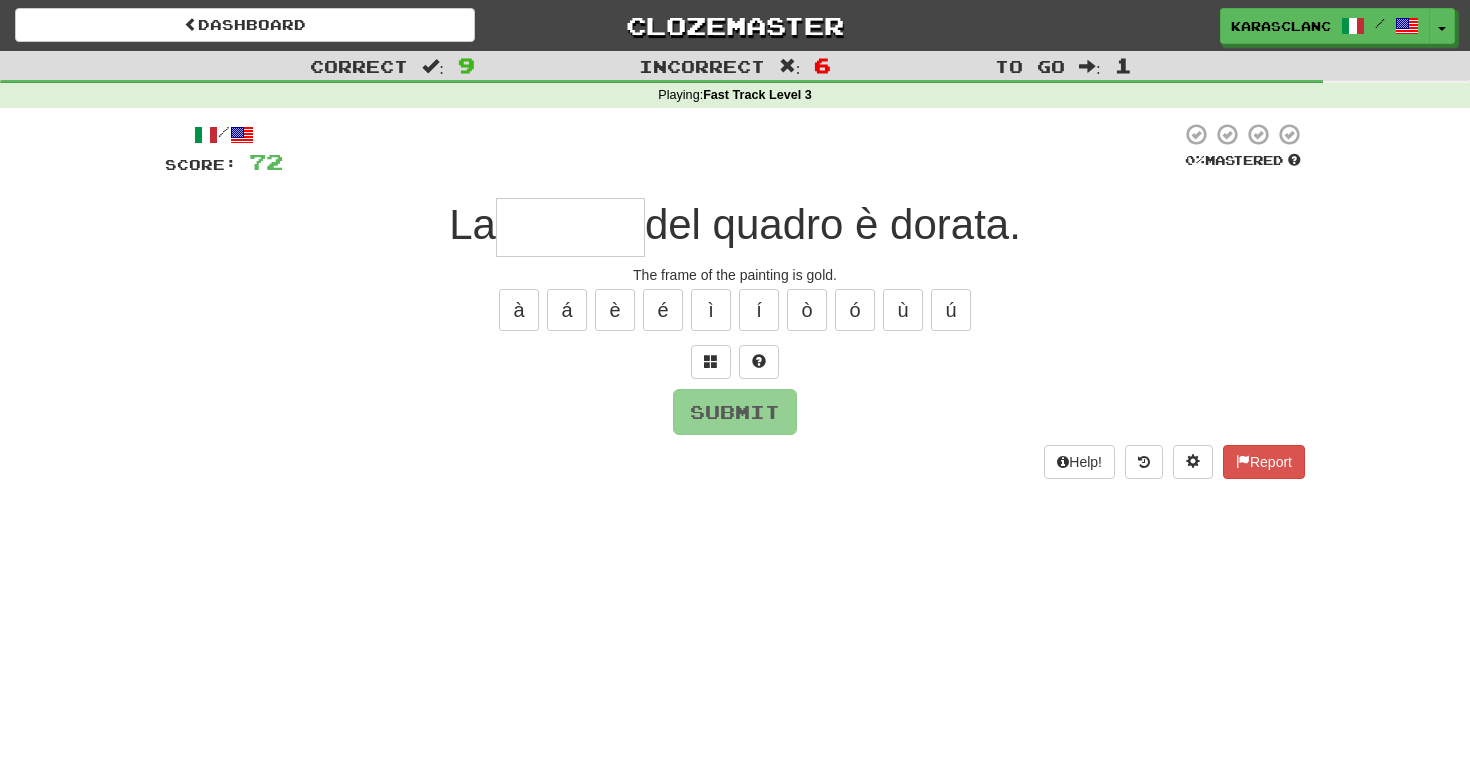 click at bounding box center [570, 227] 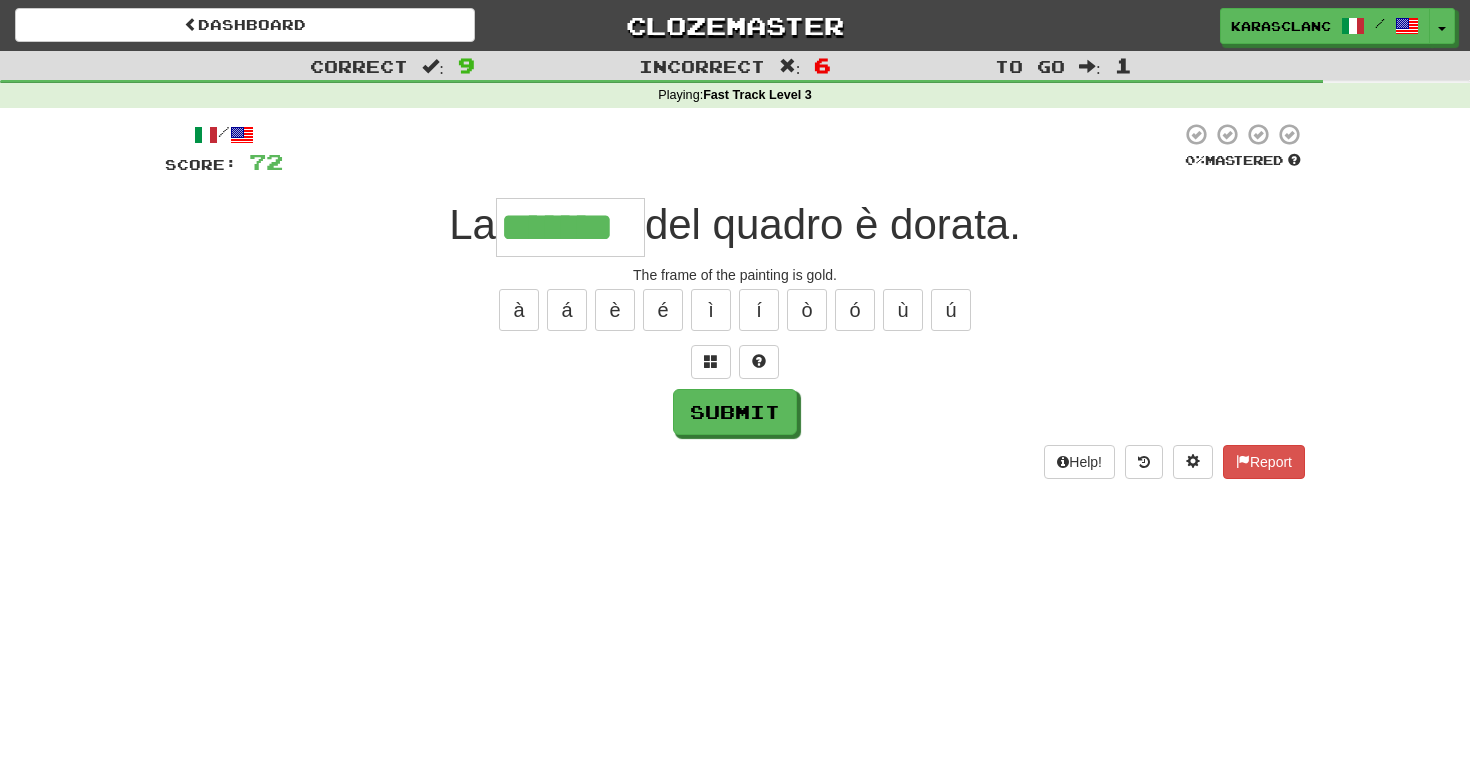type on "*******" 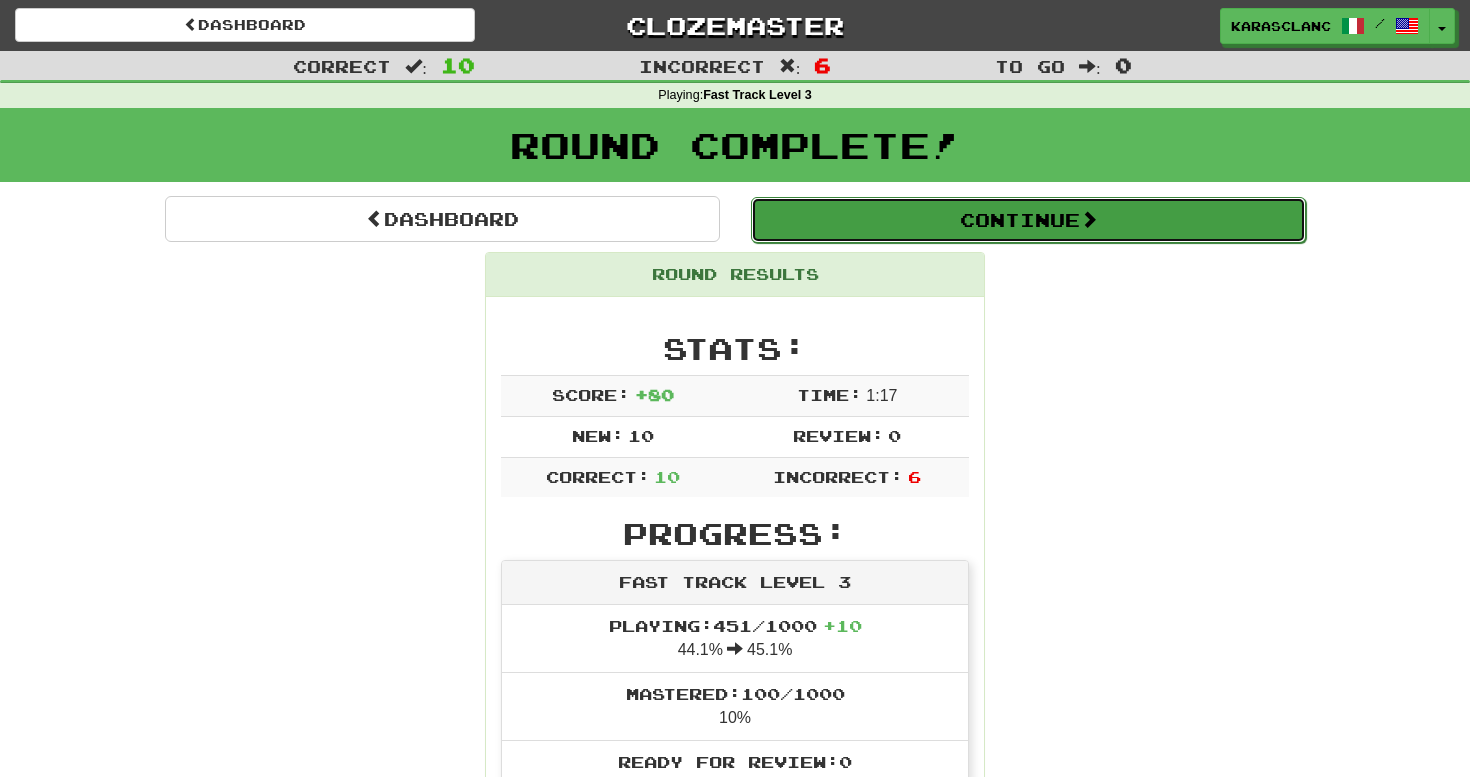 click on "Continue" at bounding box center (1028, 220) 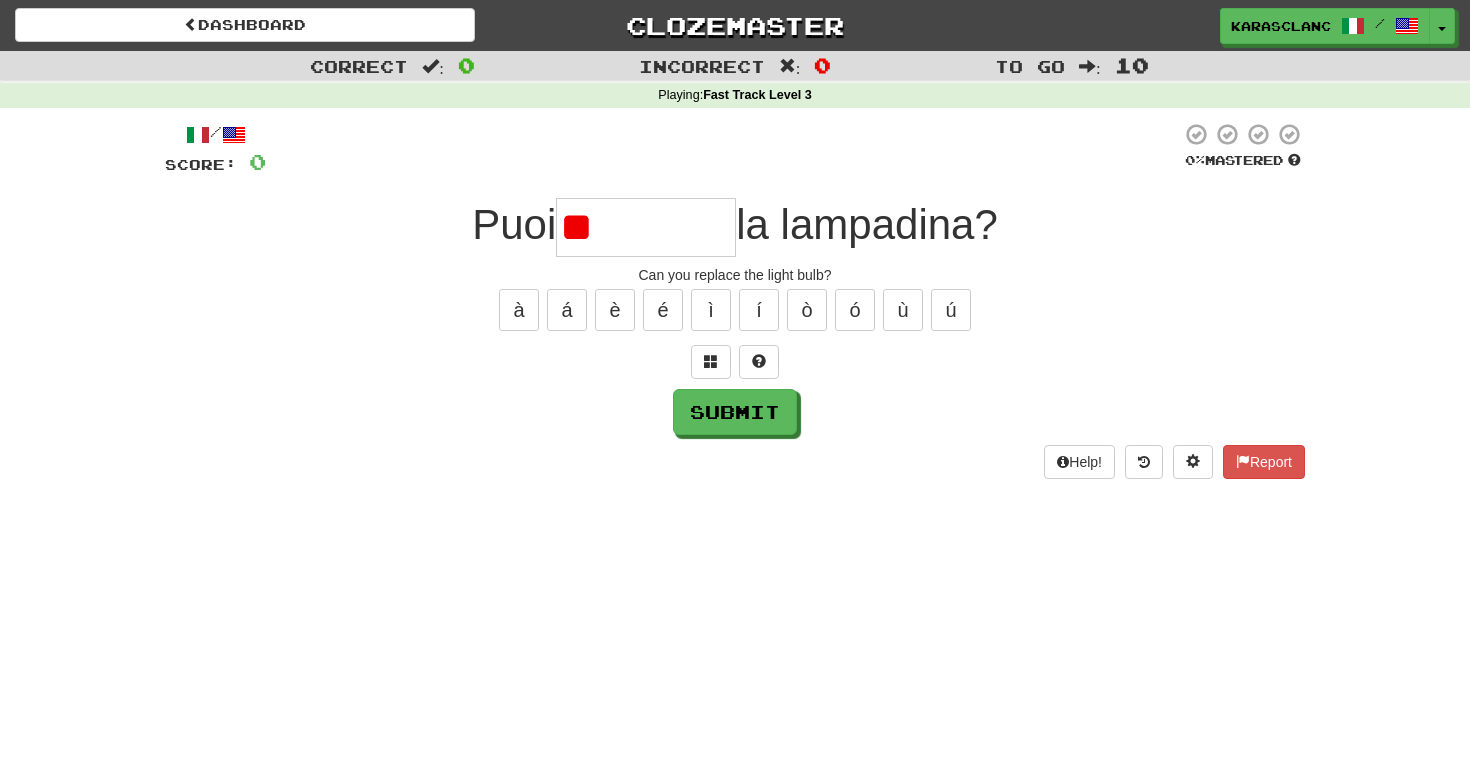 type on "*" 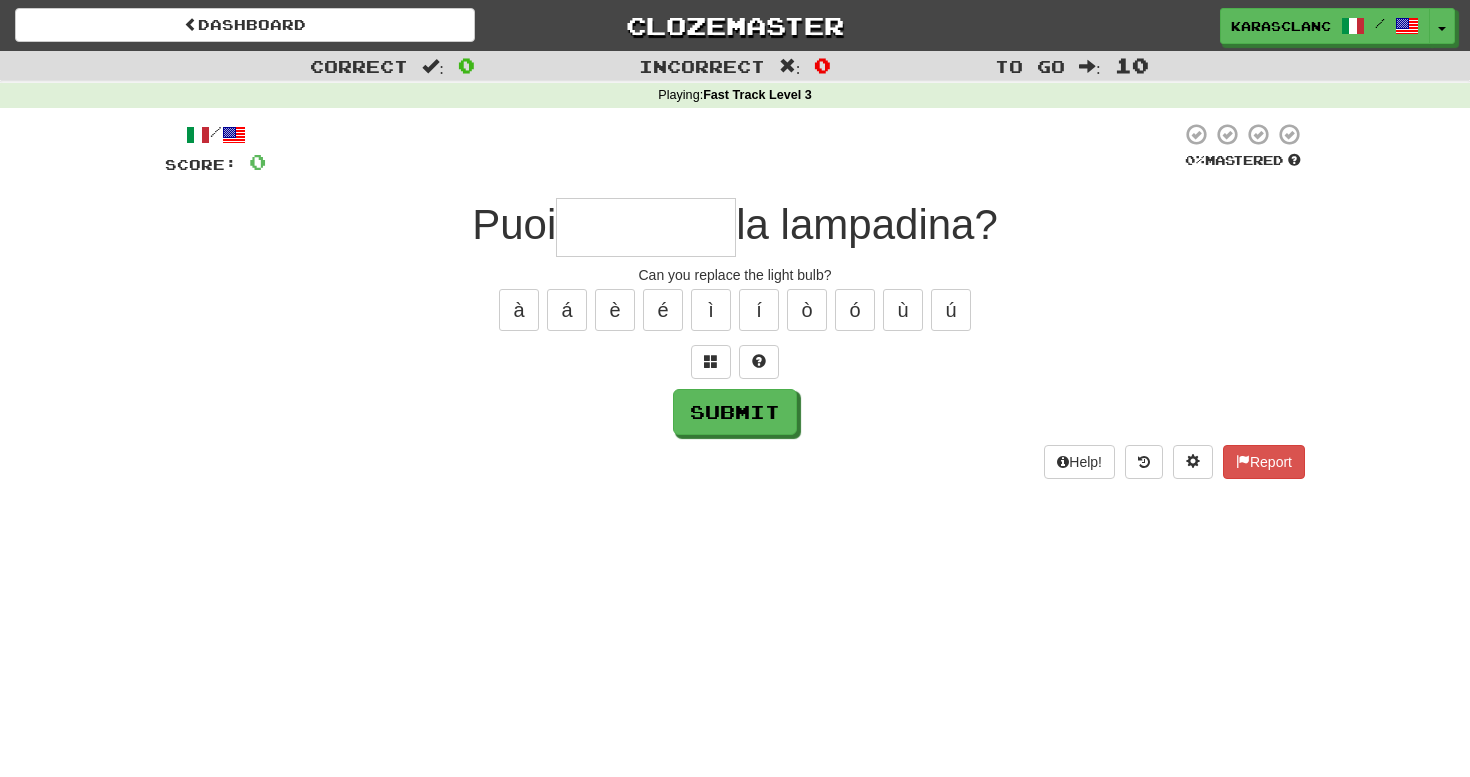 type on "*" 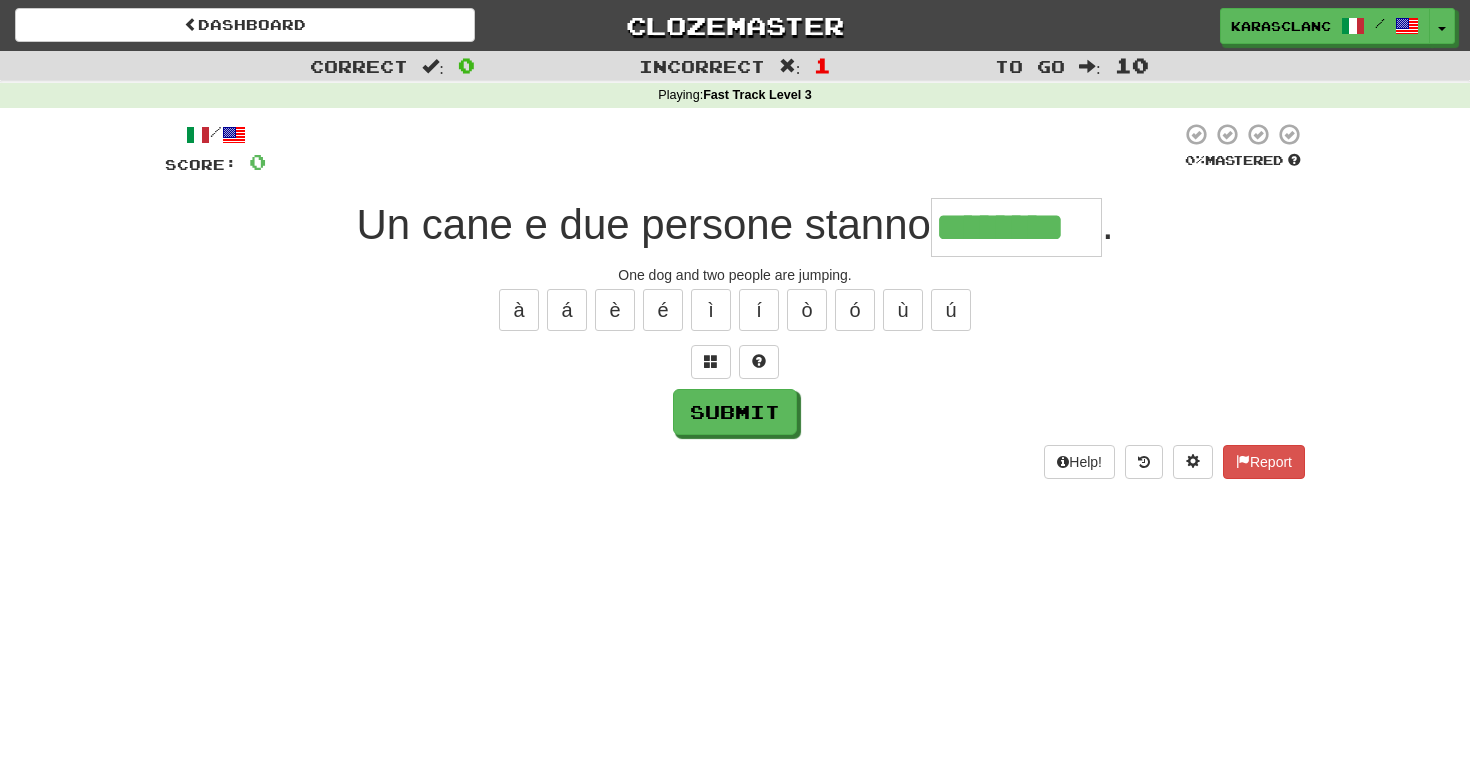 type on "********" 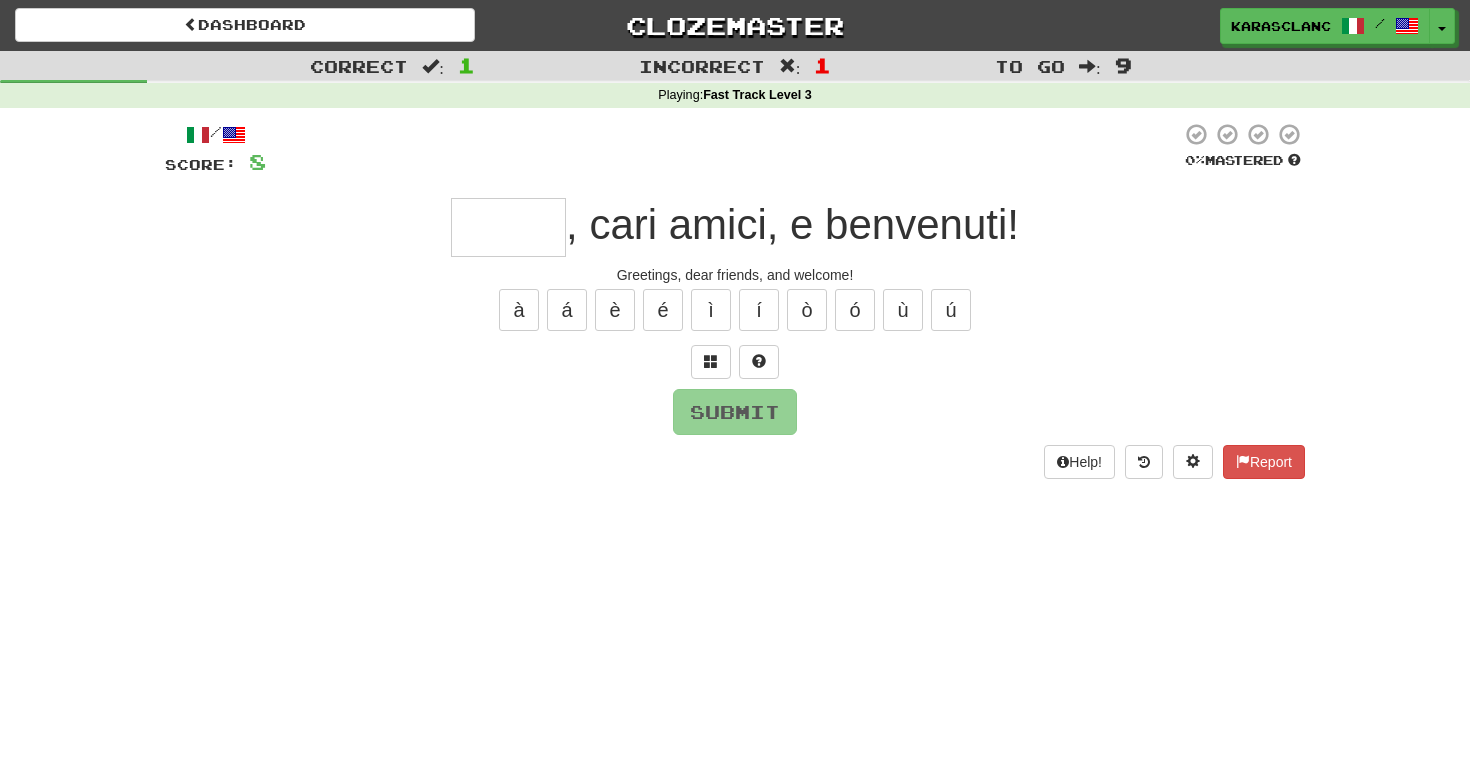 type on "******" 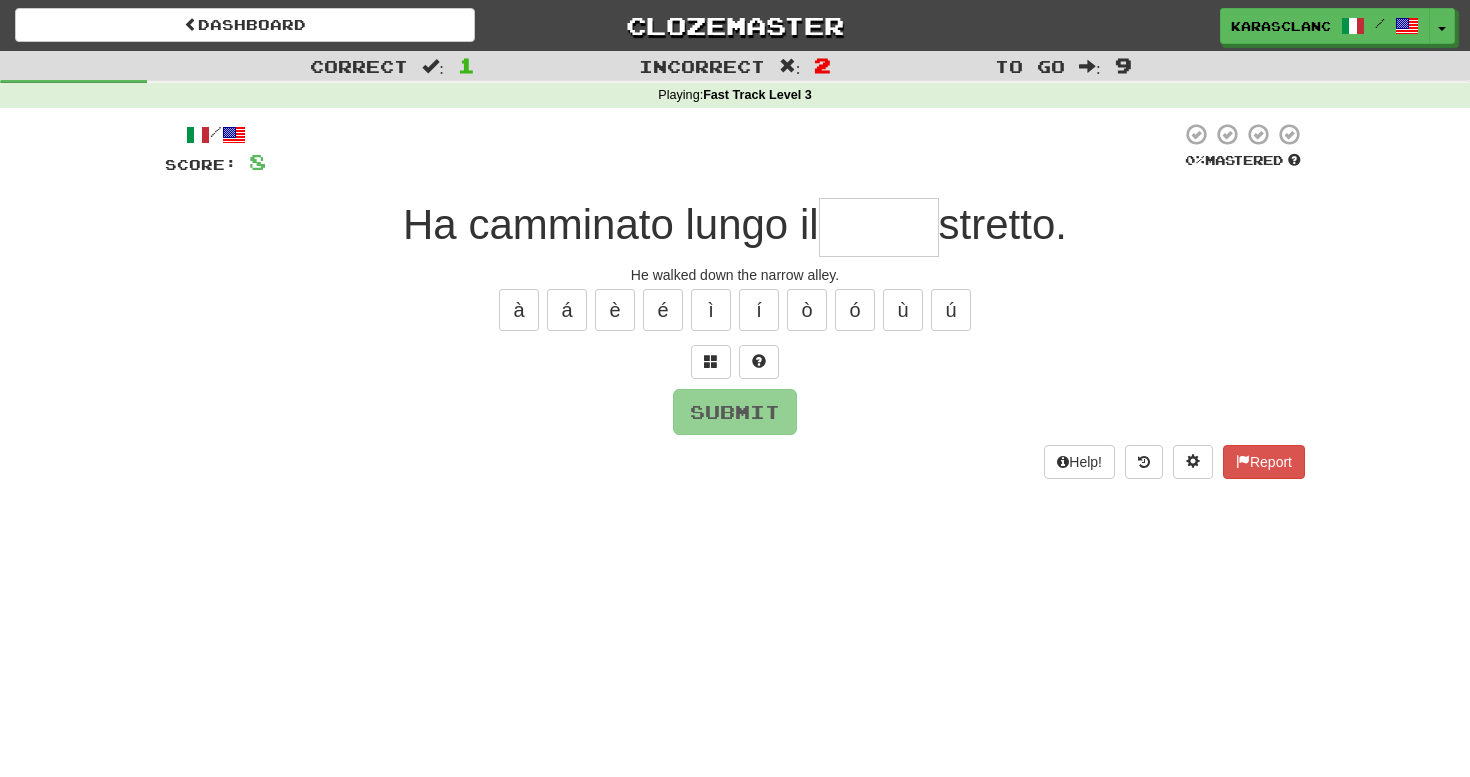 type on "******" 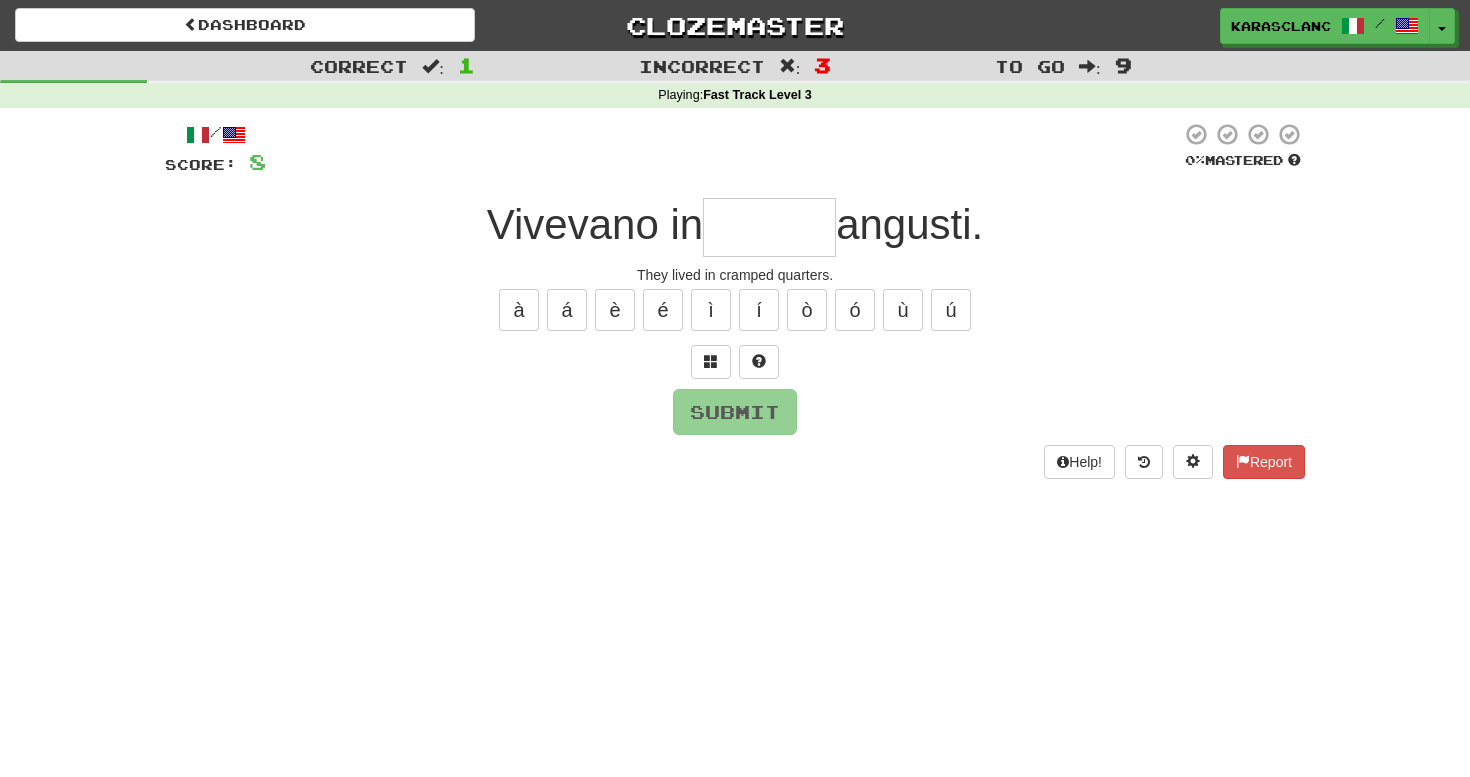 type on "*******" 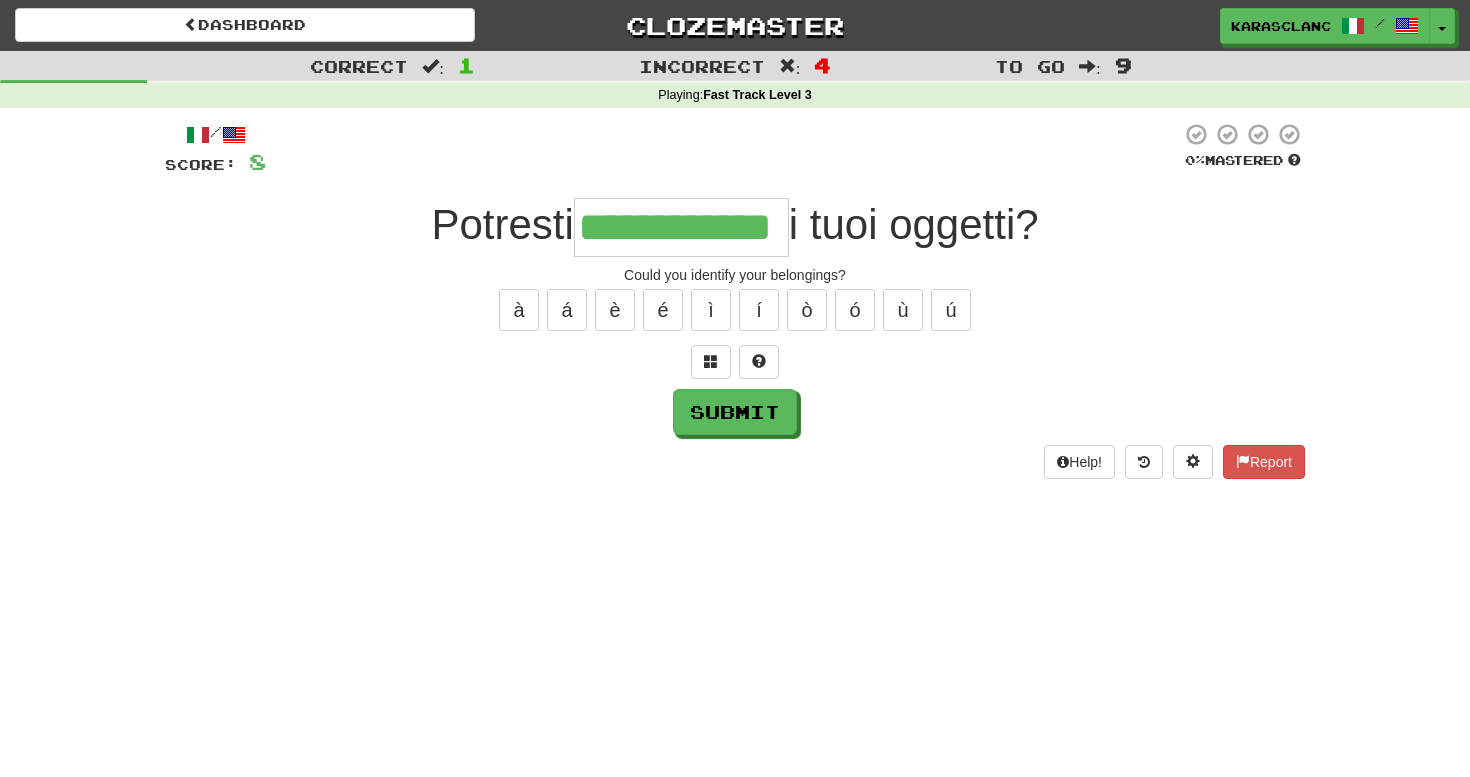 type on "**********" 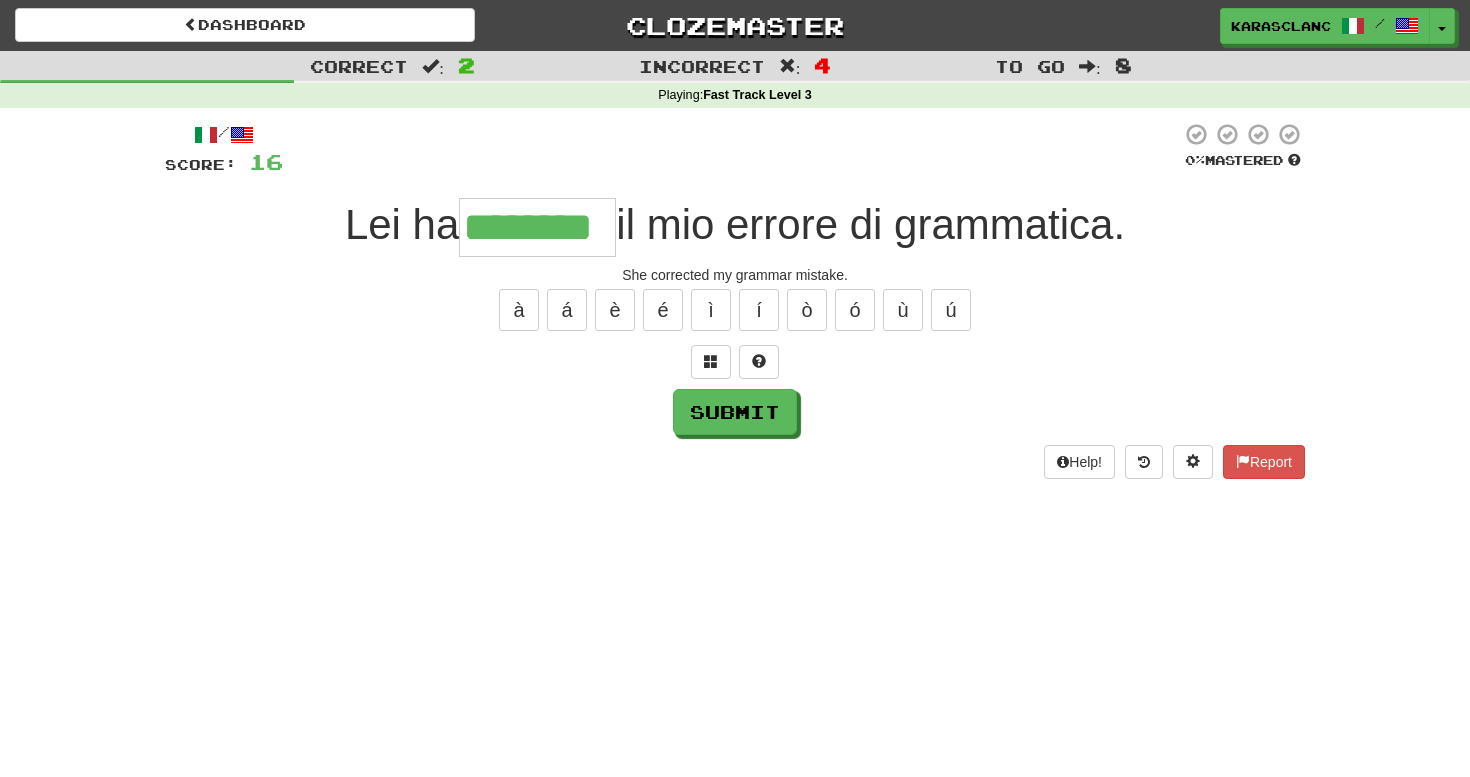 type on "********" 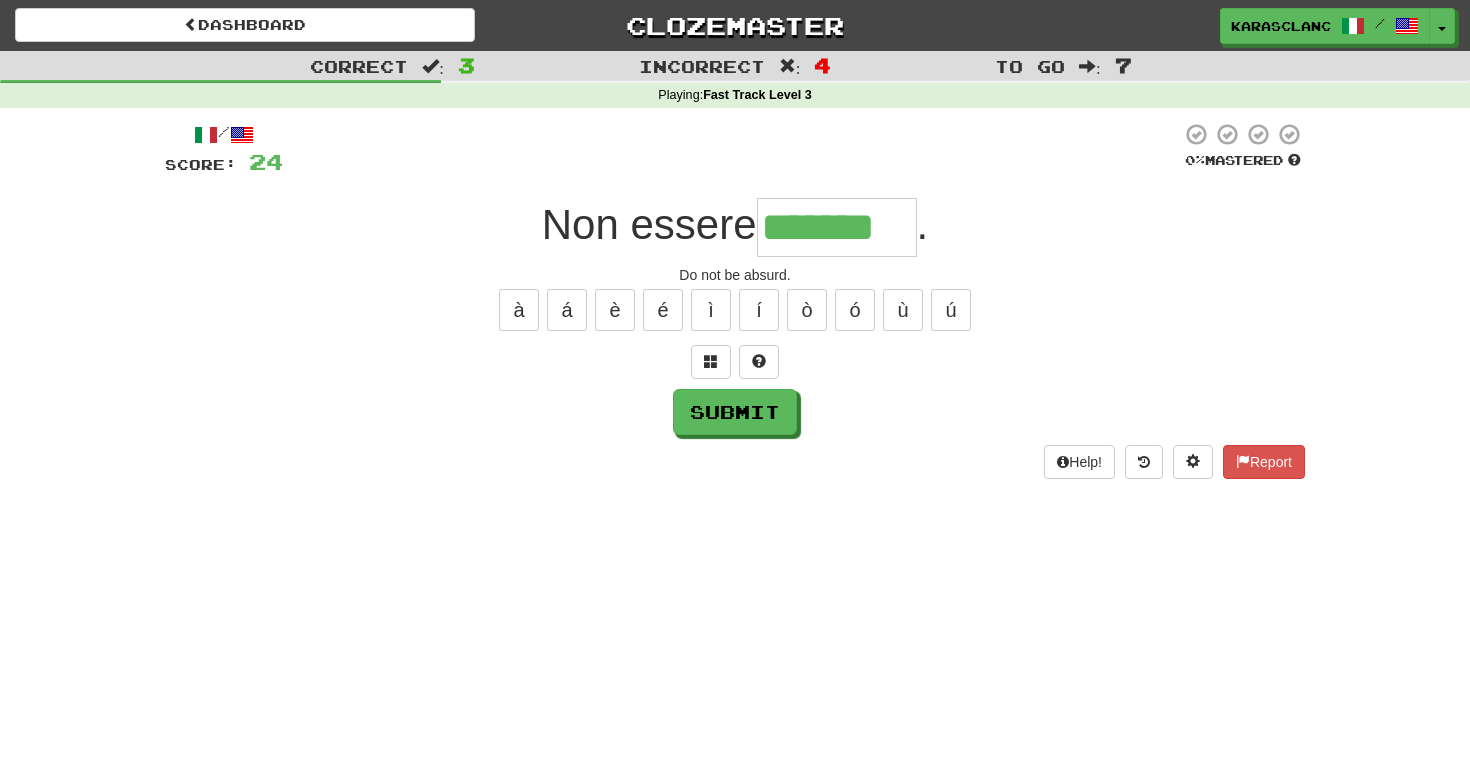 type on "*******" 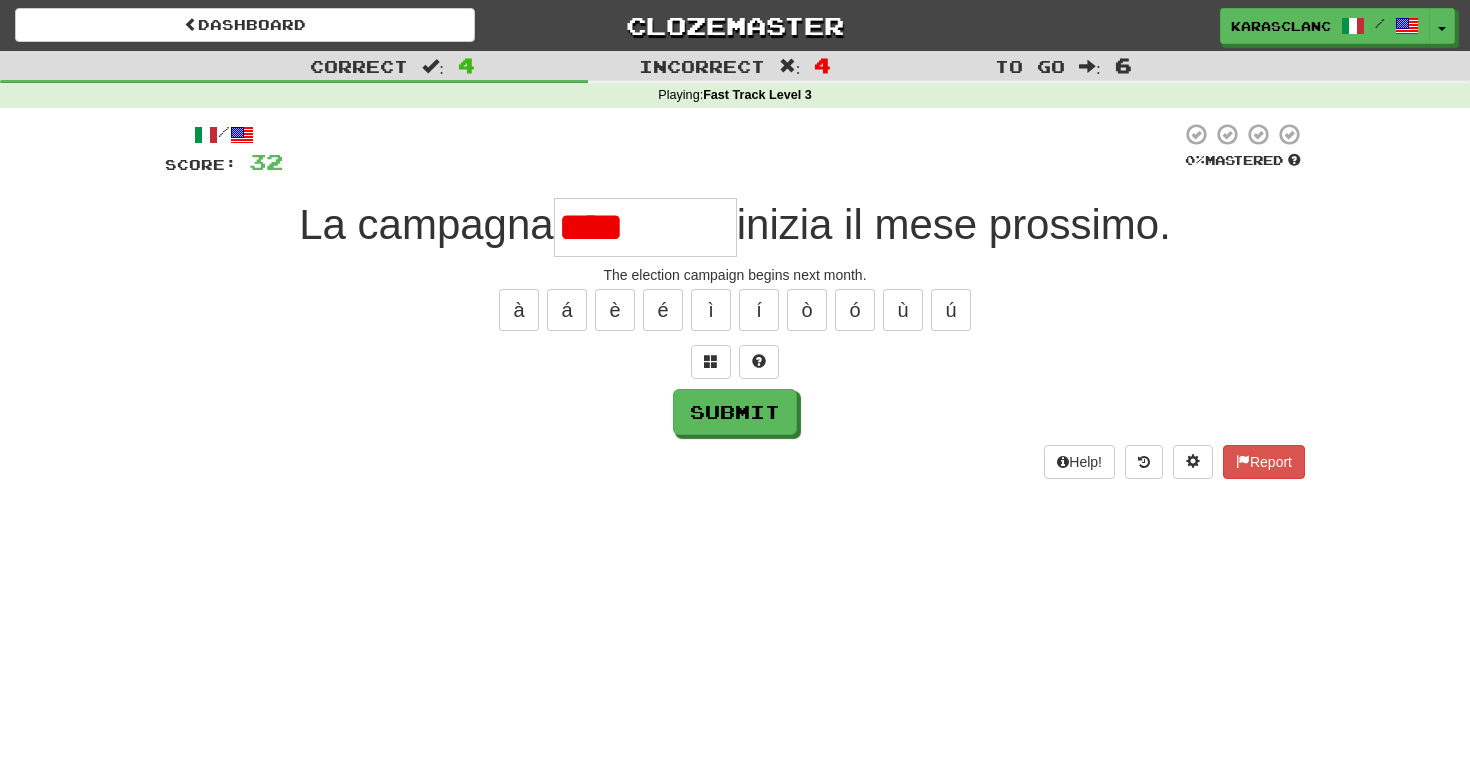 type on "**********" 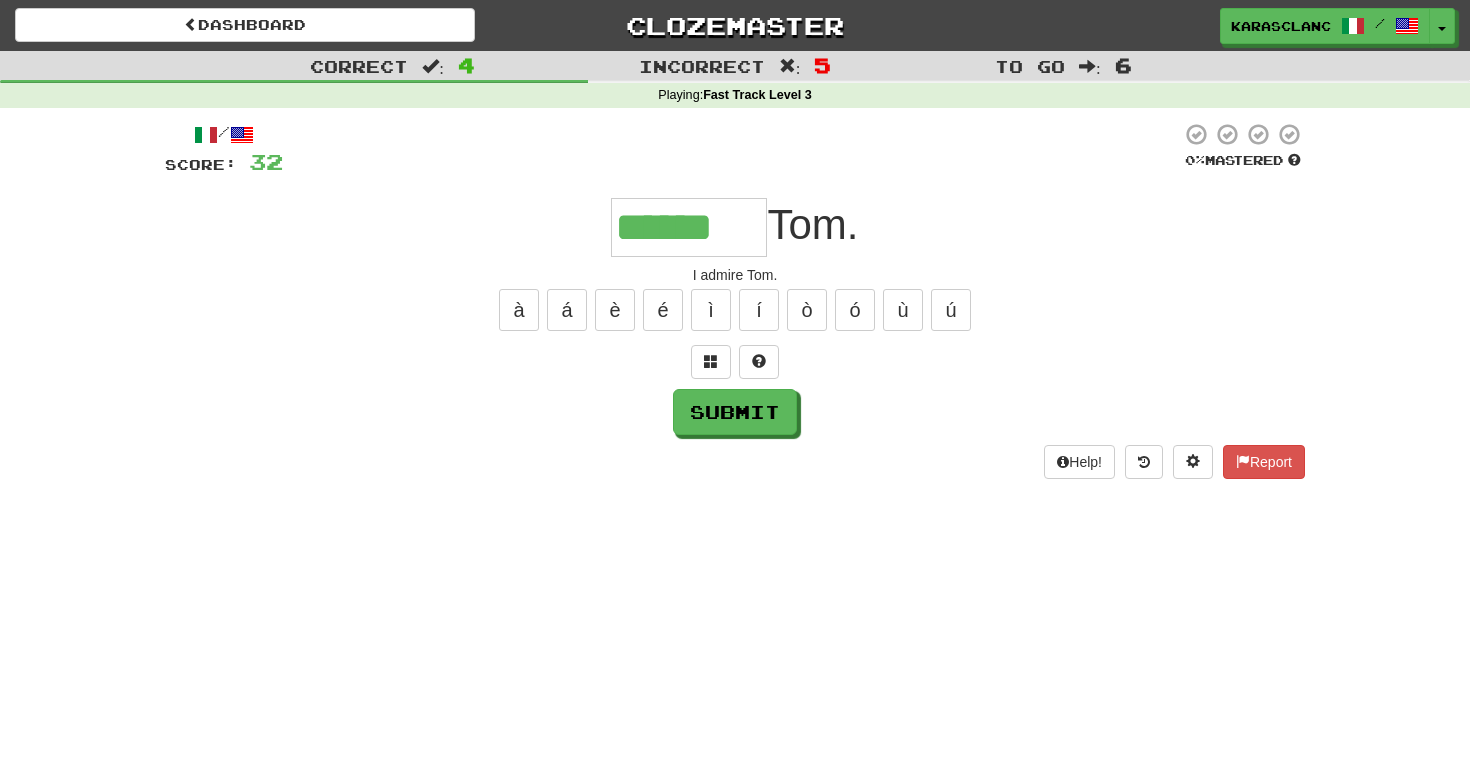type on "******" 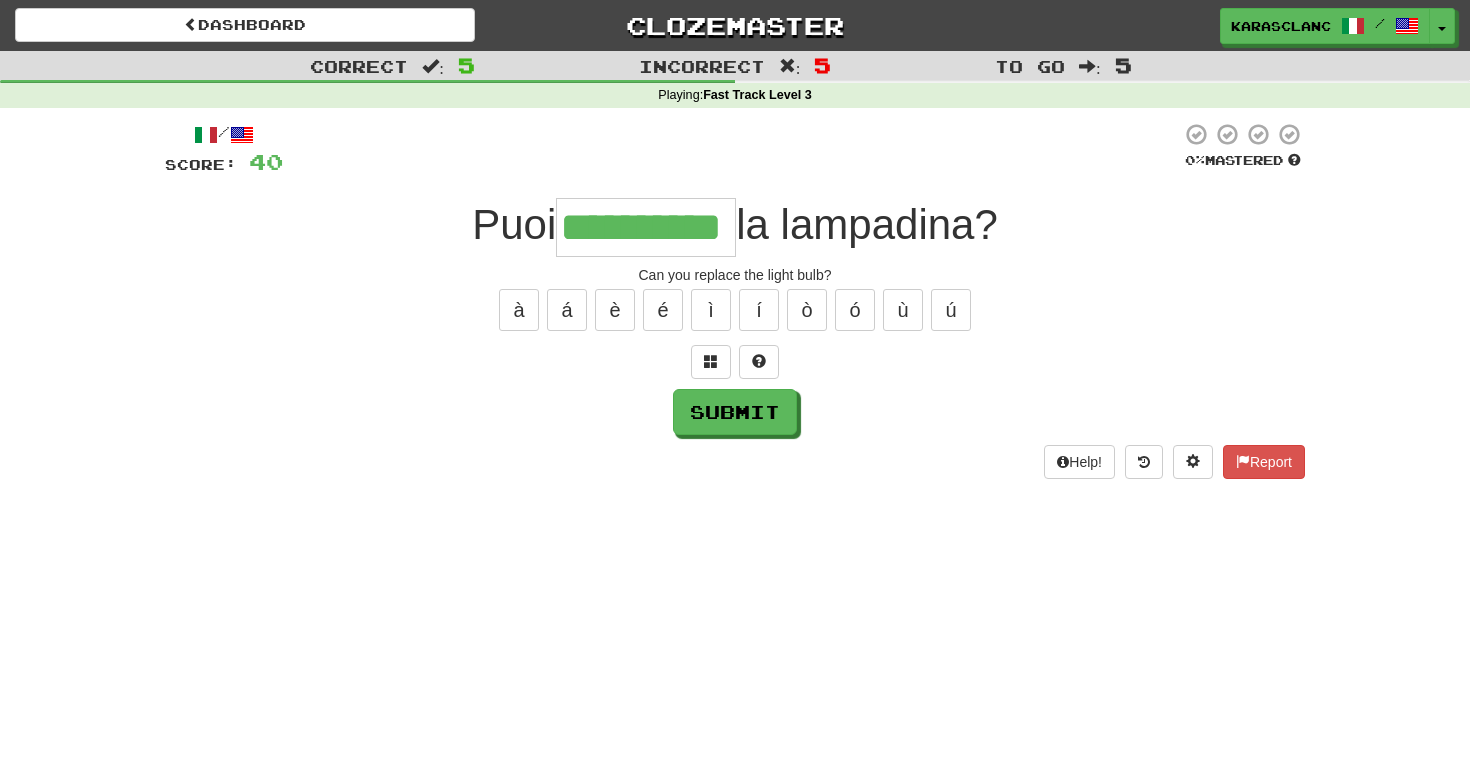 type on "**********" 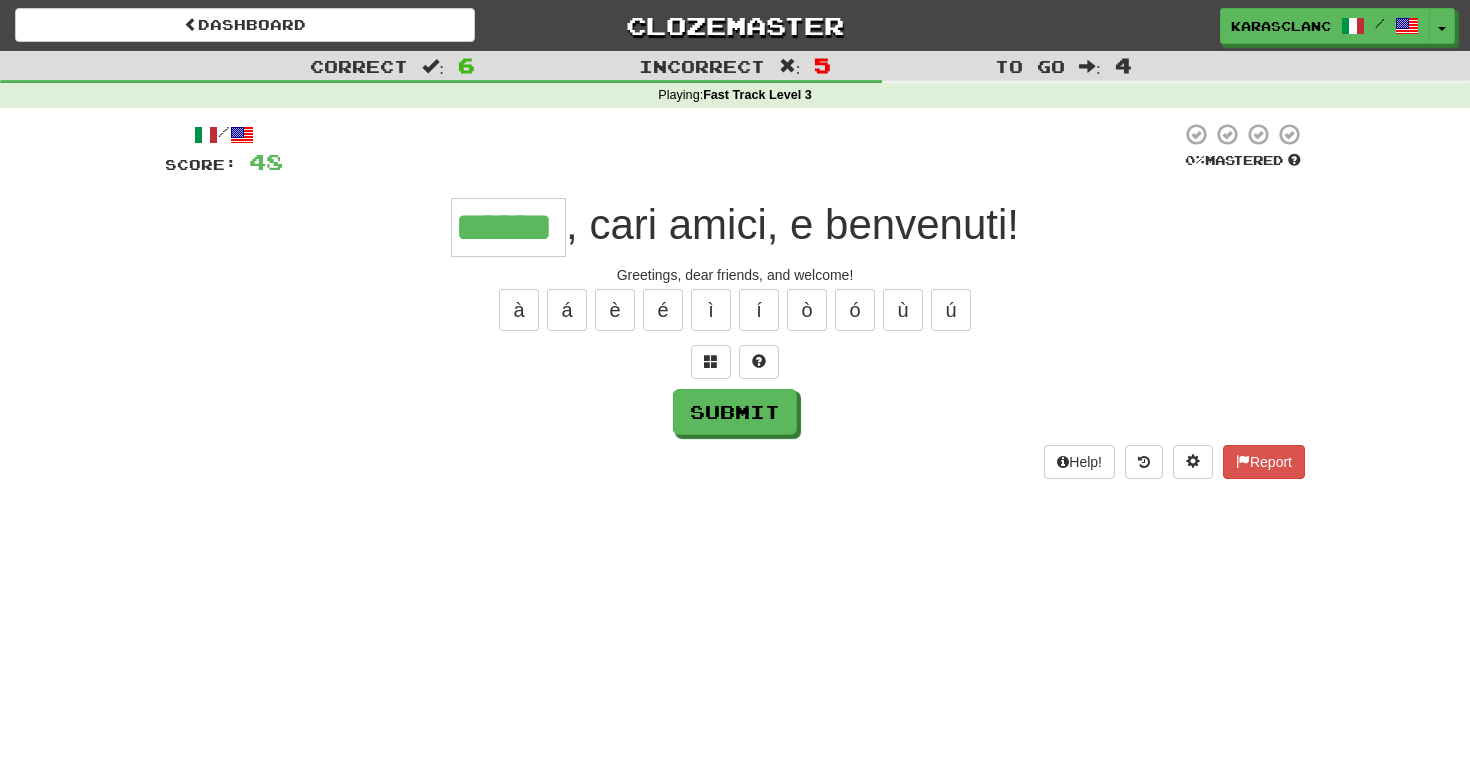 type on "******" 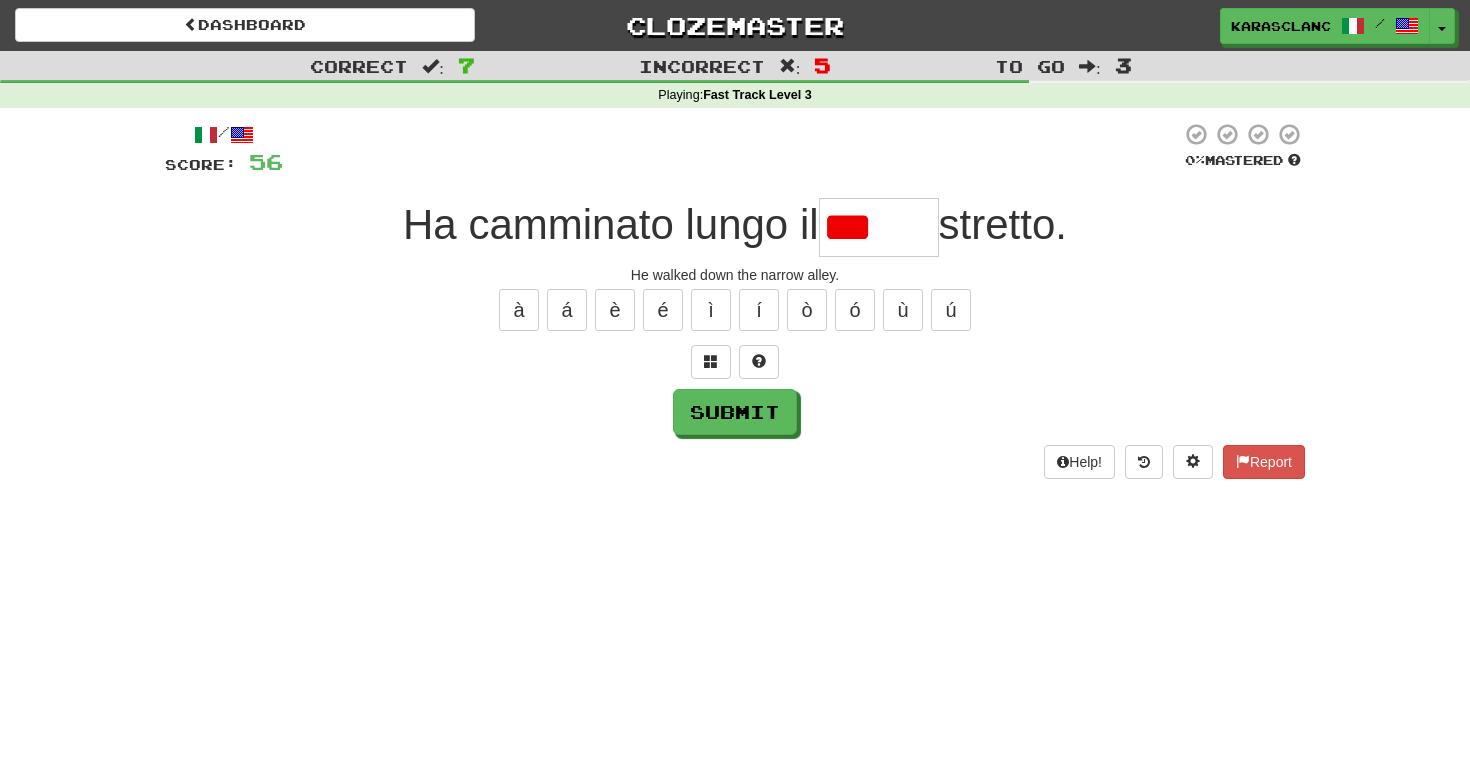 type on "******" 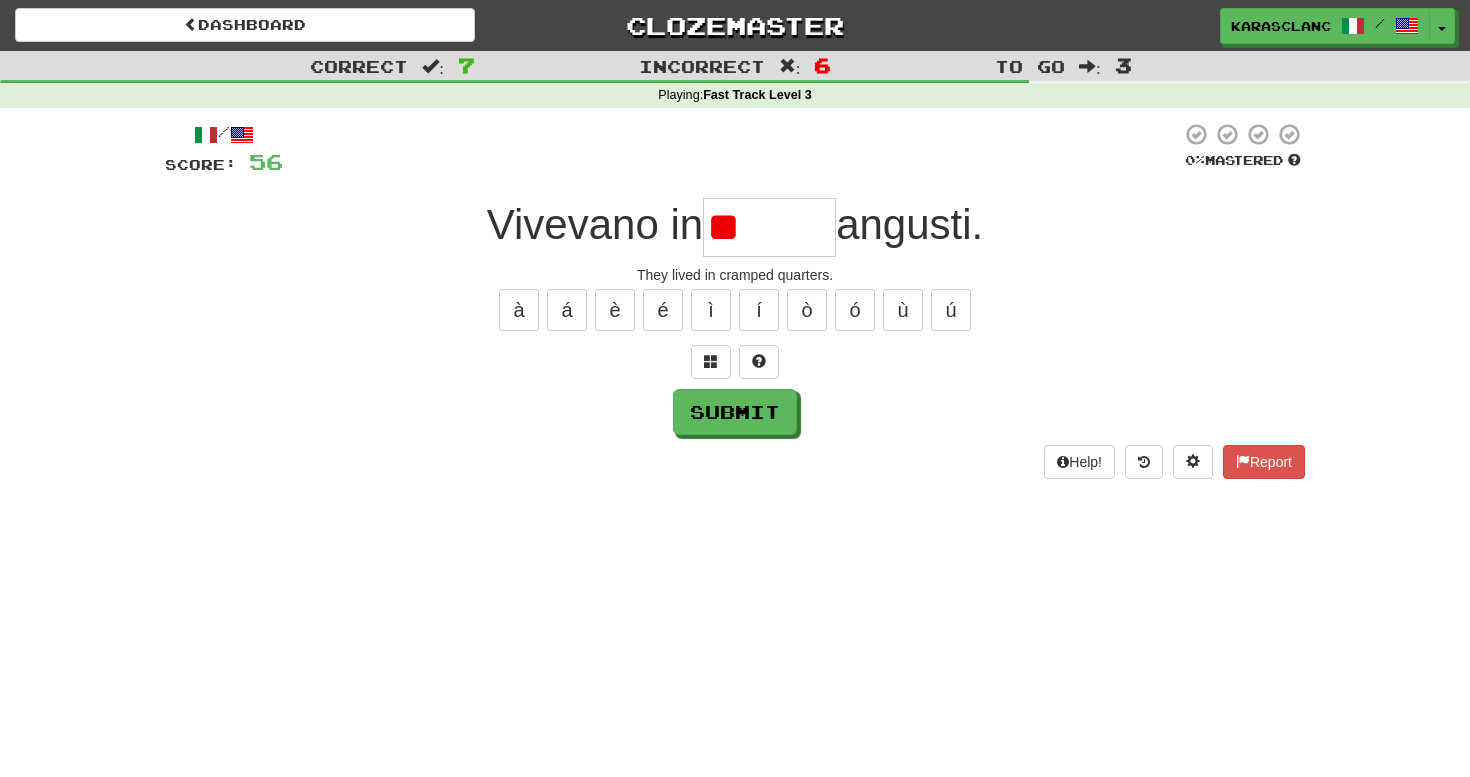 type on "*******" 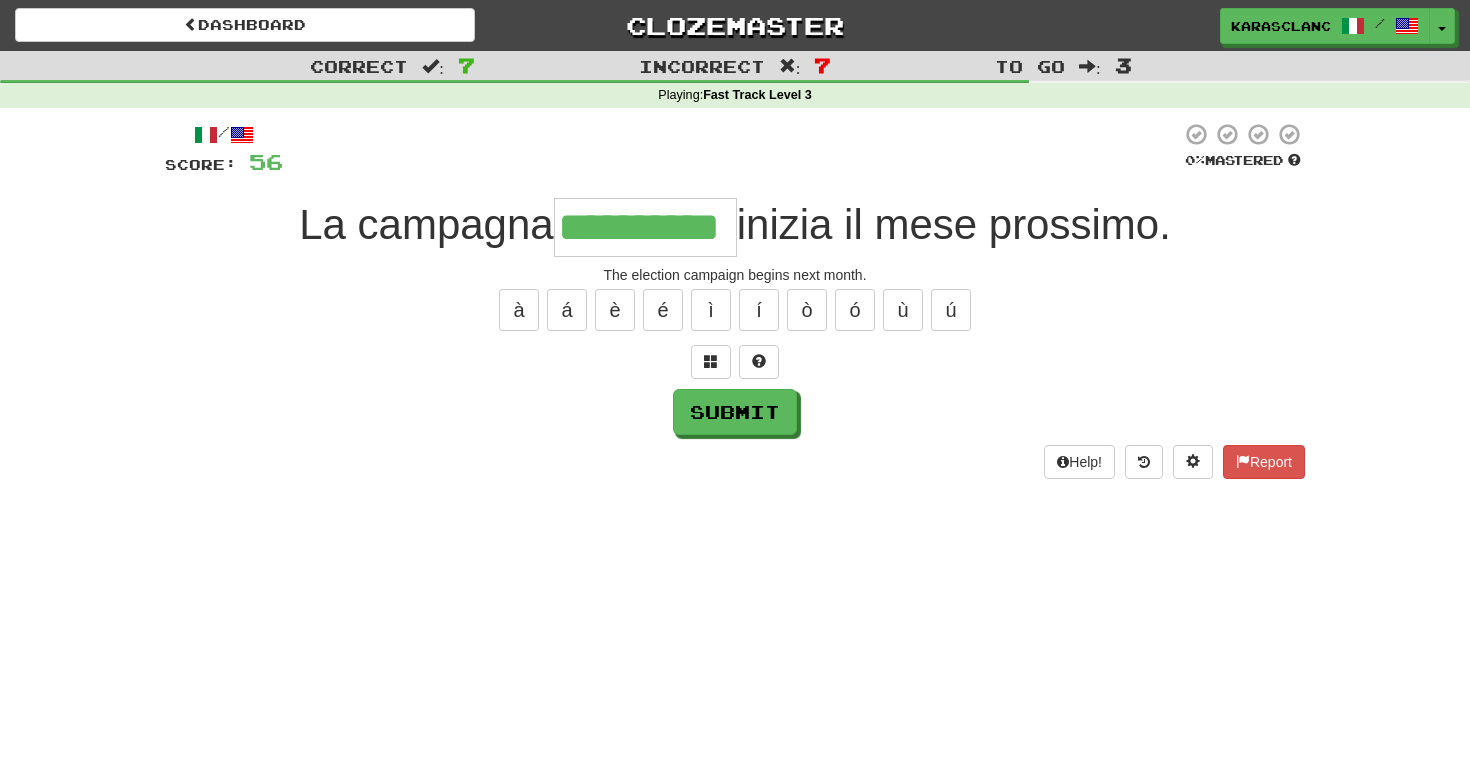 type on "**********" 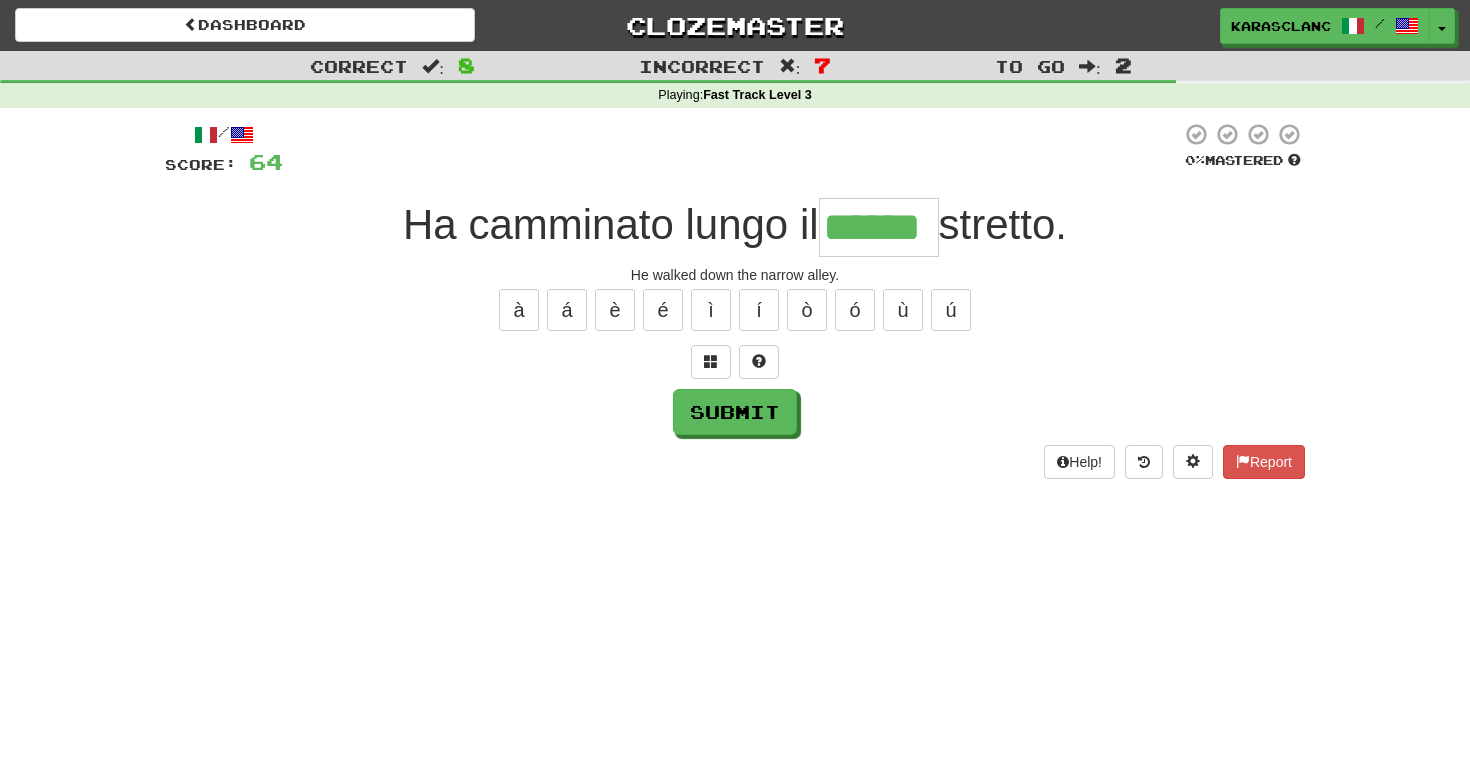 type on "******" 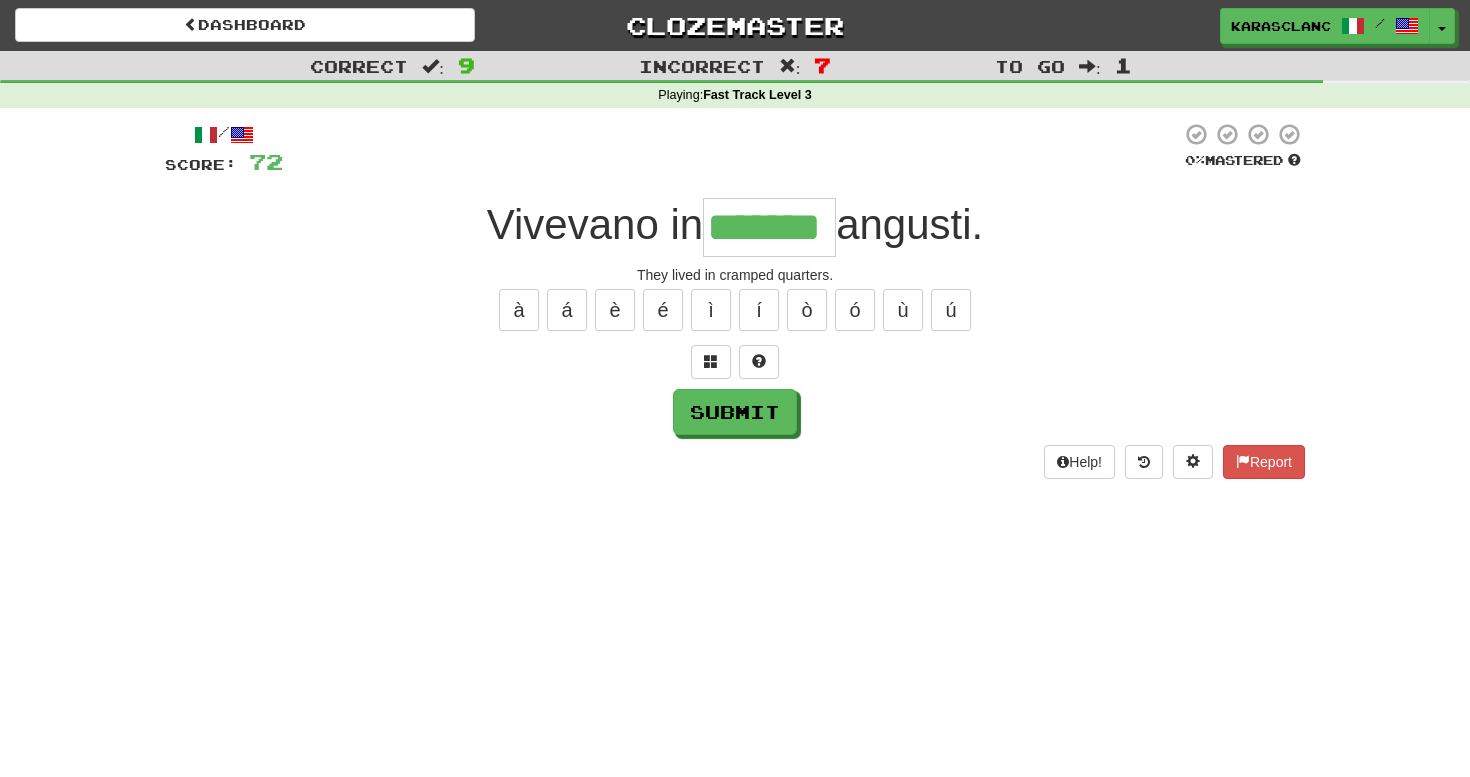 type on "*******" 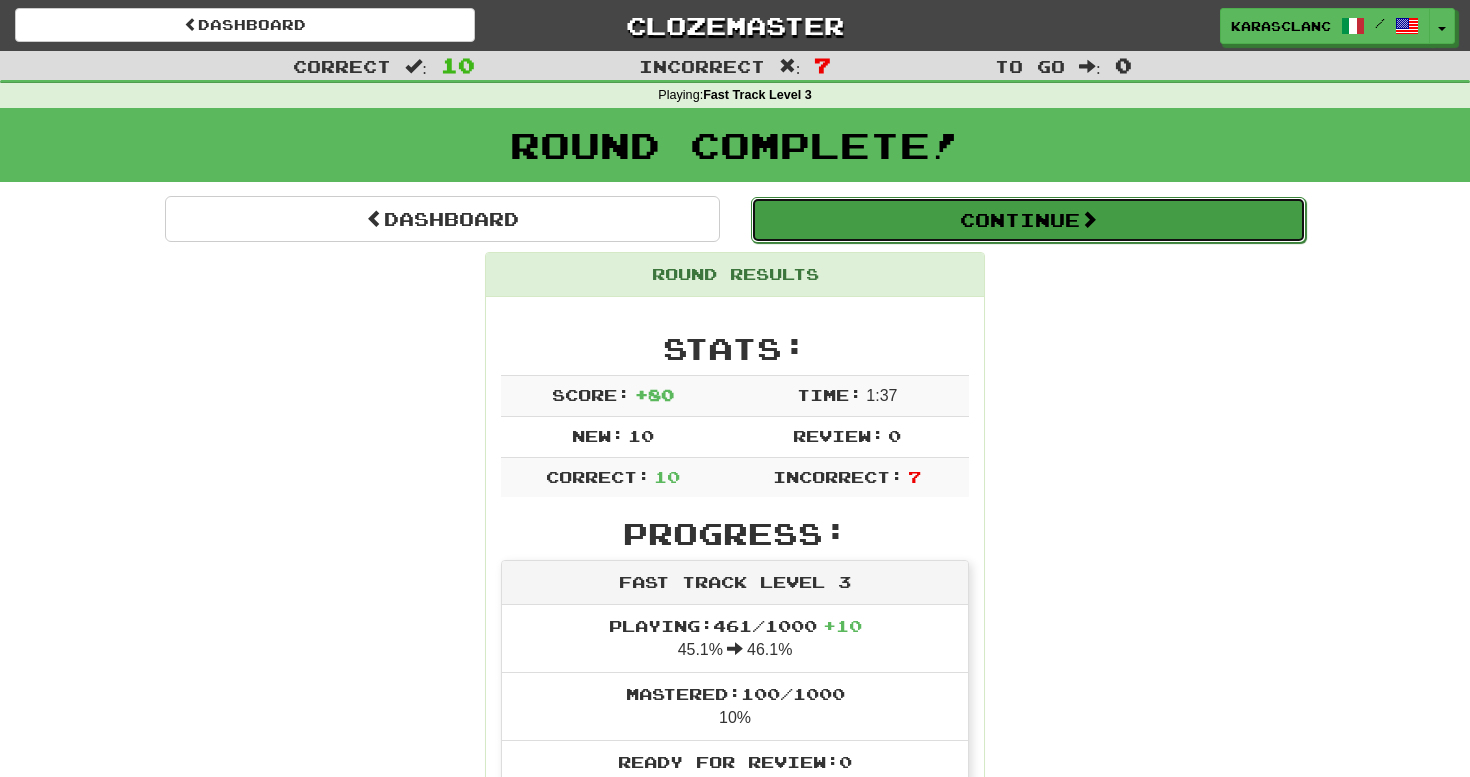 click on "Continue" at bounding box center [1028, 220] 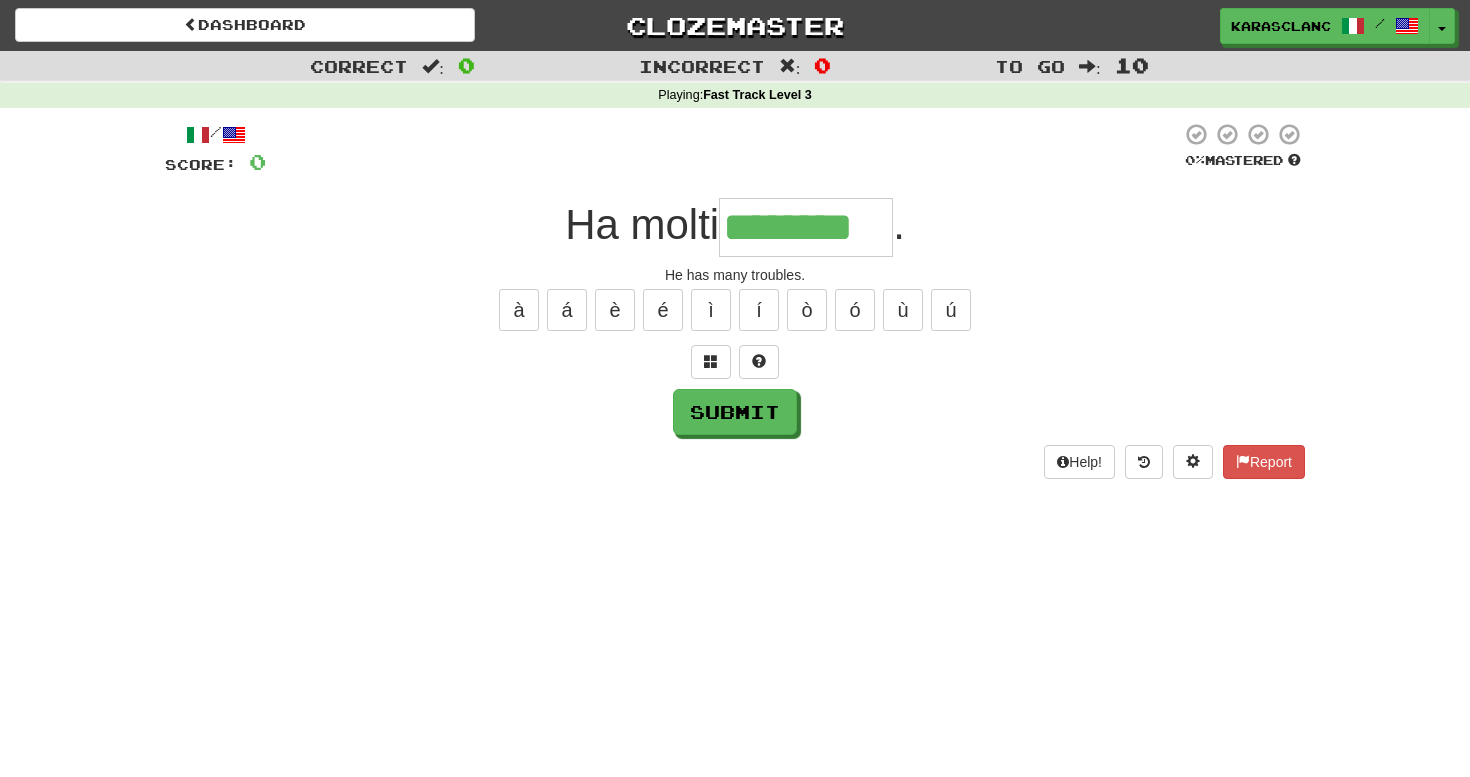 type on "********" 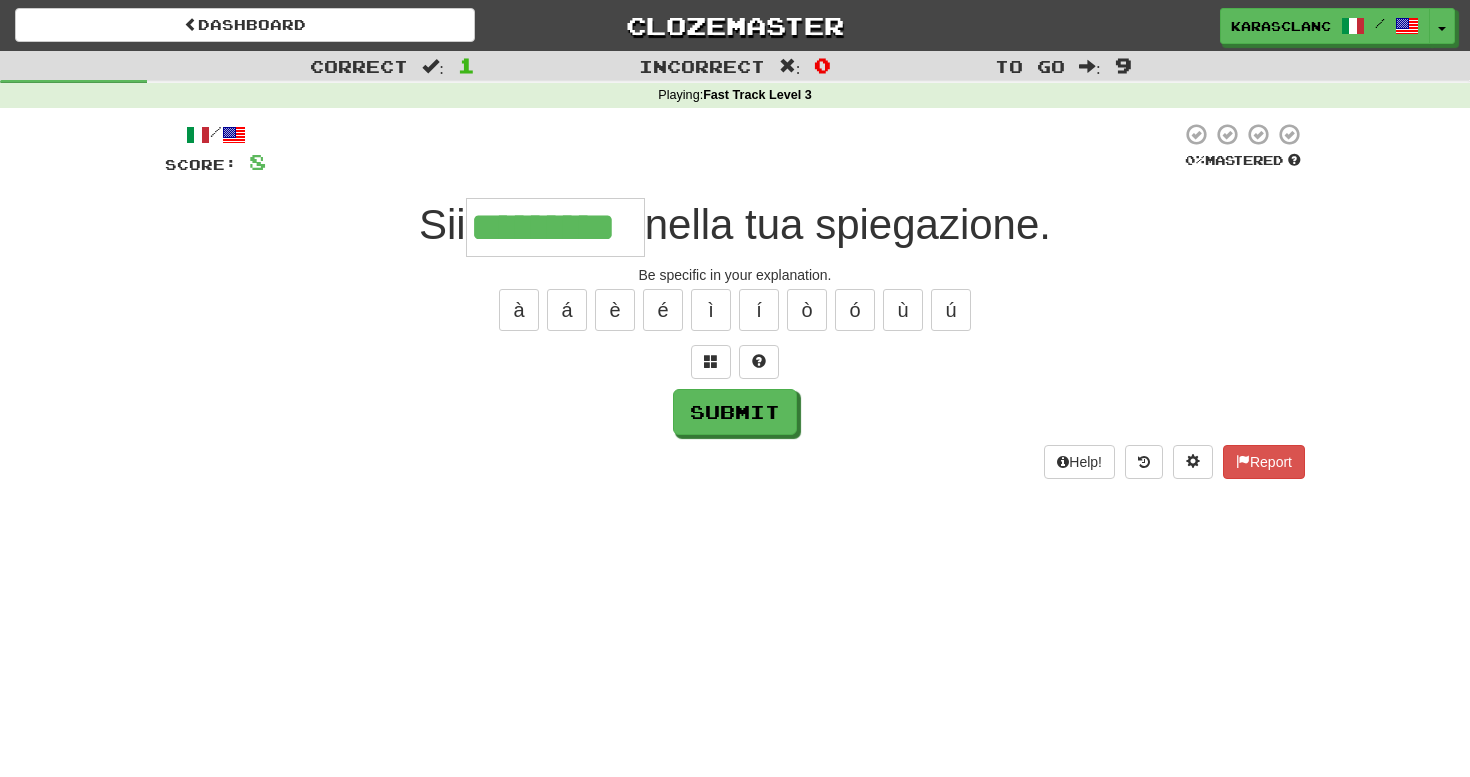 type on "*********" 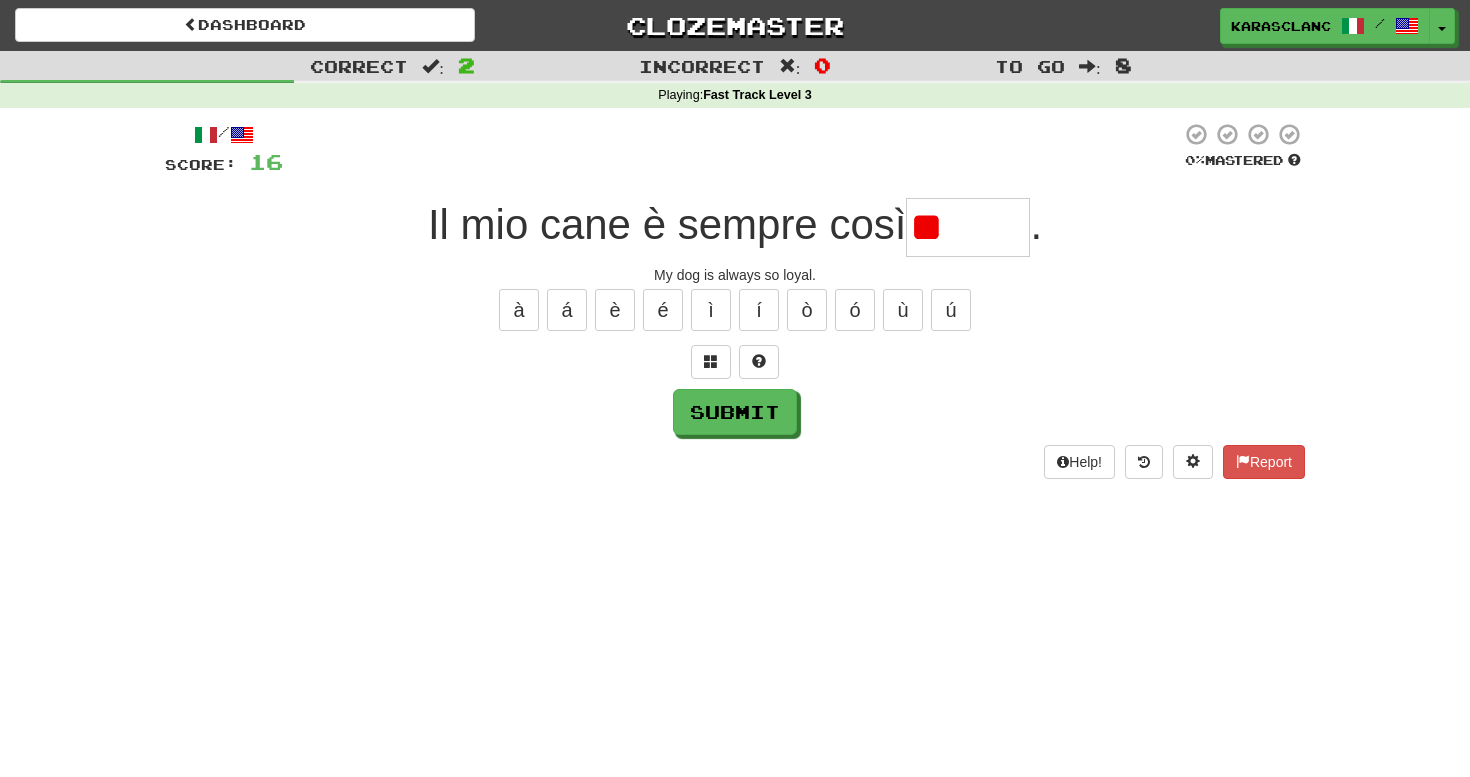 type on "*" 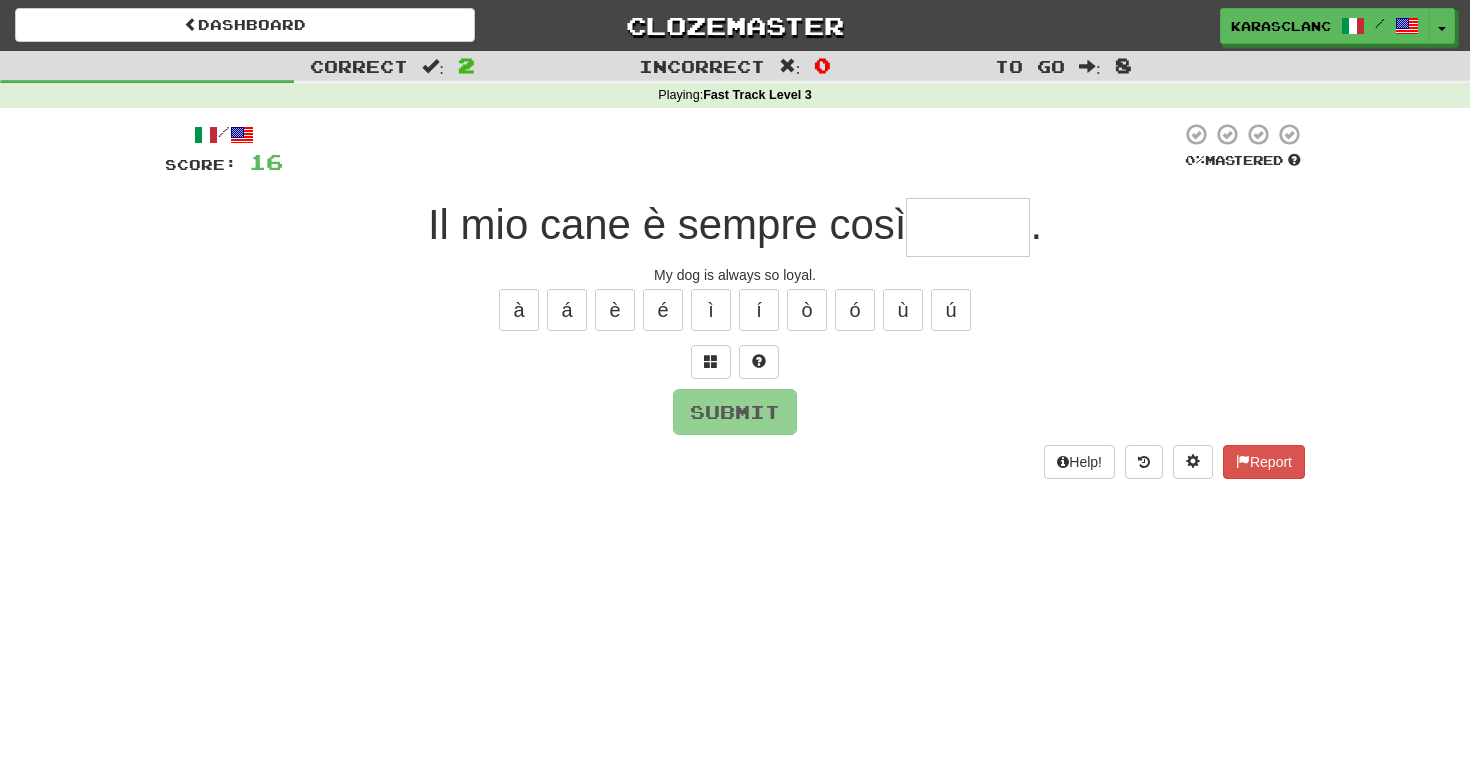 type on "******" 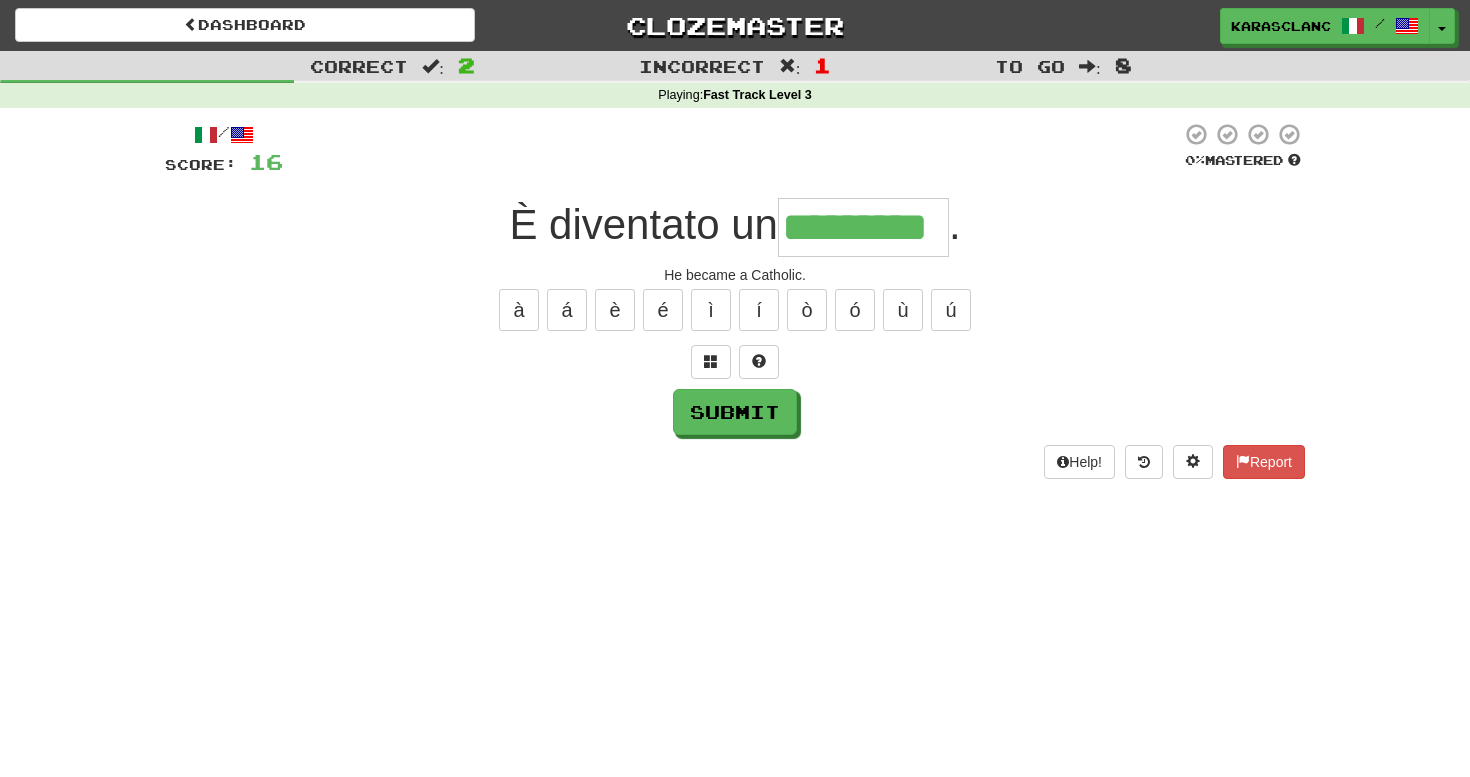 type on "*********" 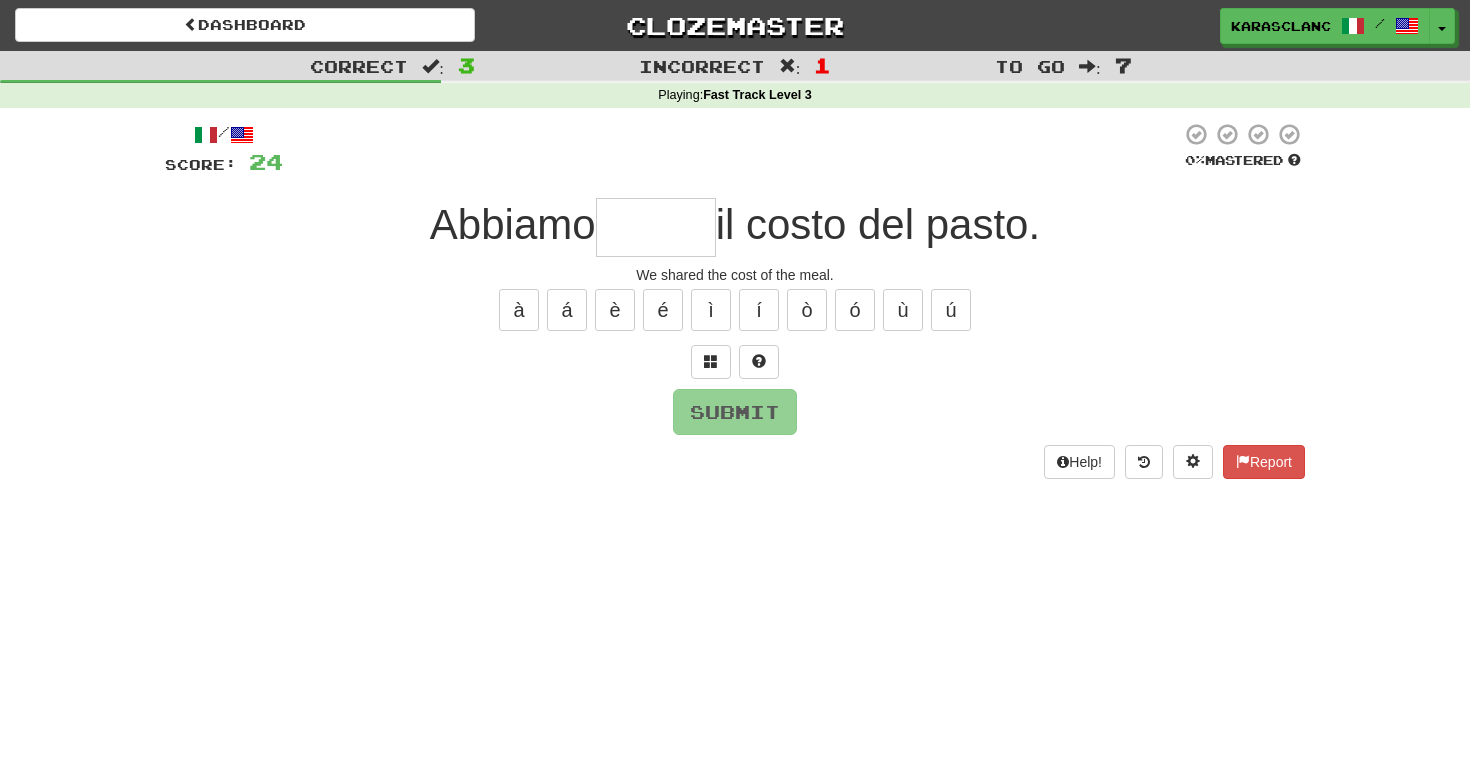 type on "*" 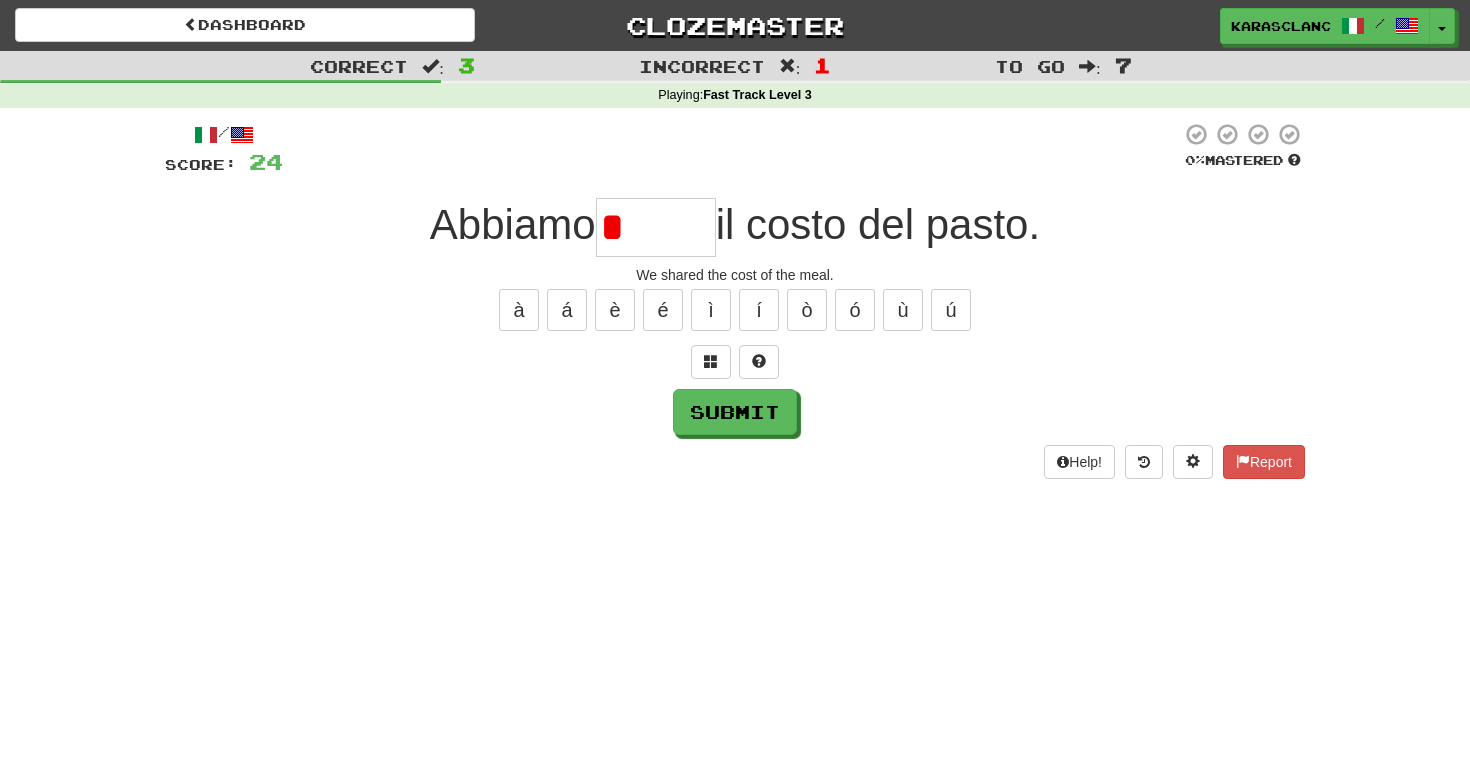 type on "******" 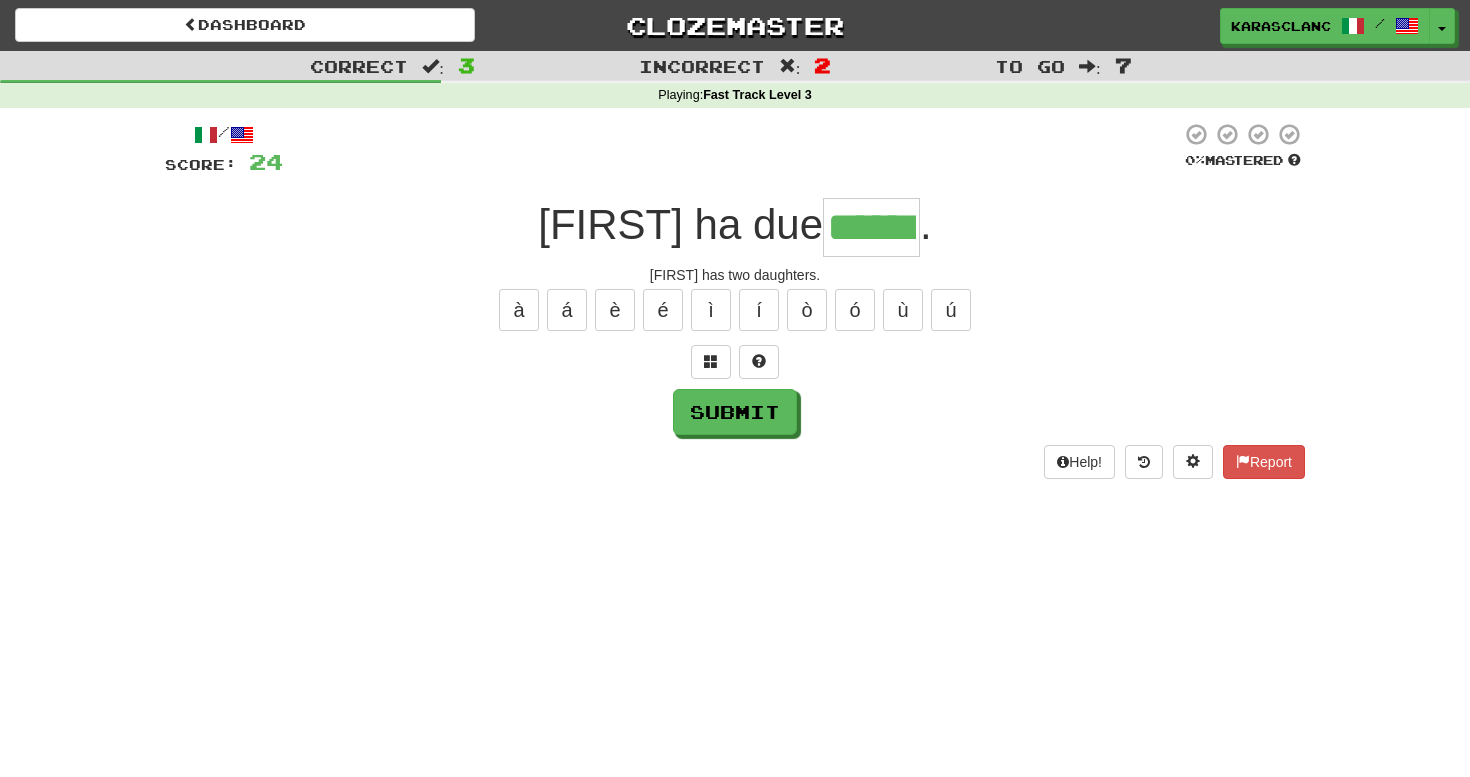 type on "******" 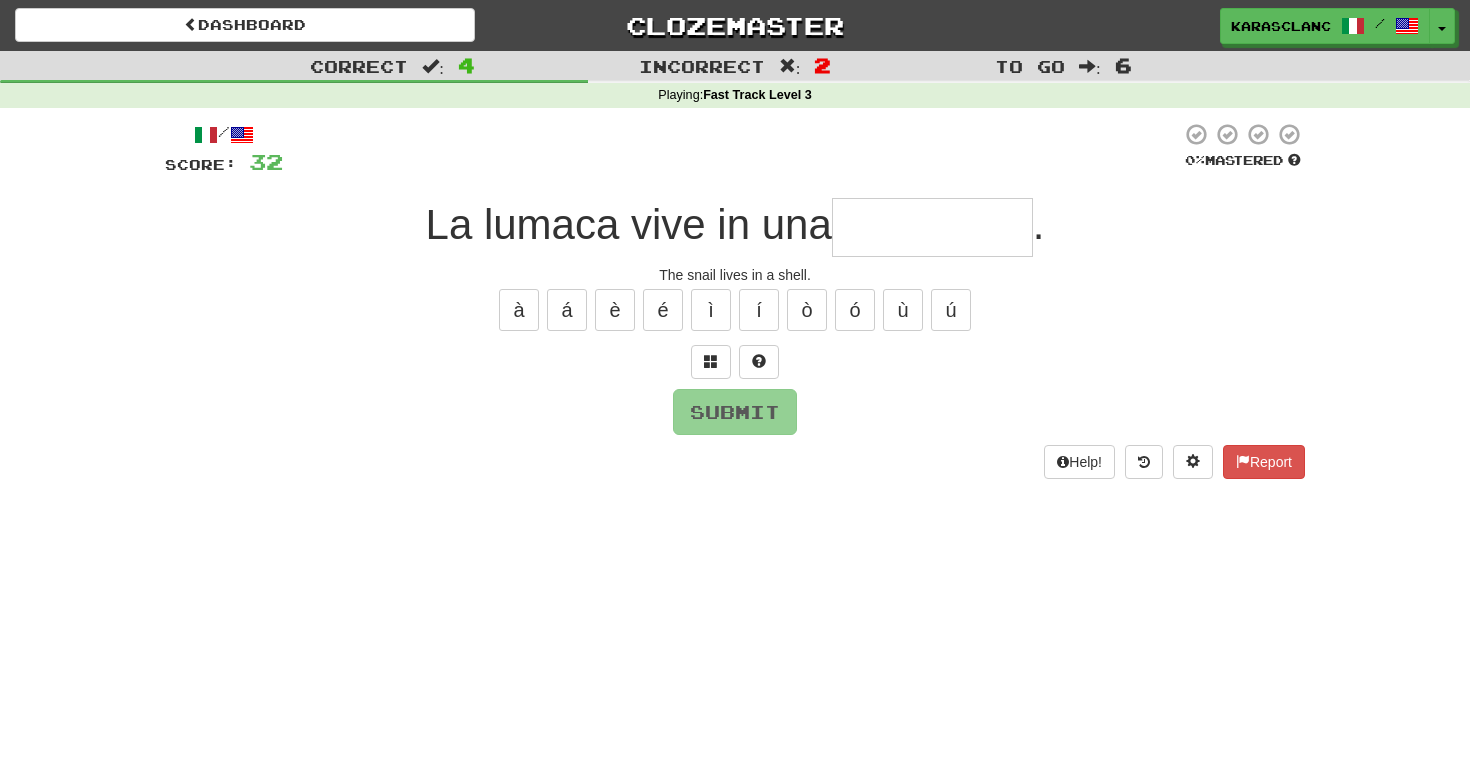type on "**********" 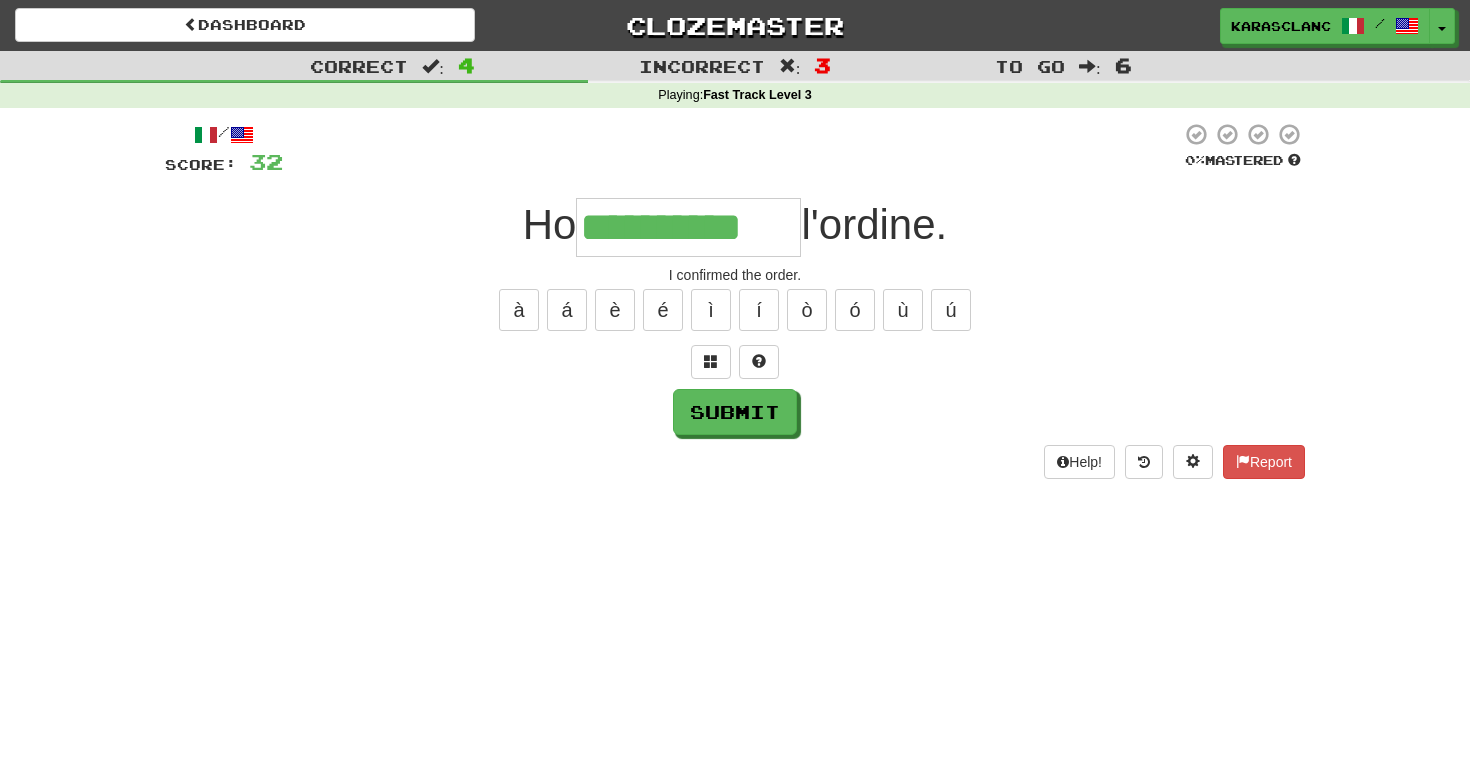 type on "**********" 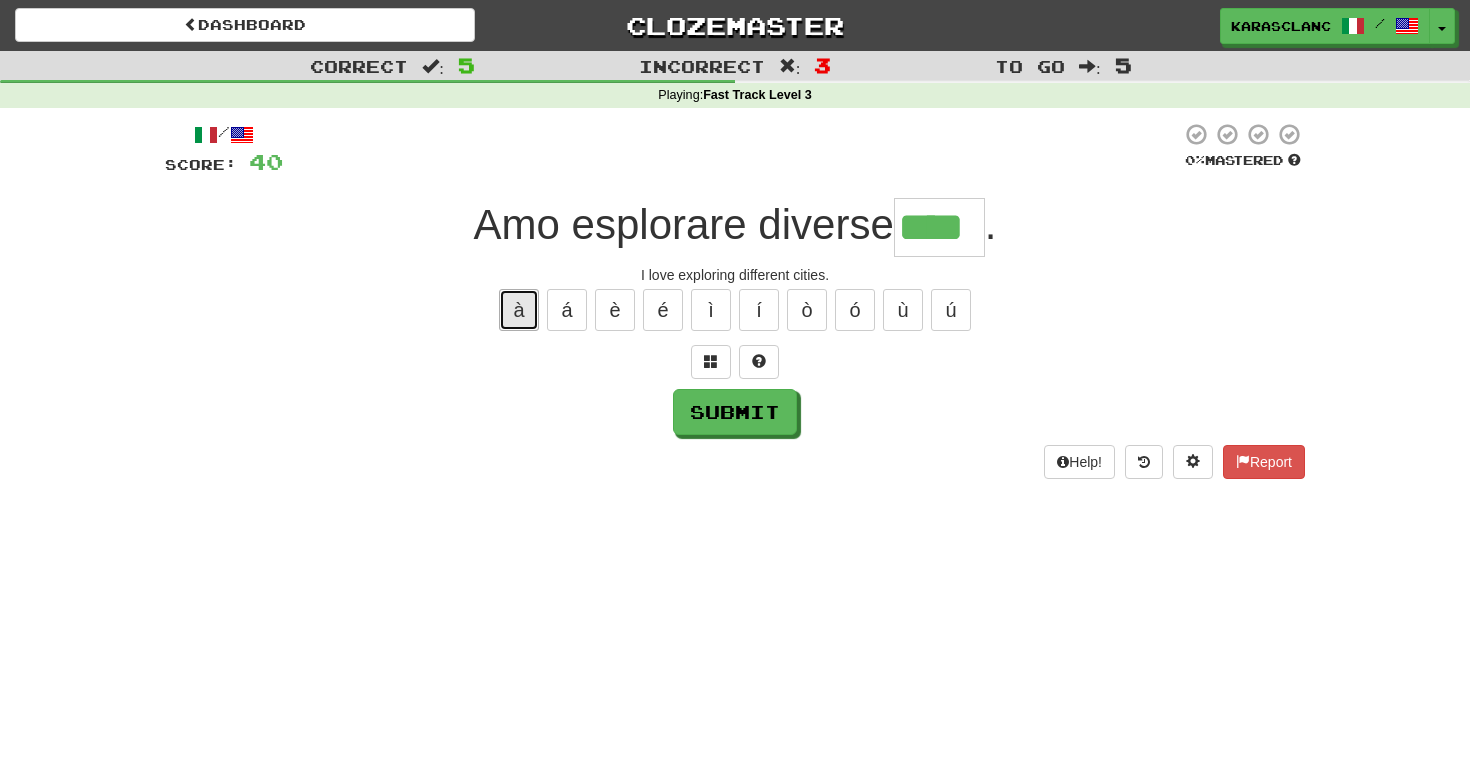 click on "à" at bounding box center (519, 310) 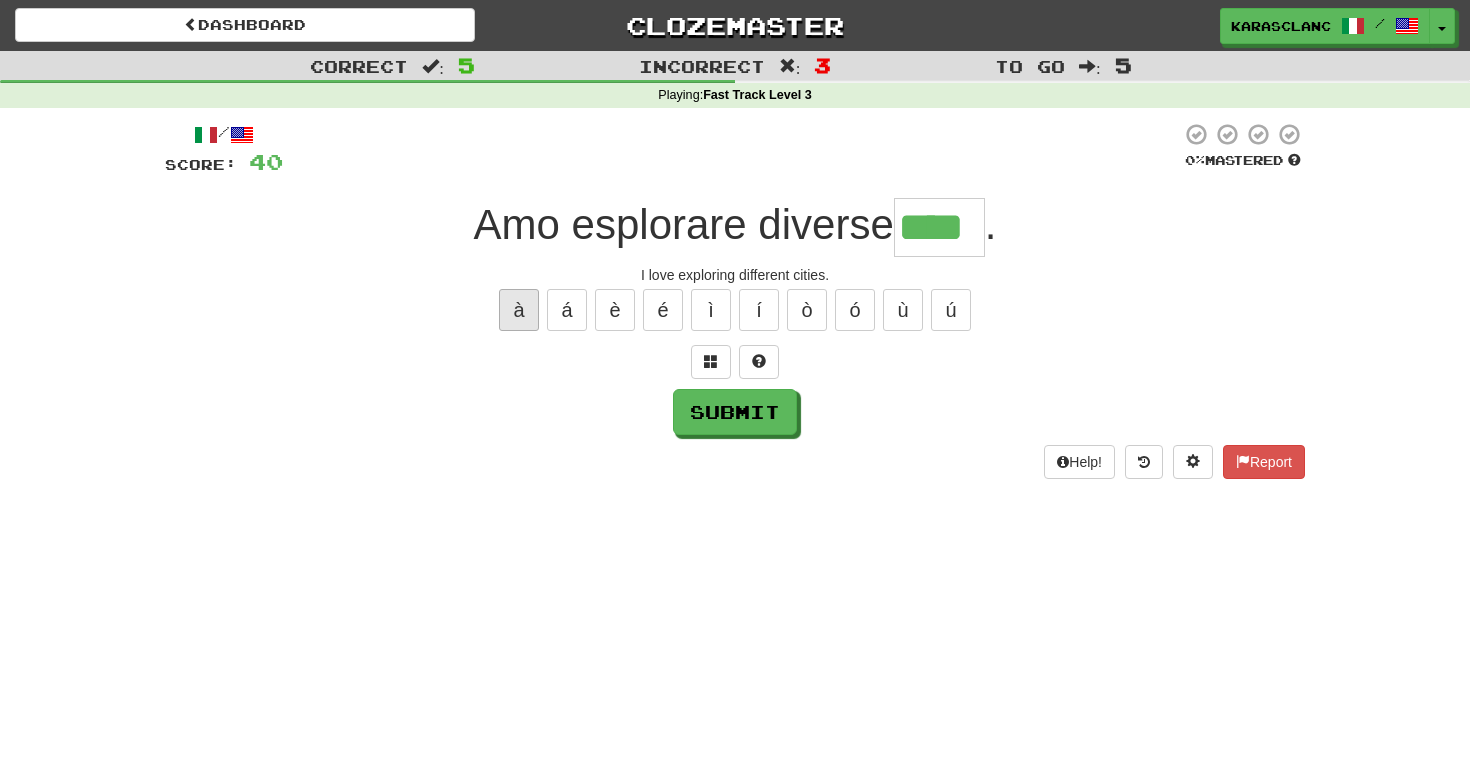 type on "*****" 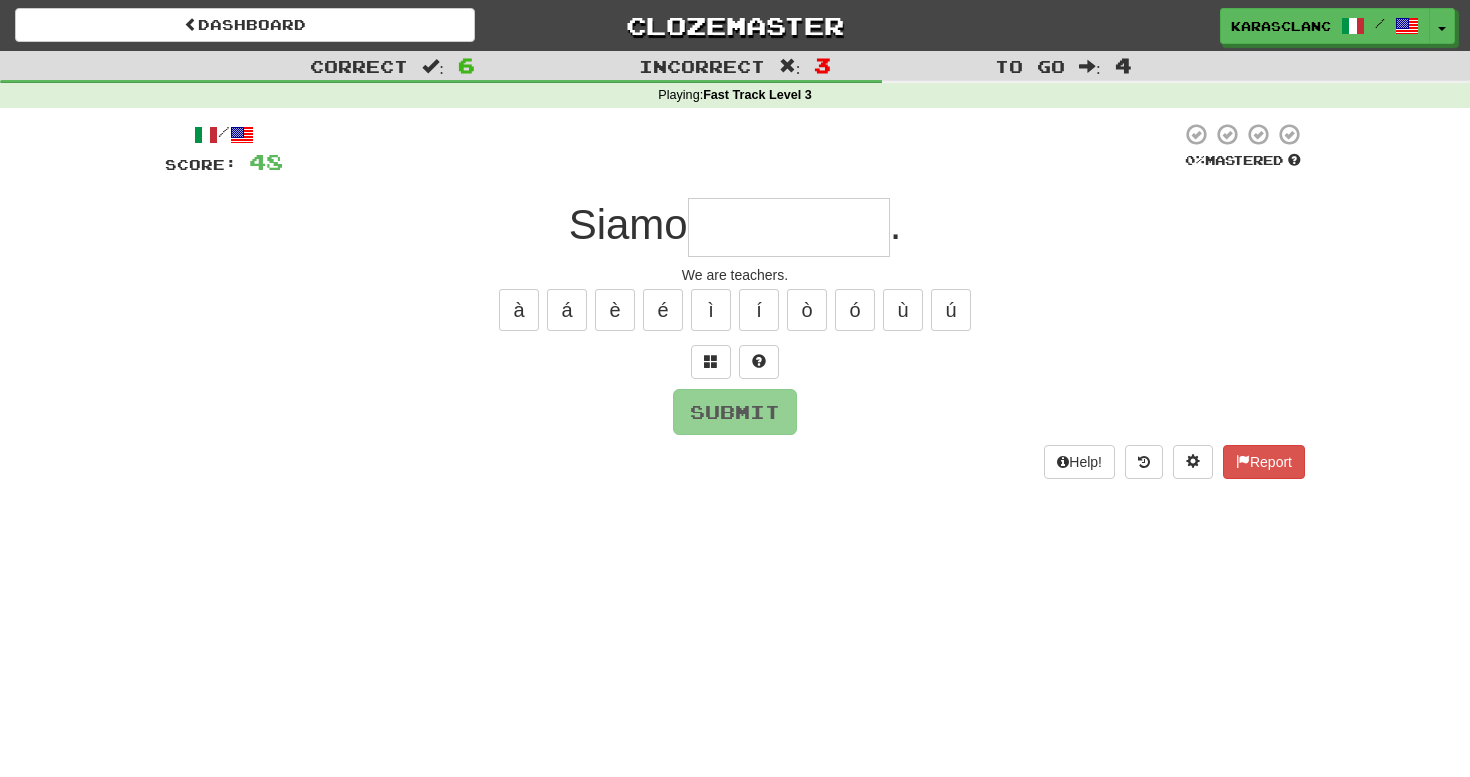 type on "*" 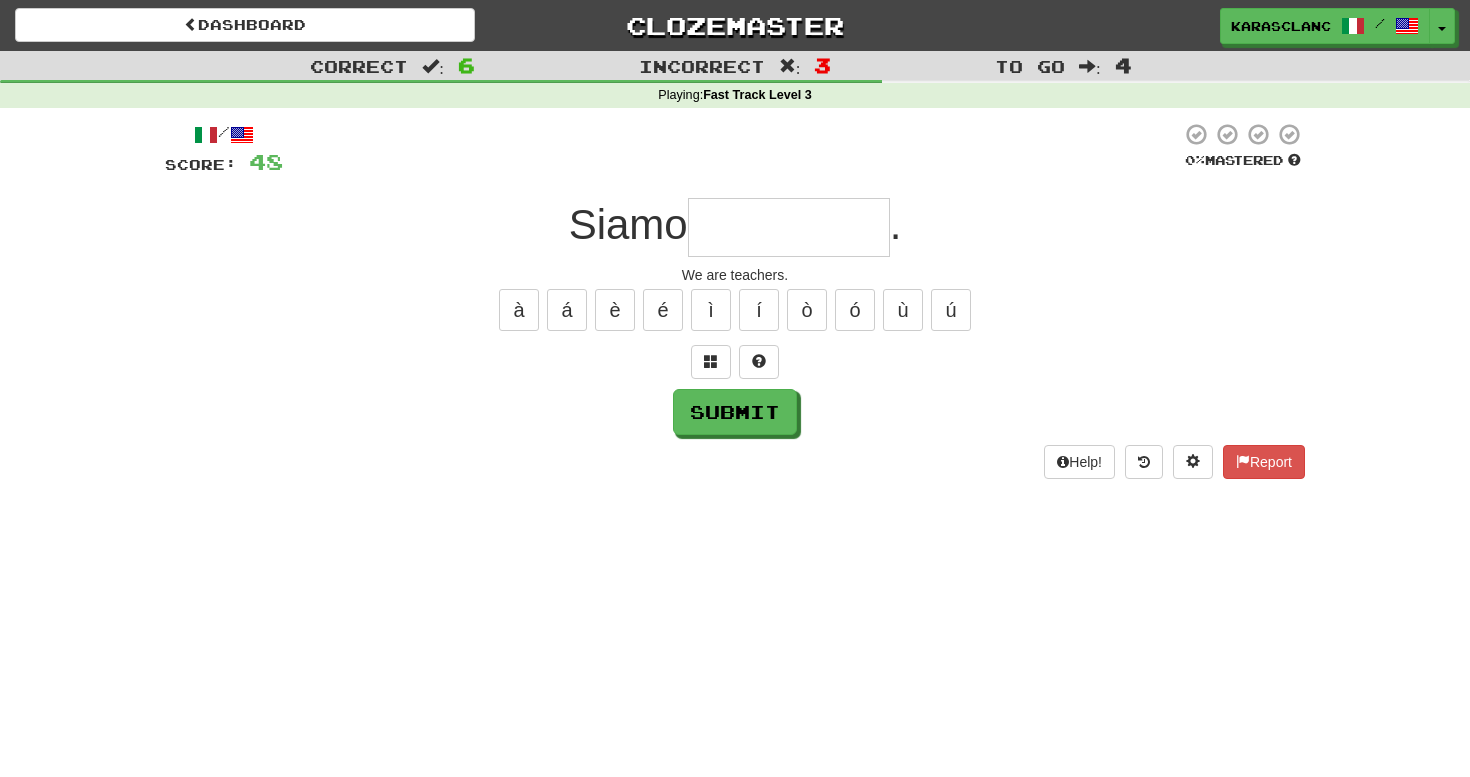type on "*" 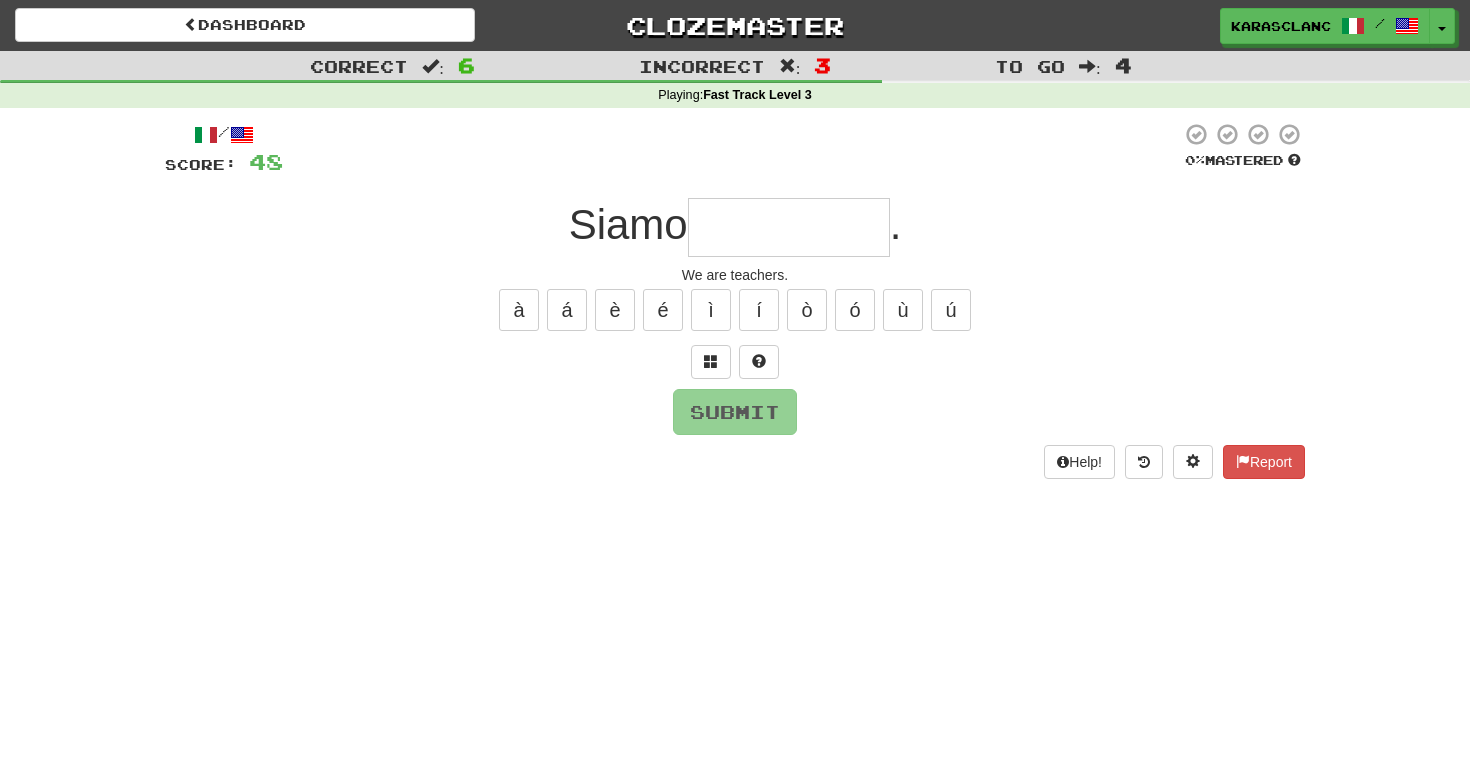 type on "*" 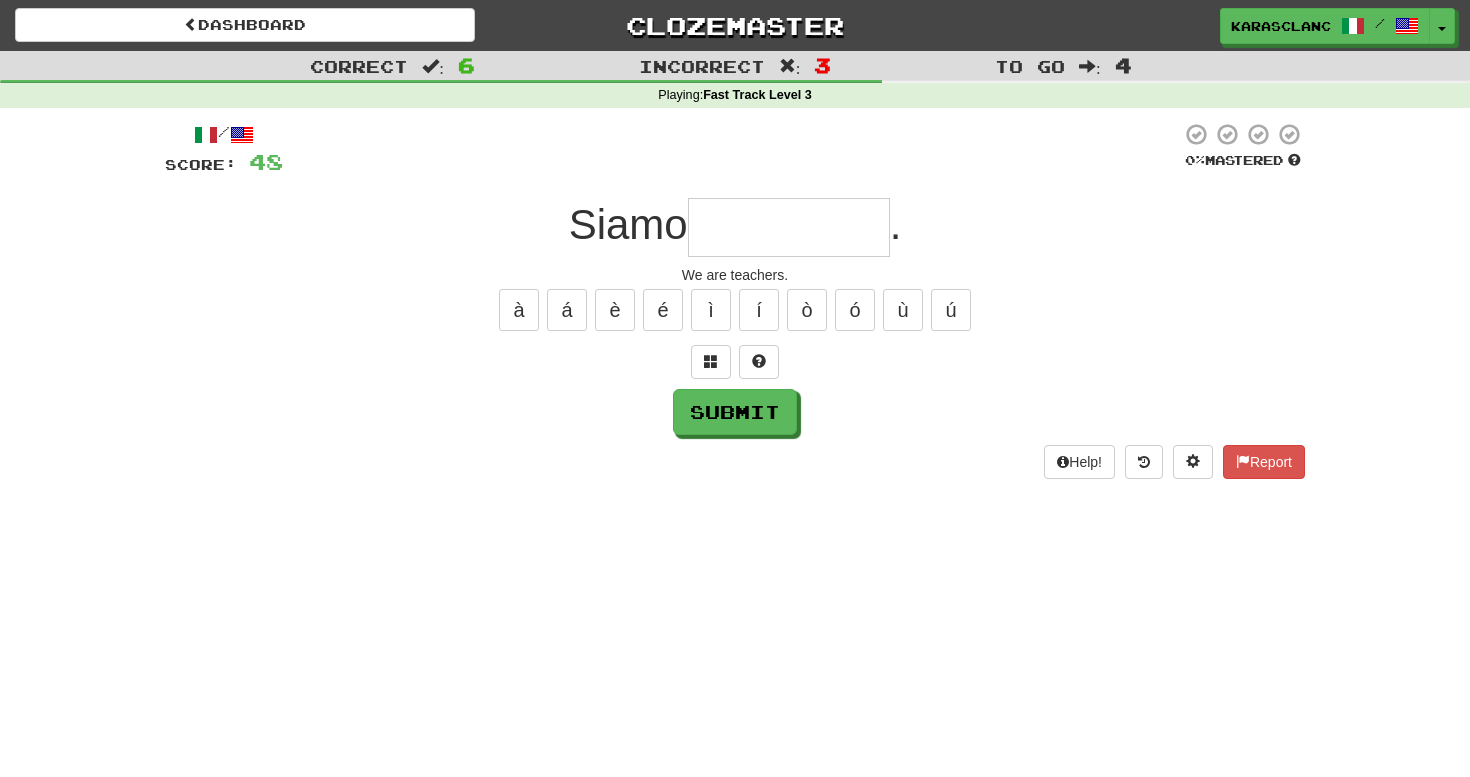 type on "*" 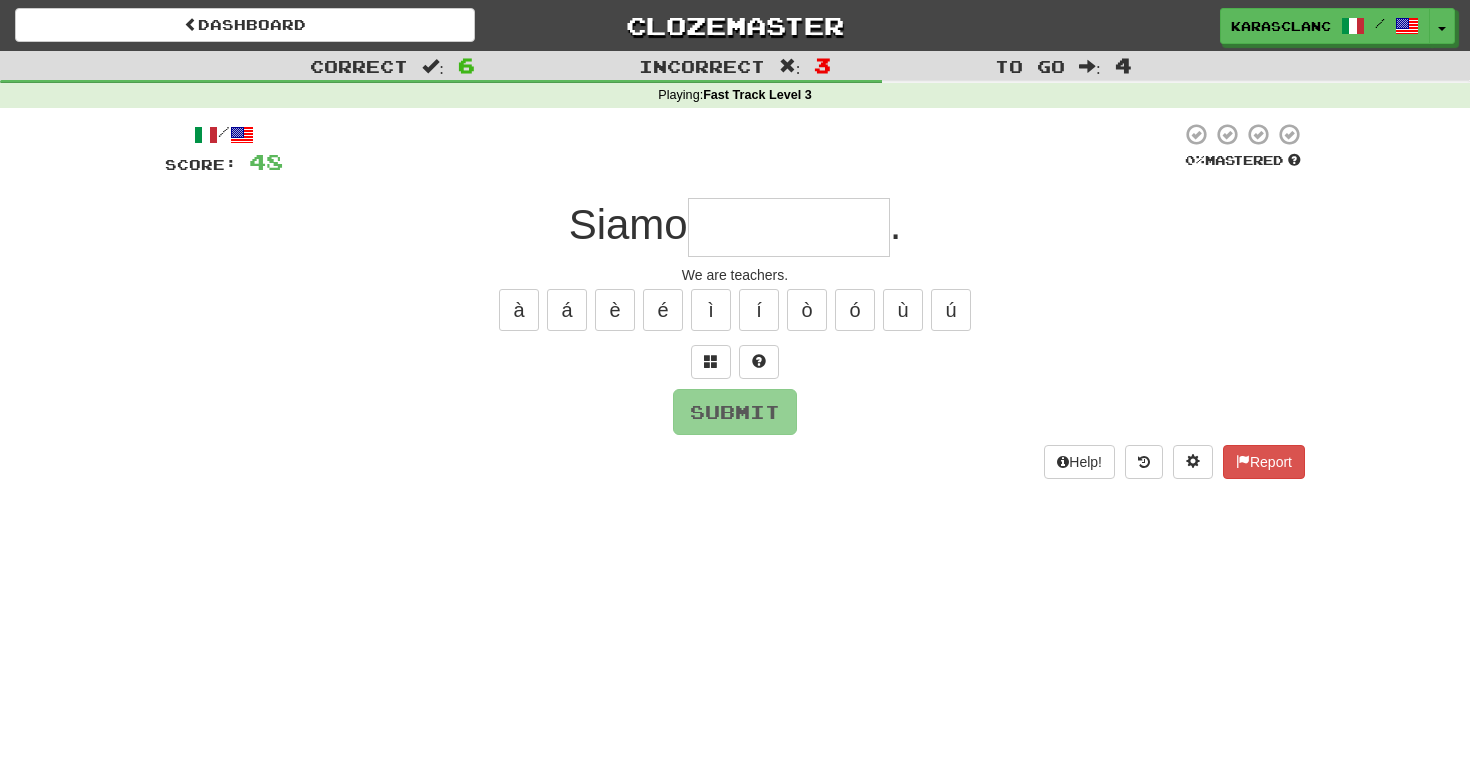 type on "*" 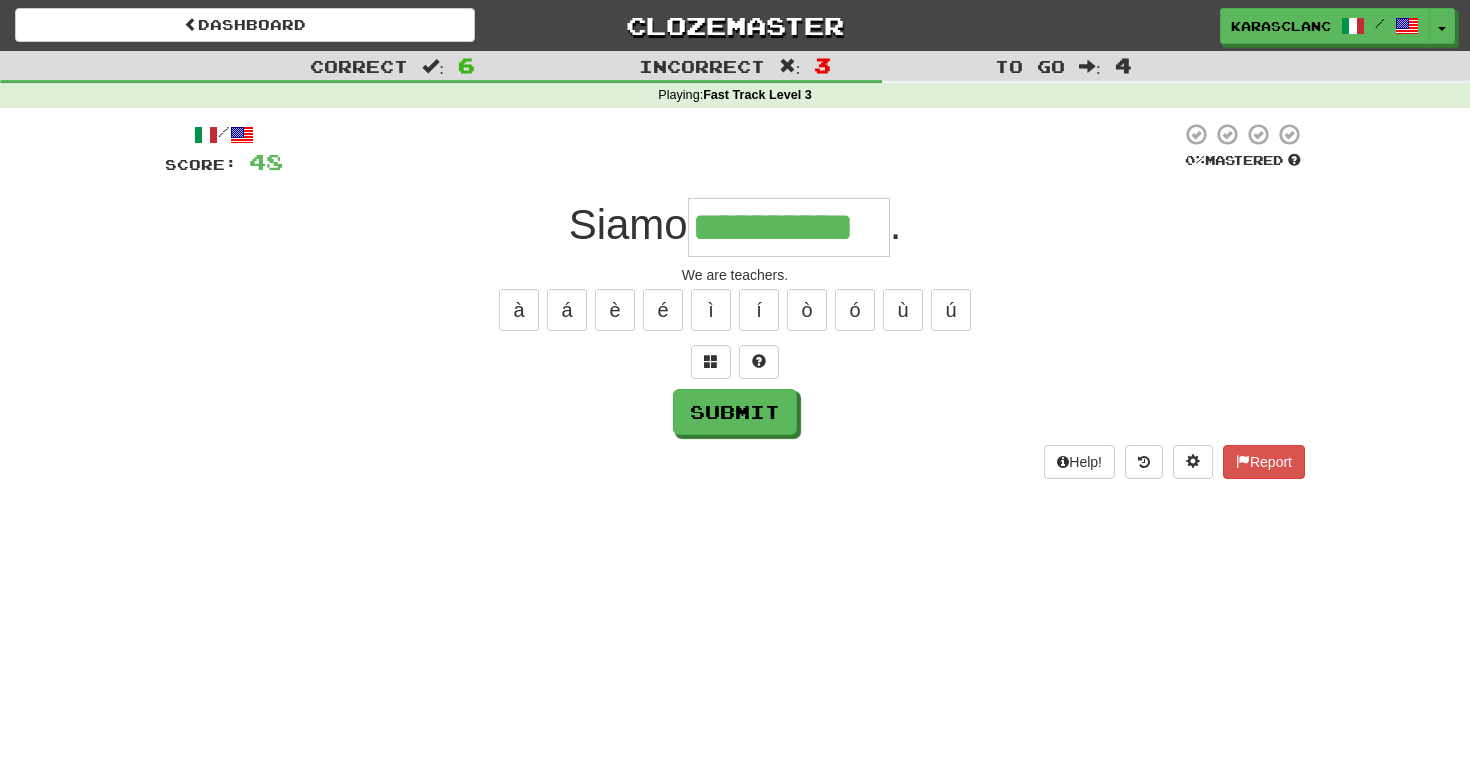 type on "**********" 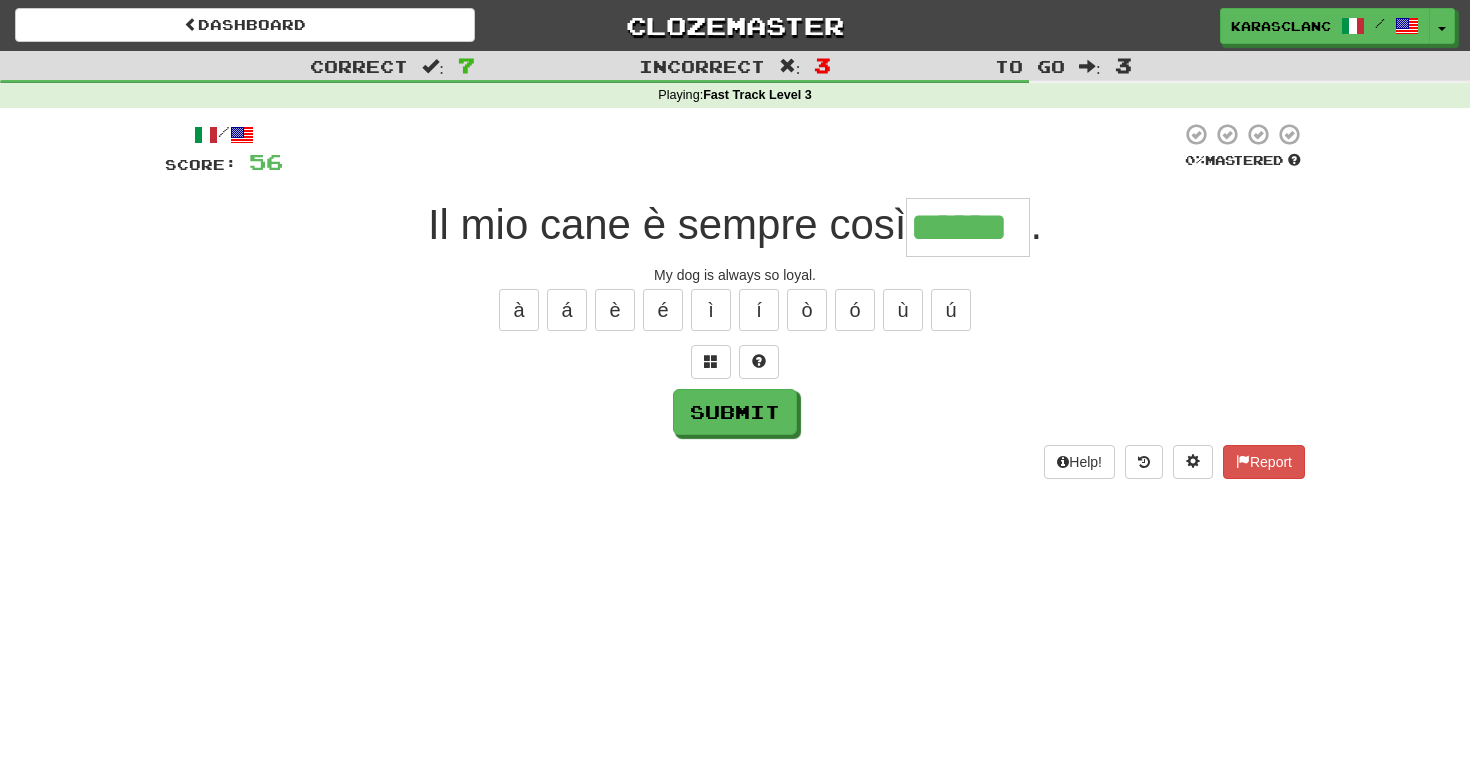 type on "******" 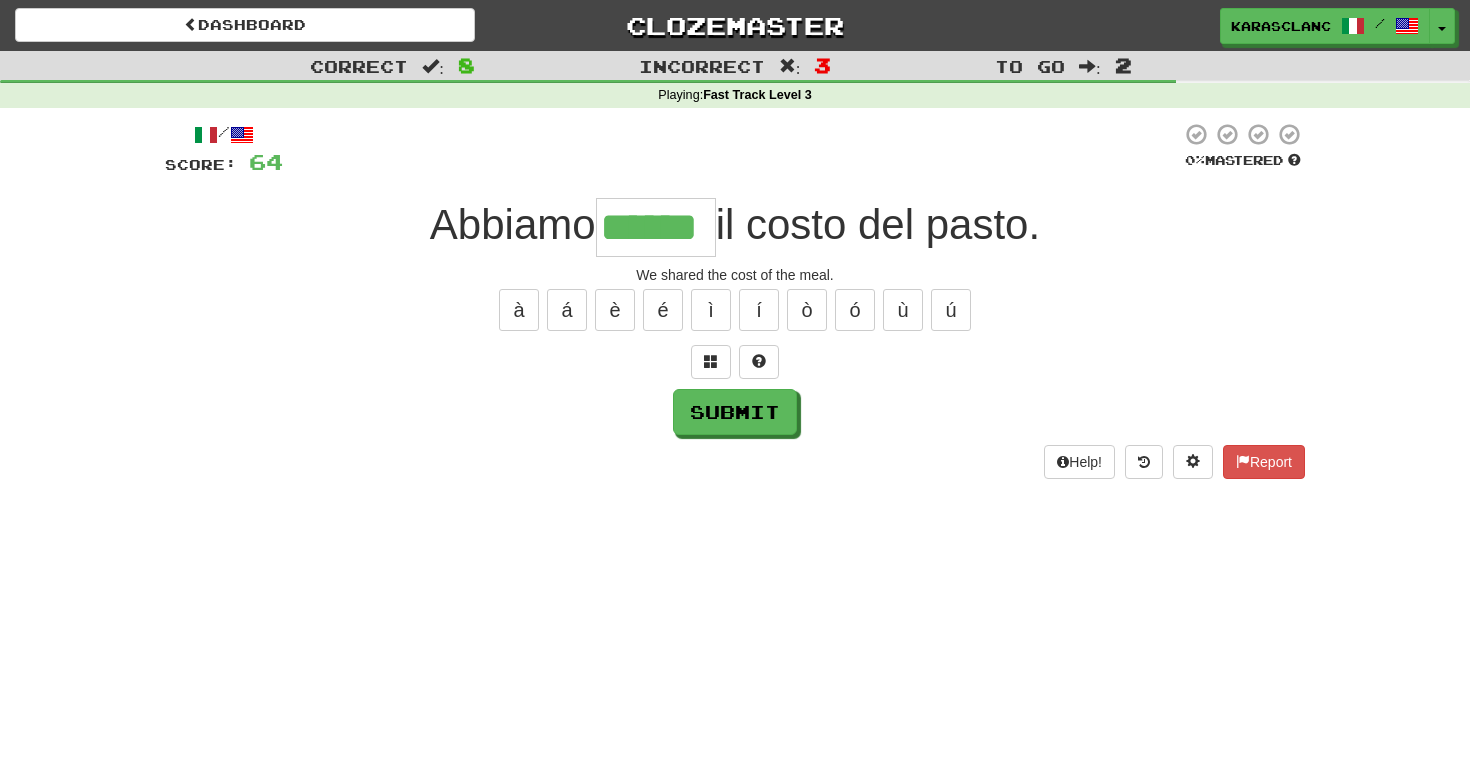 type on "******" 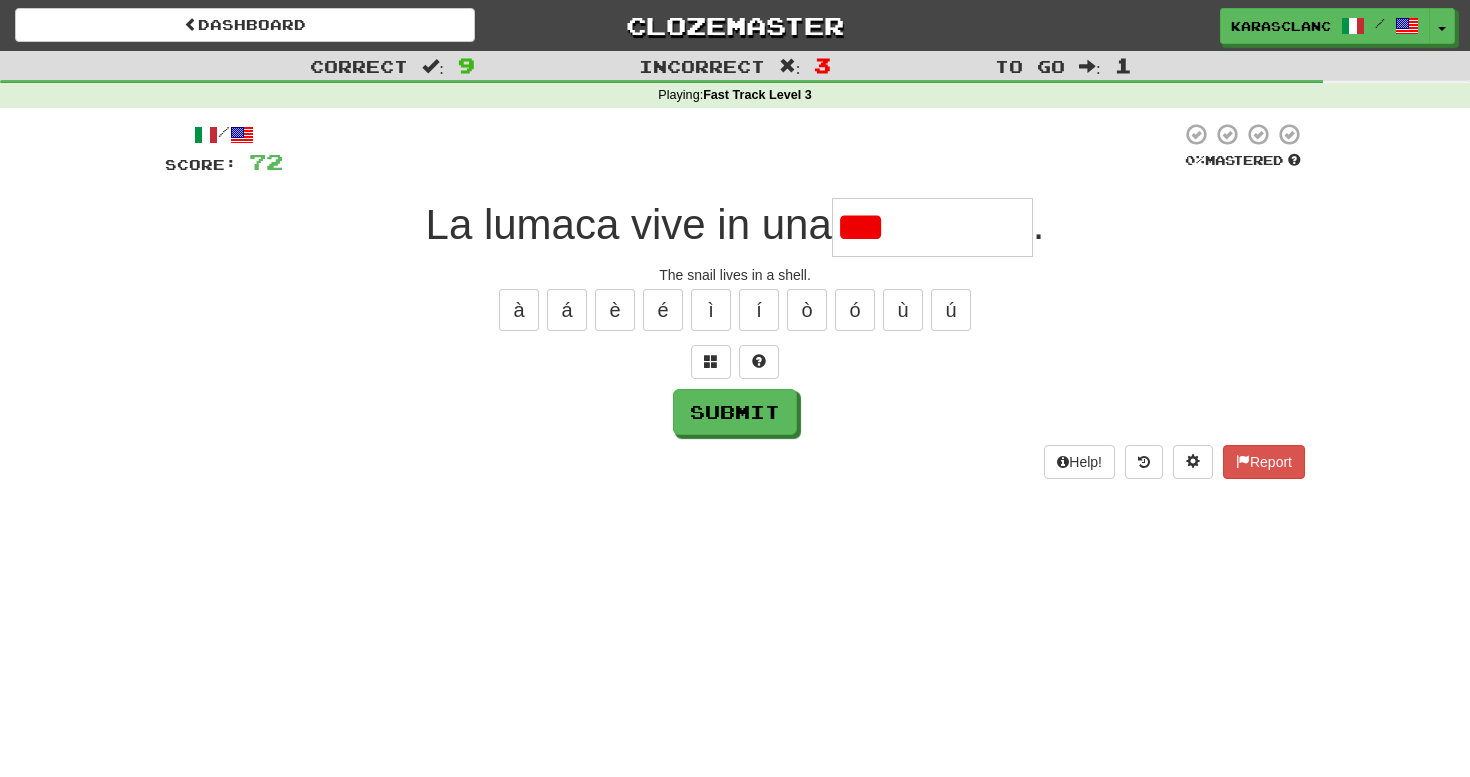 type on "**********" 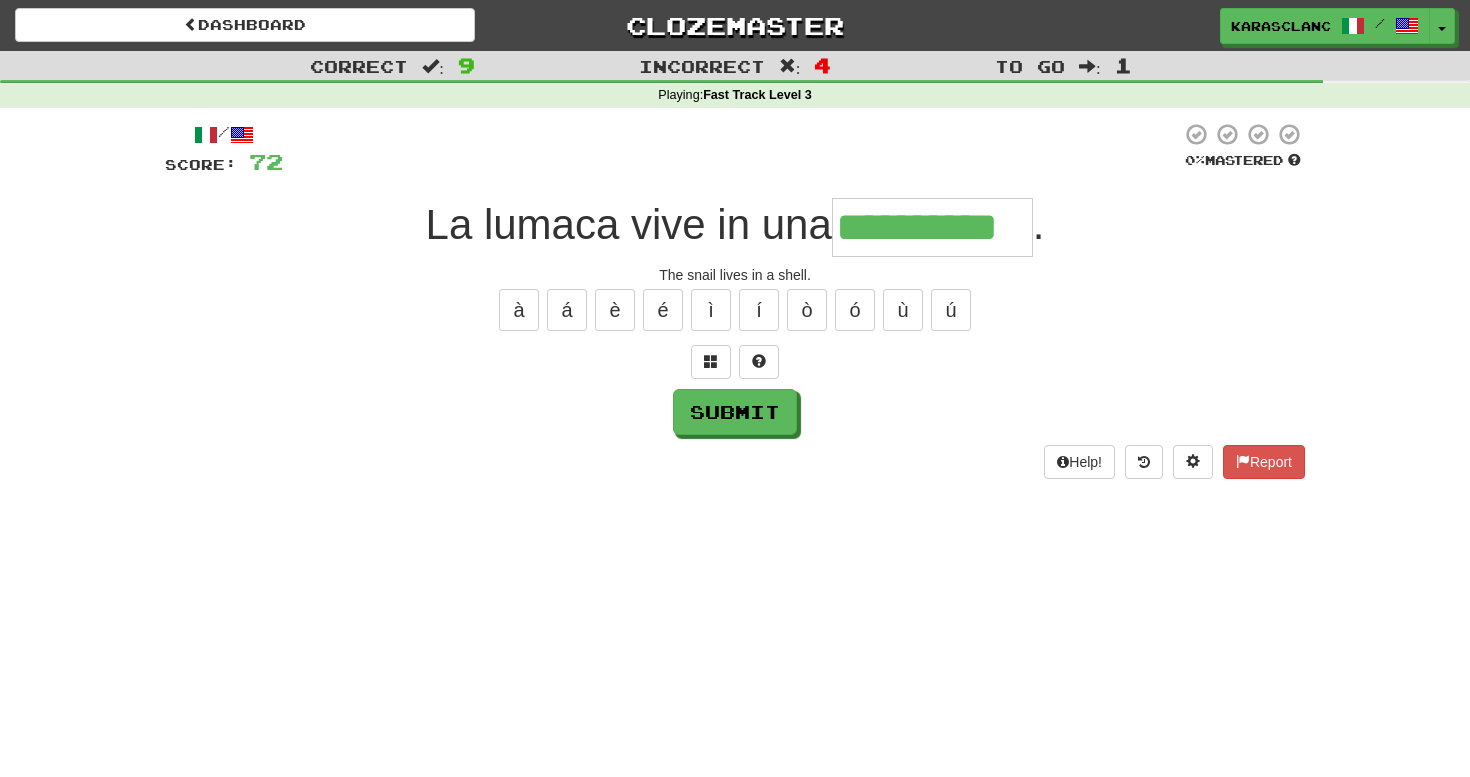 type on "**********" 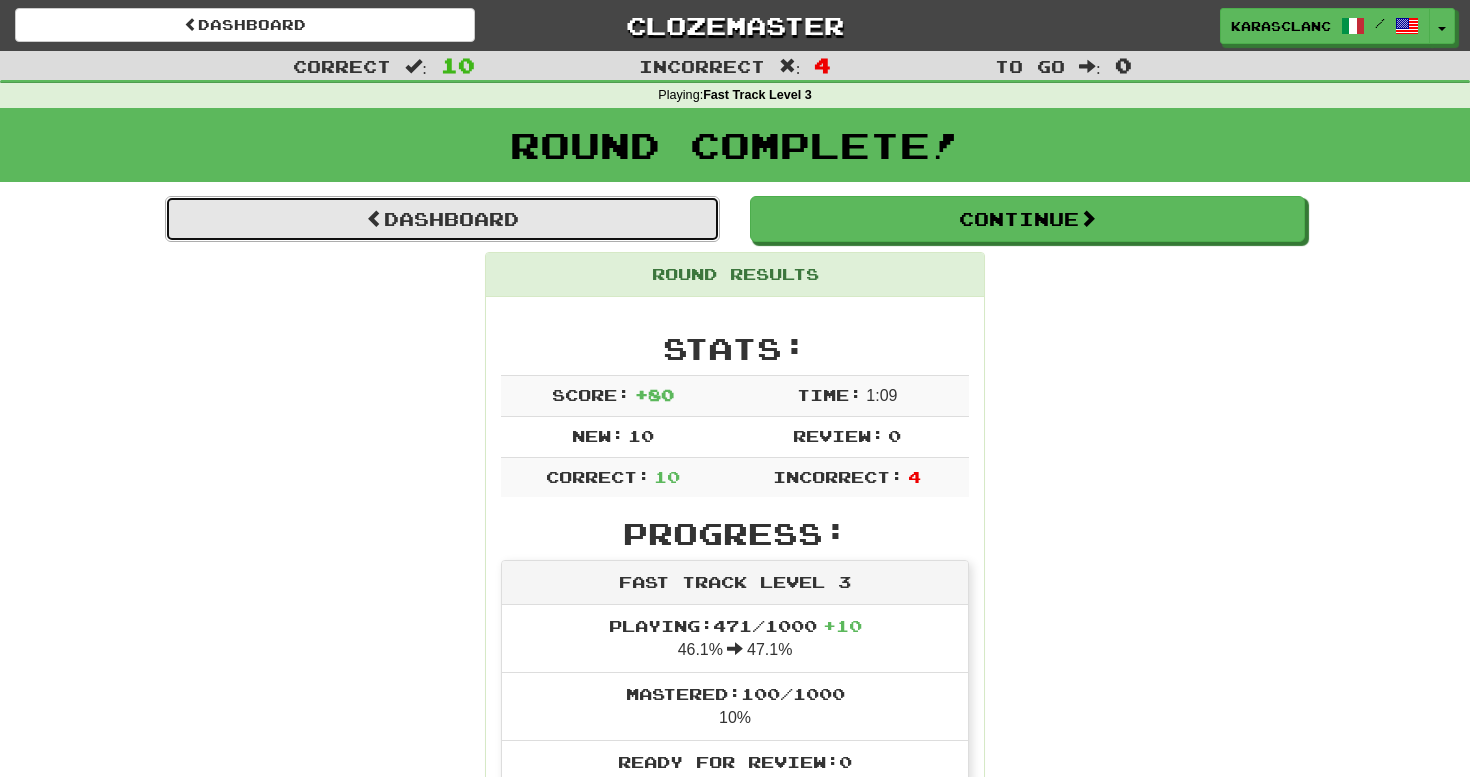click on "Dashboard" at bounding box center [442, 219] 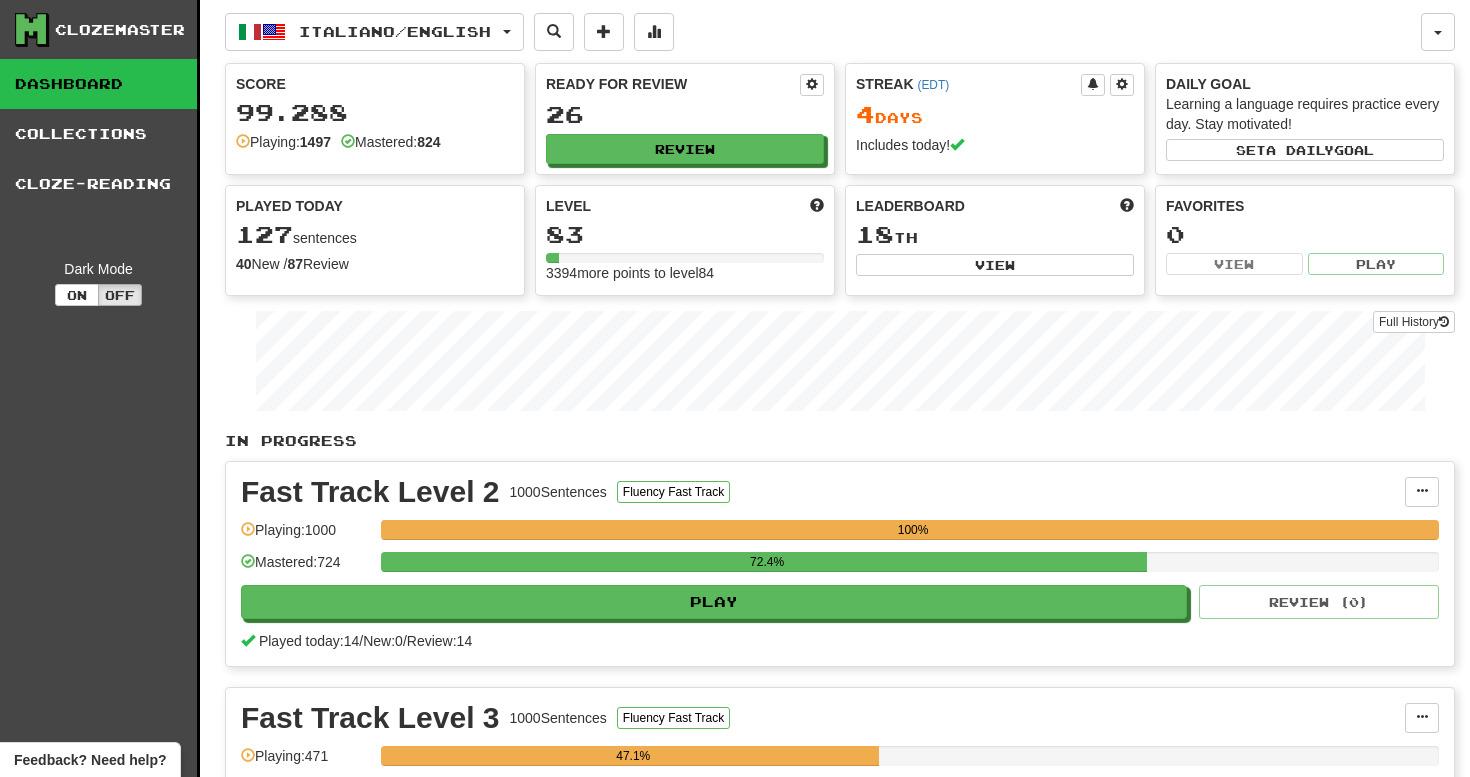 scroll, scrollTop: 0, scrollLeft: 0, axis: both 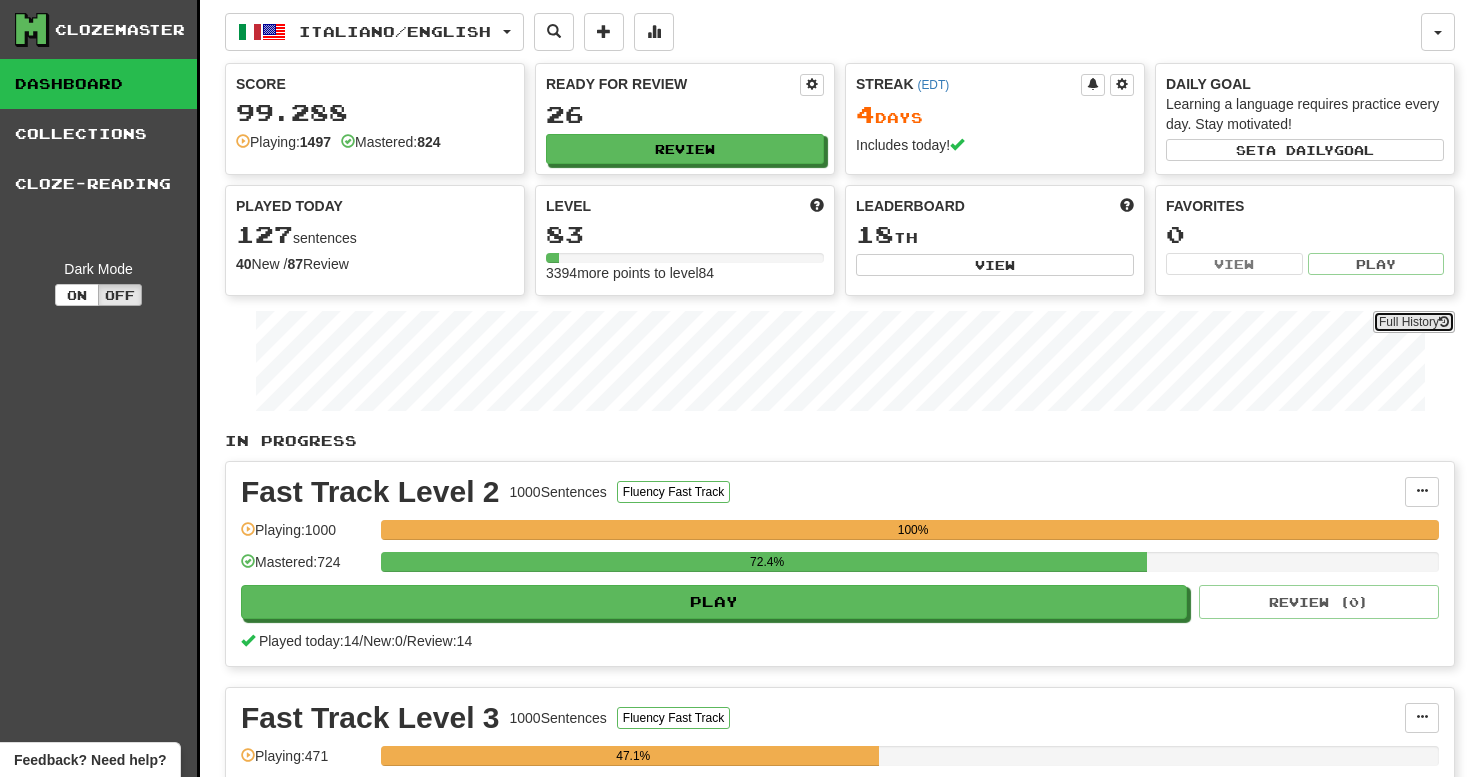 click at bounding box center (1444, 322) 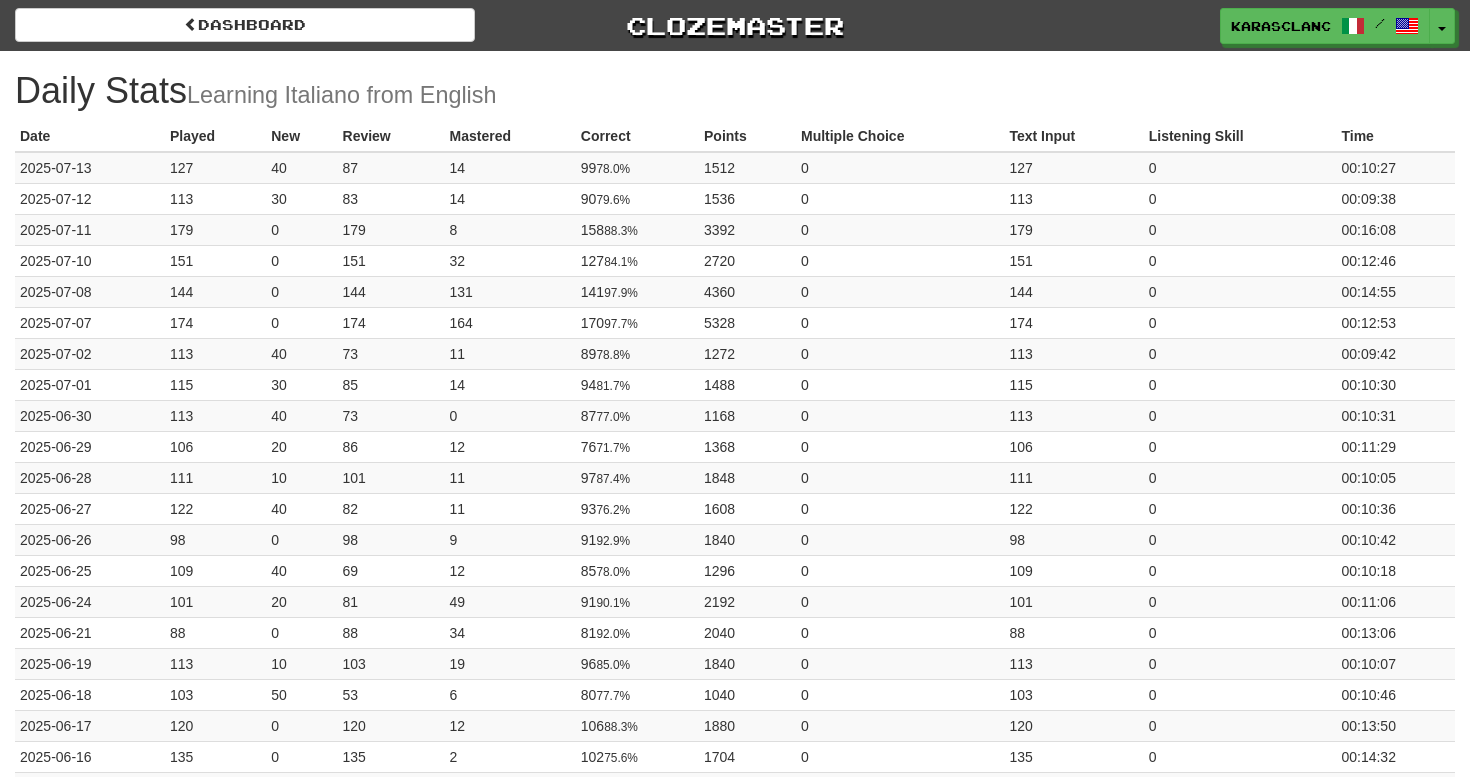 scroll, scrollTop: 0, scrollLeft: 0, axis: both 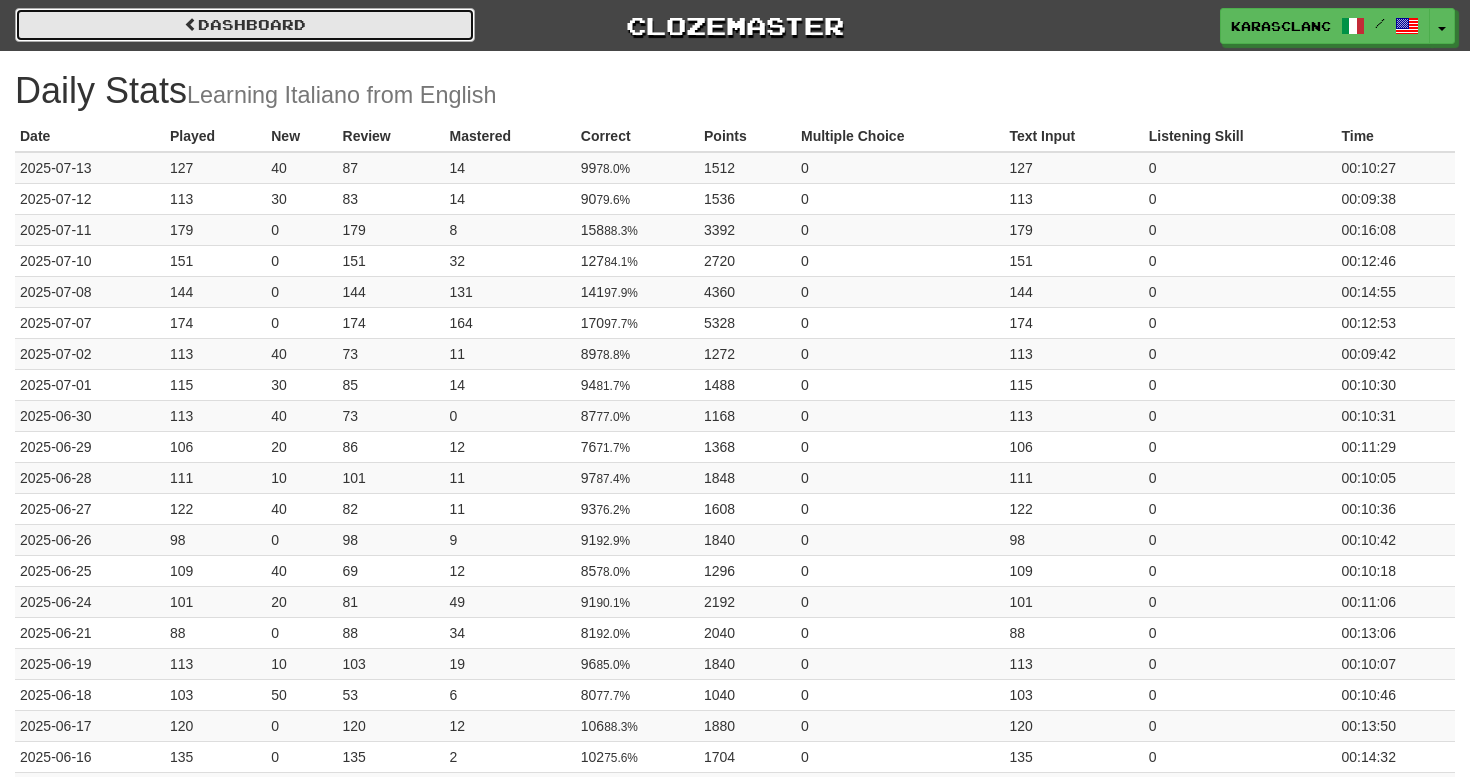 click on "Dashboard" at bounding box center [245, 25] 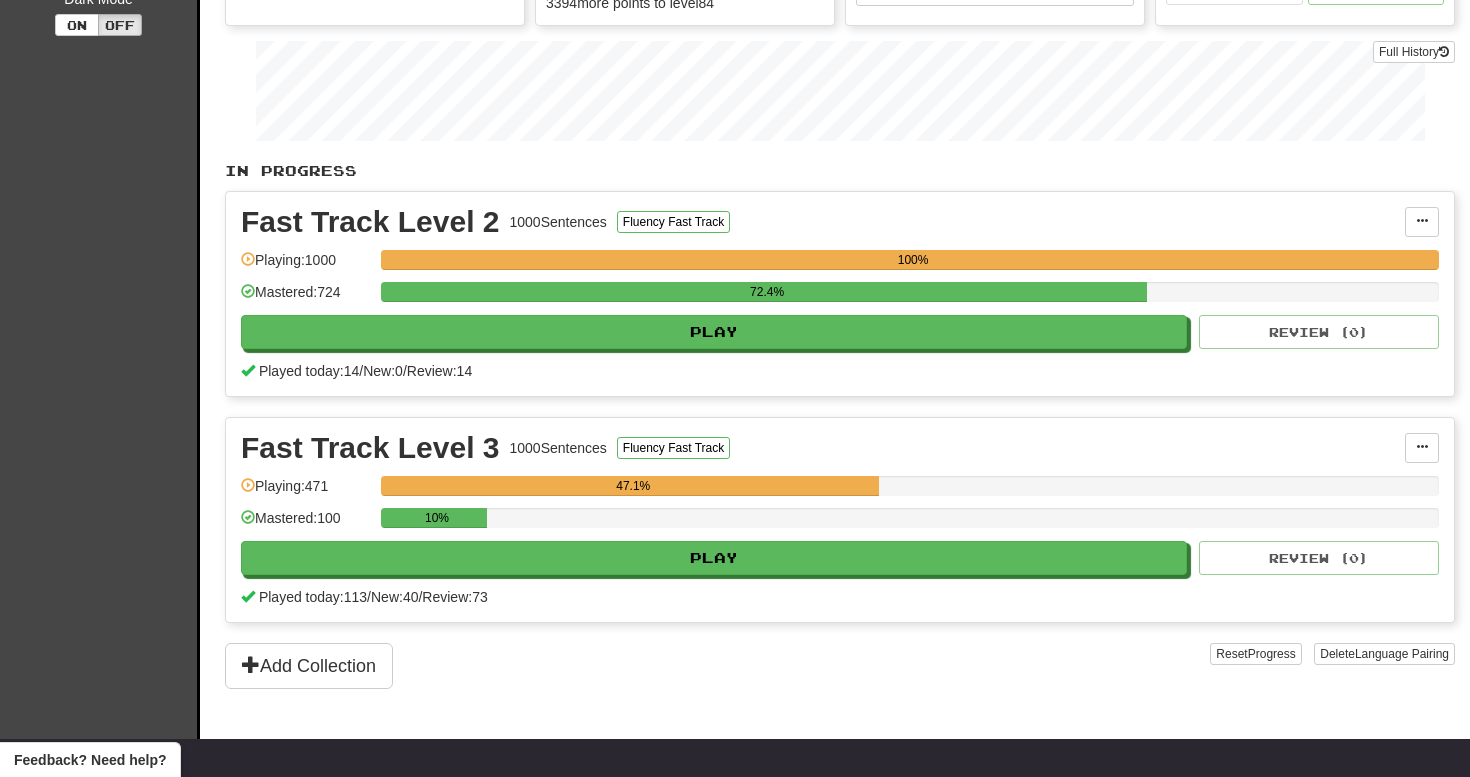 scroll, scrollTop: 0, scrollLeft: 0, axis: both 